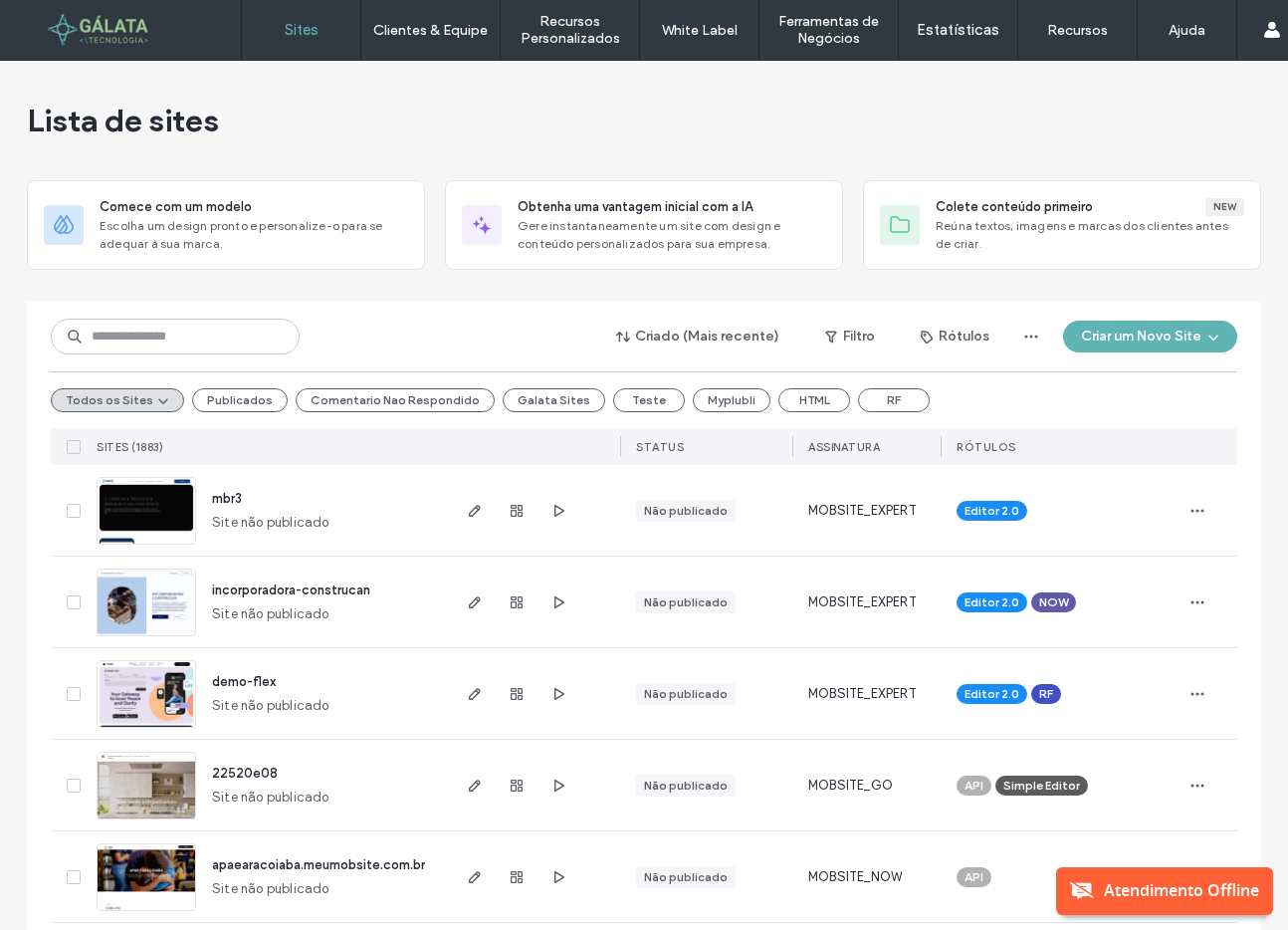 scroll, scrollTop: 0, scrollLeft: 0, axis: both 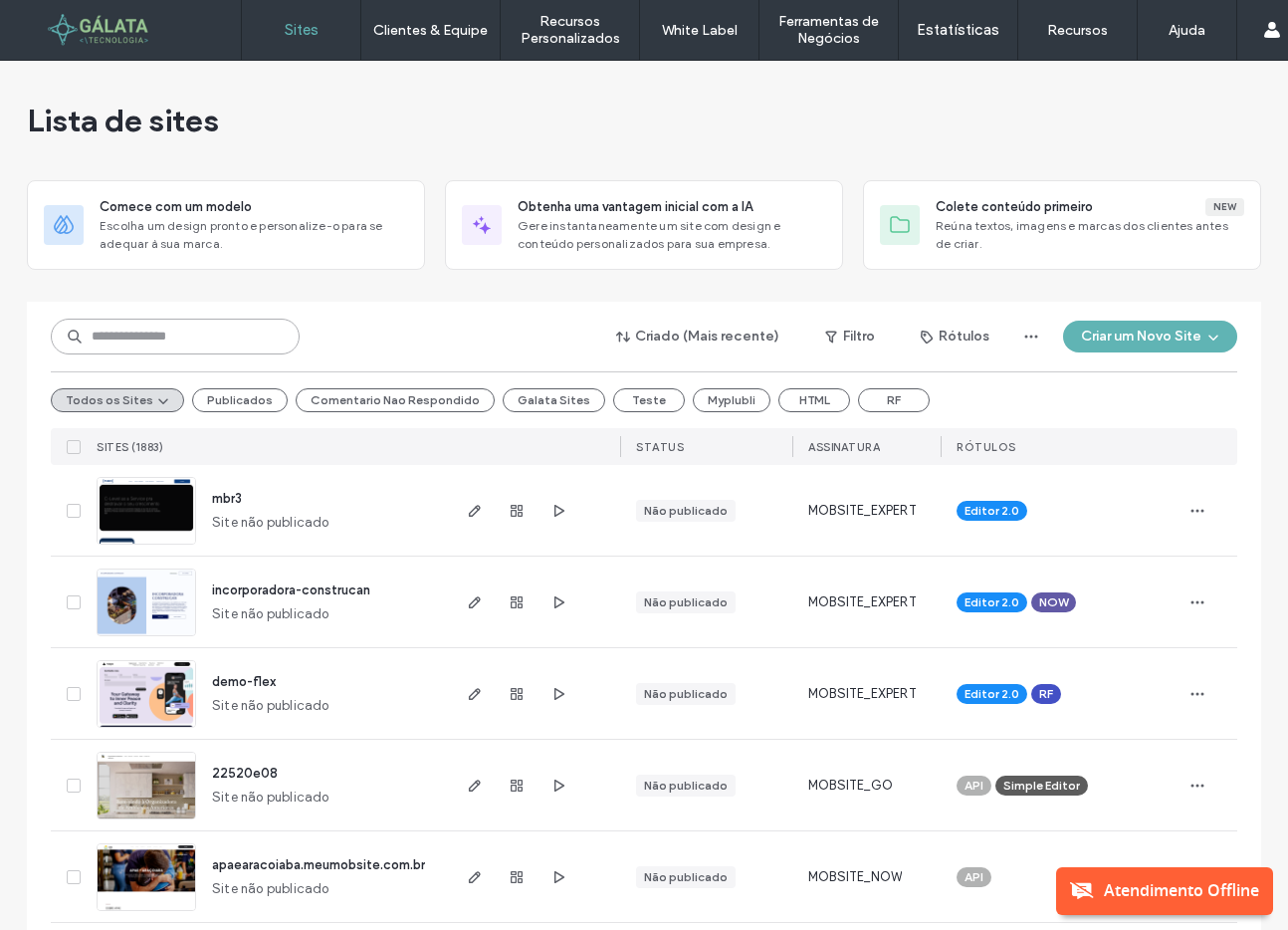 click at bounding box center (175, 337) 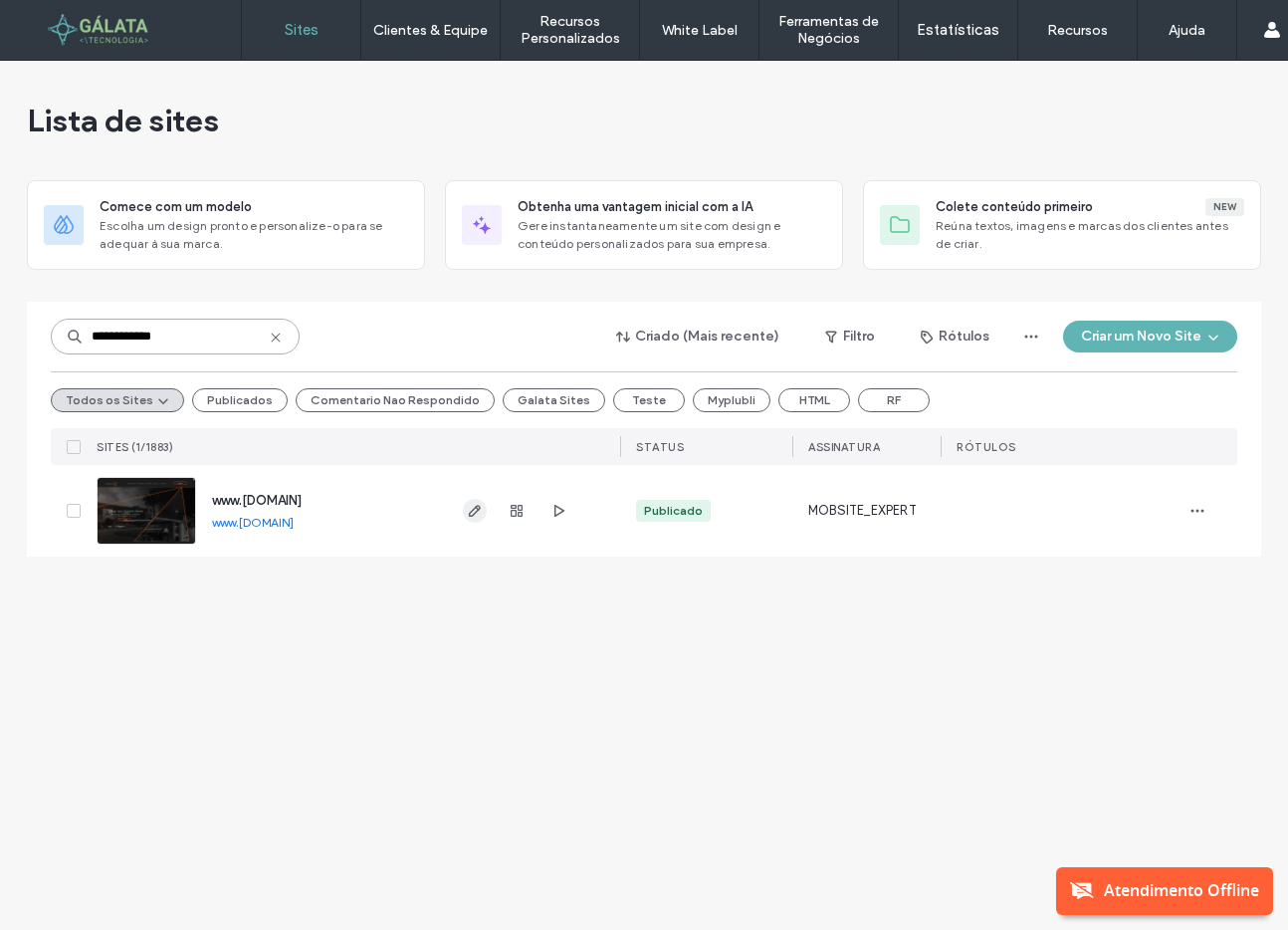 type on "**********" 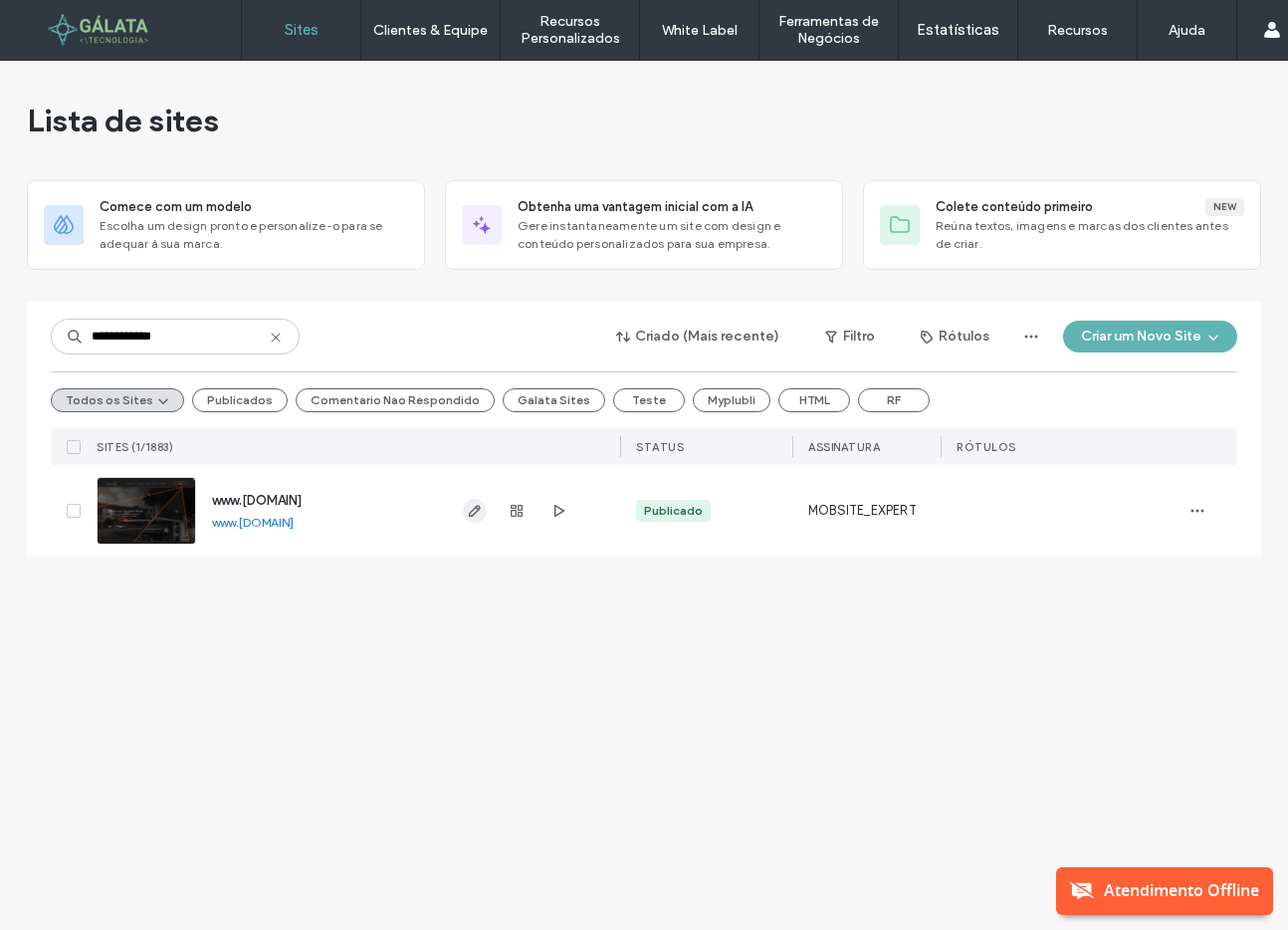 click 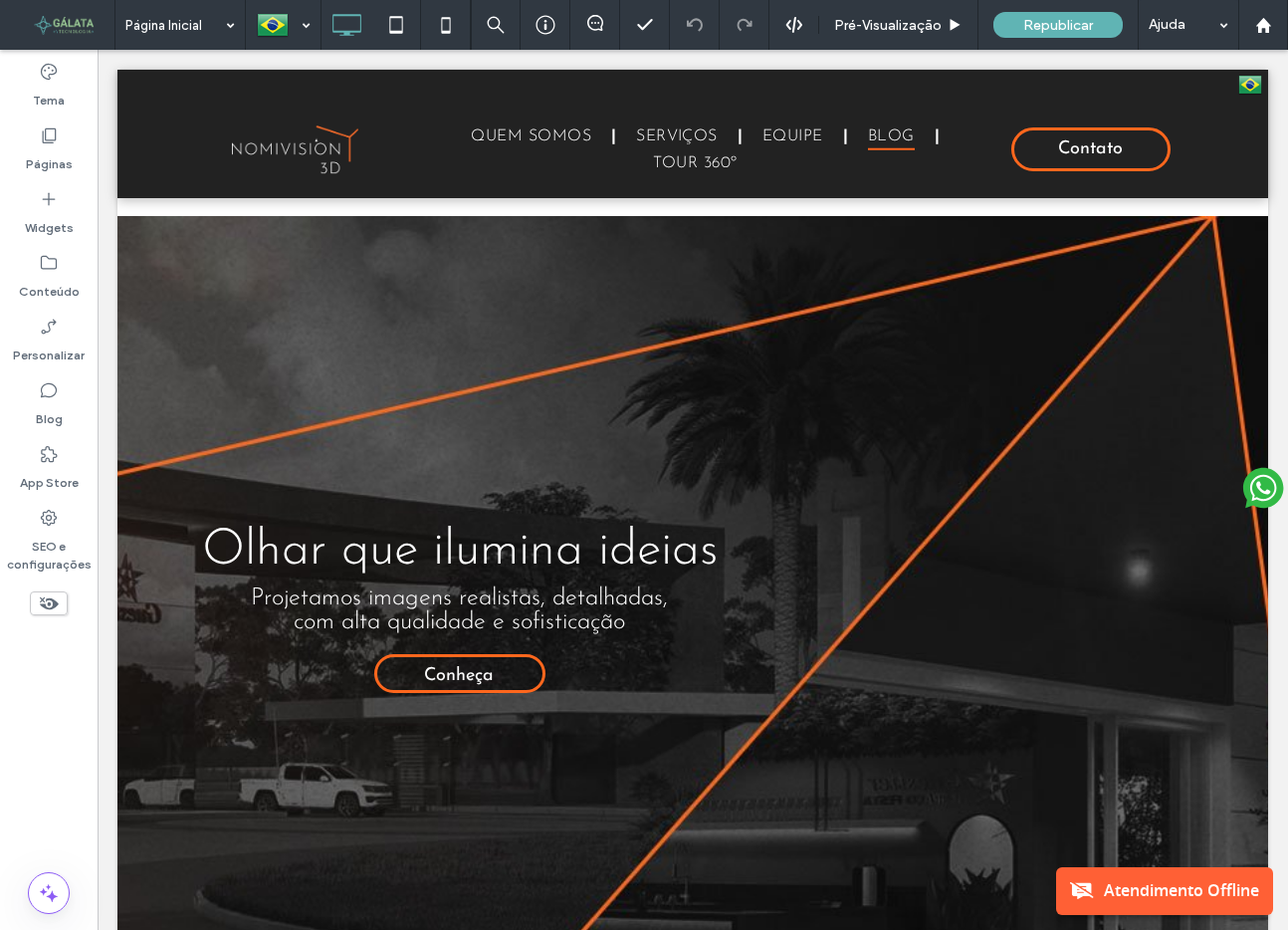 scroll, scrollTop: 6103, scrollLeft: 0, axis: vertical 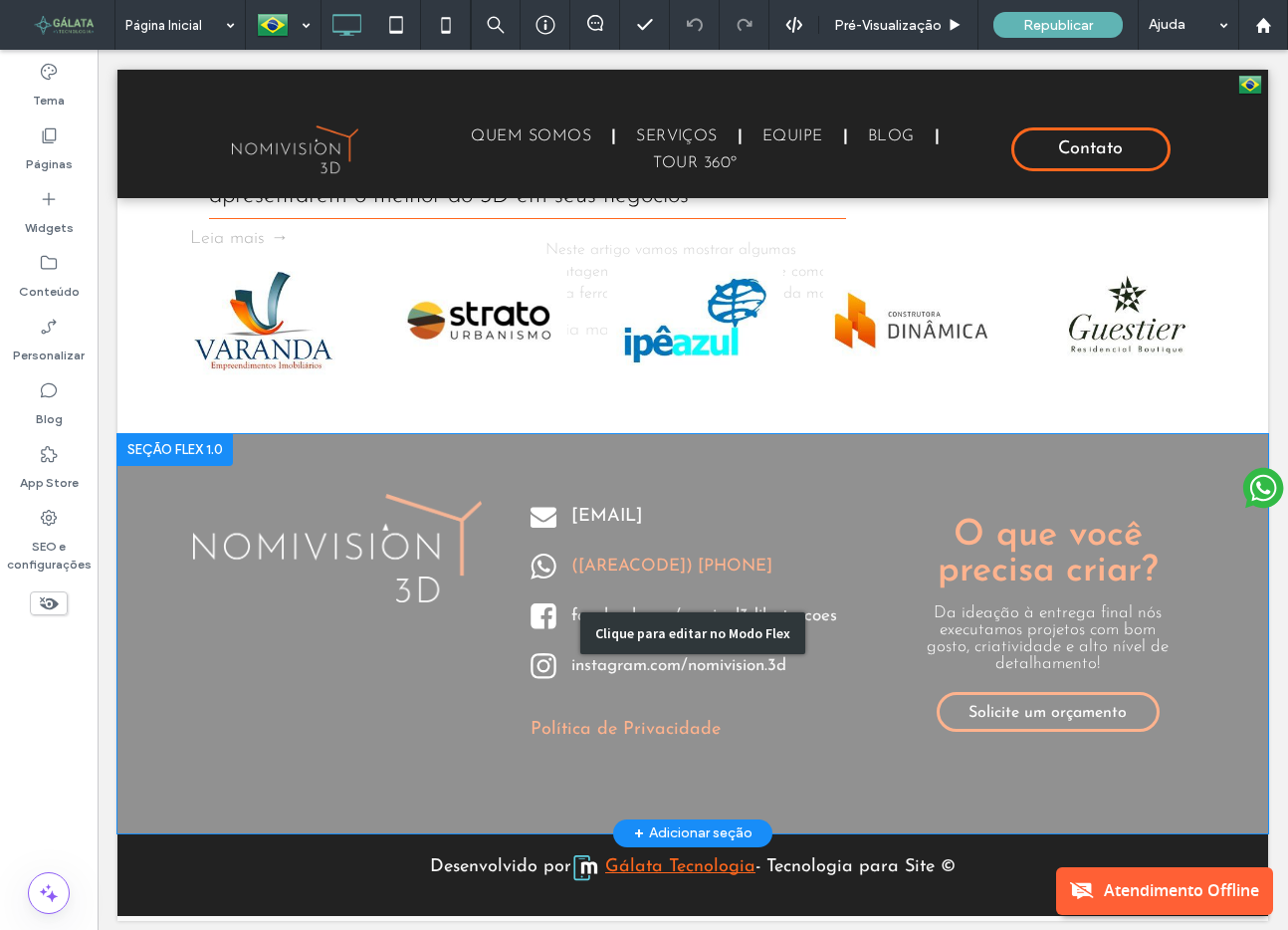 click on "Clique para editar no Modo Flex" at bounding box center (693, 633) 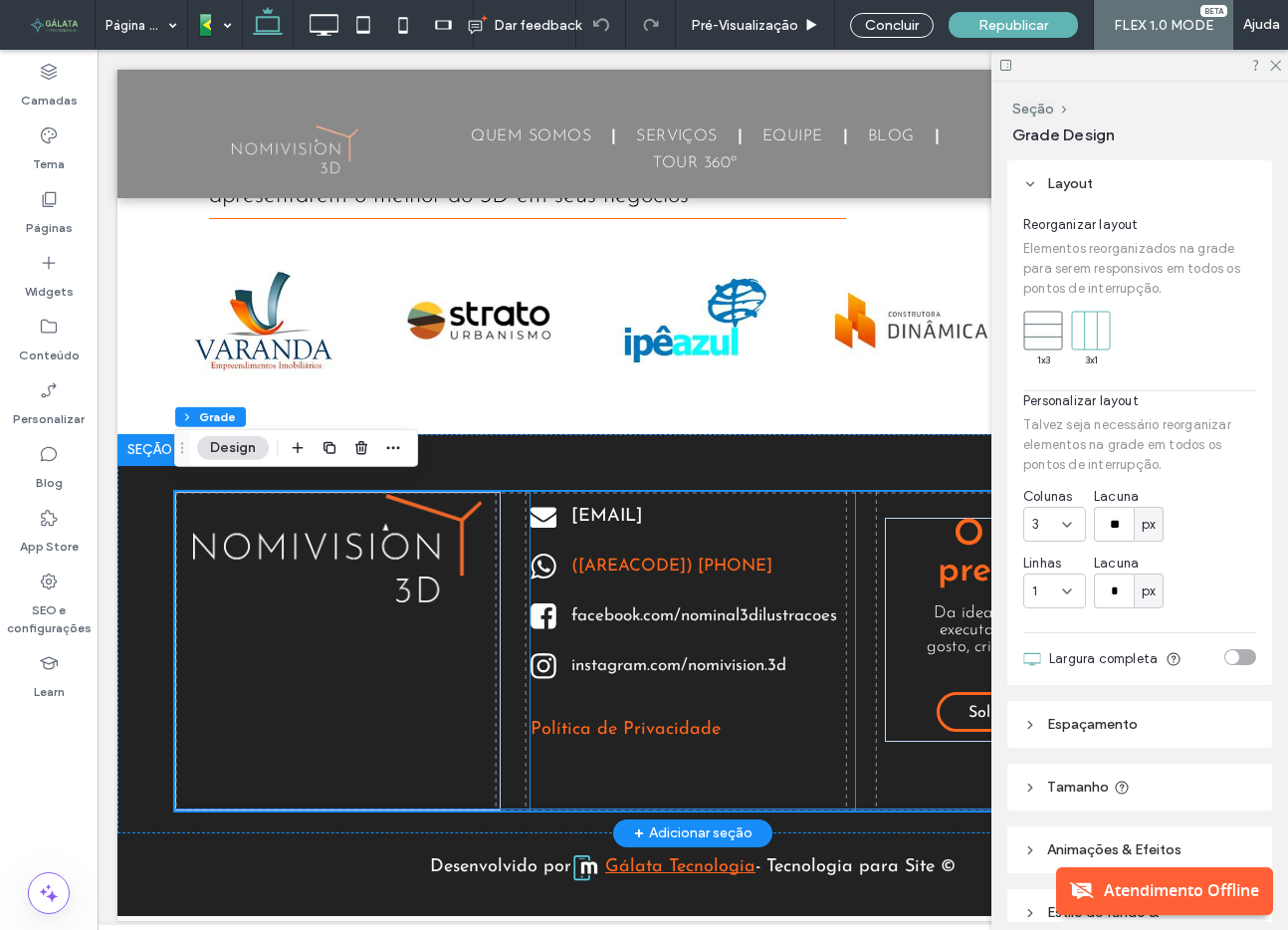 click on "renan@nomivison3d.com" at bounding box center (607, 517) 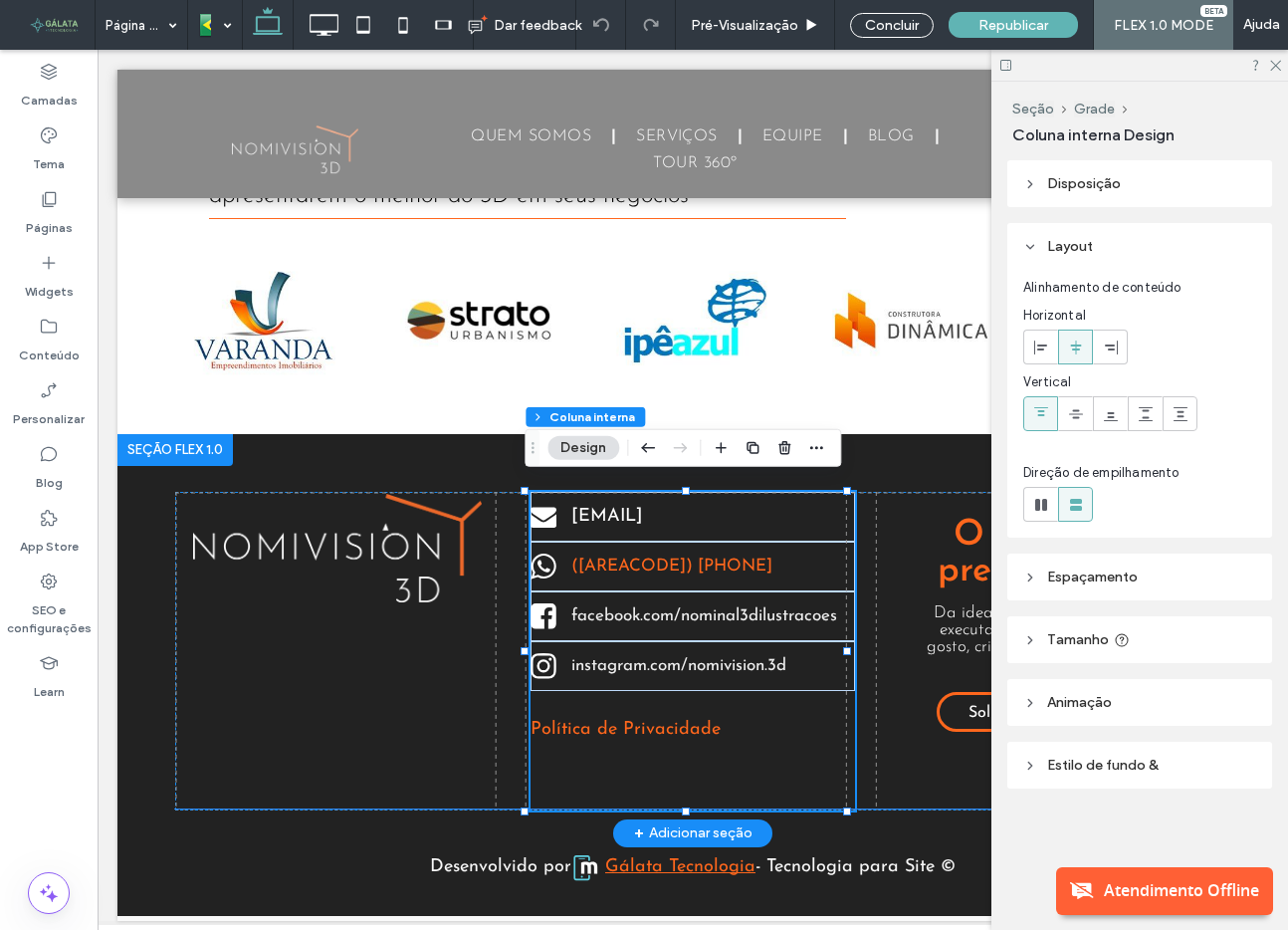 click on "renan@nomivison3d.com" at bounding box center (607, 517) 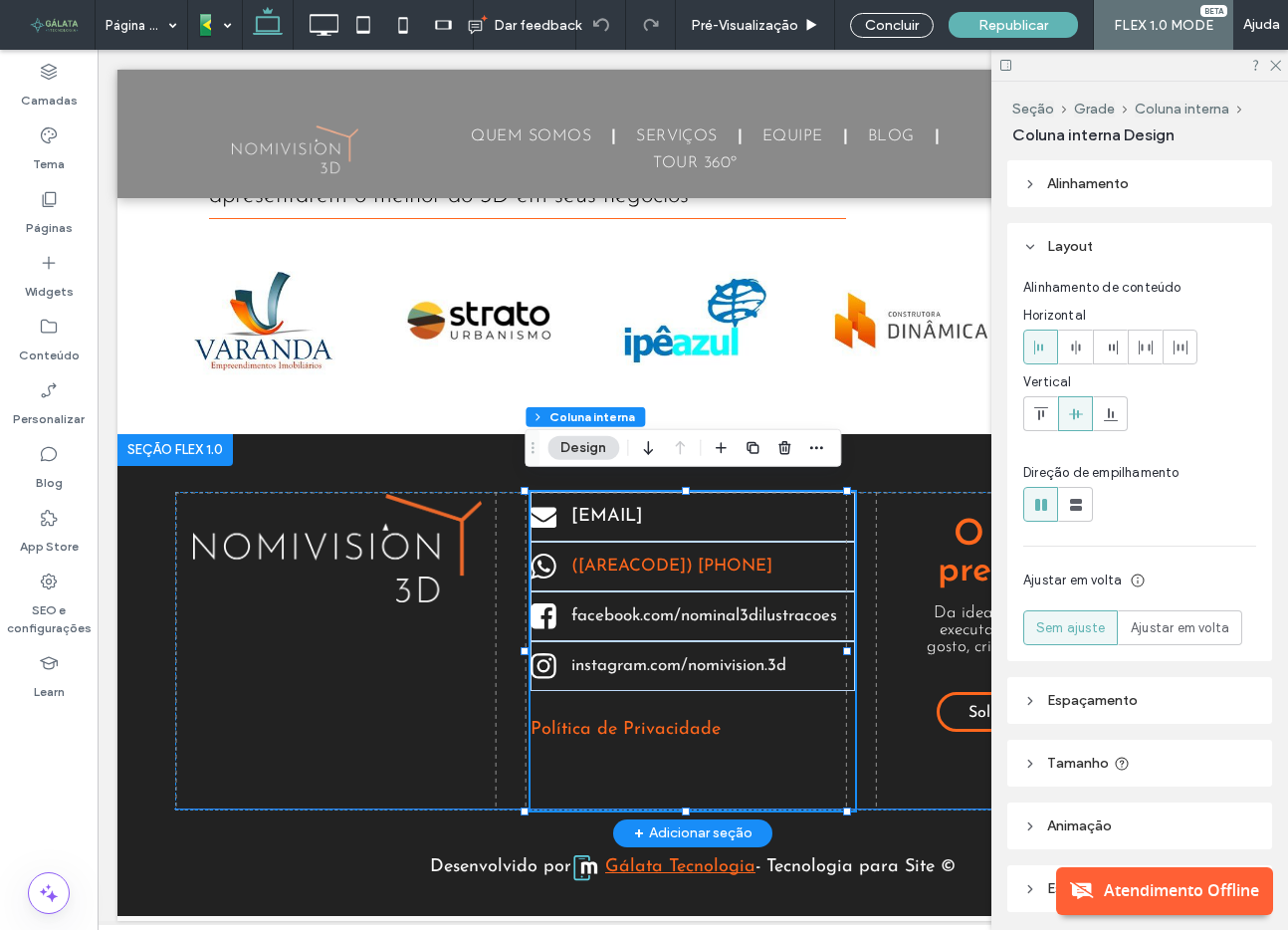 type on "**" 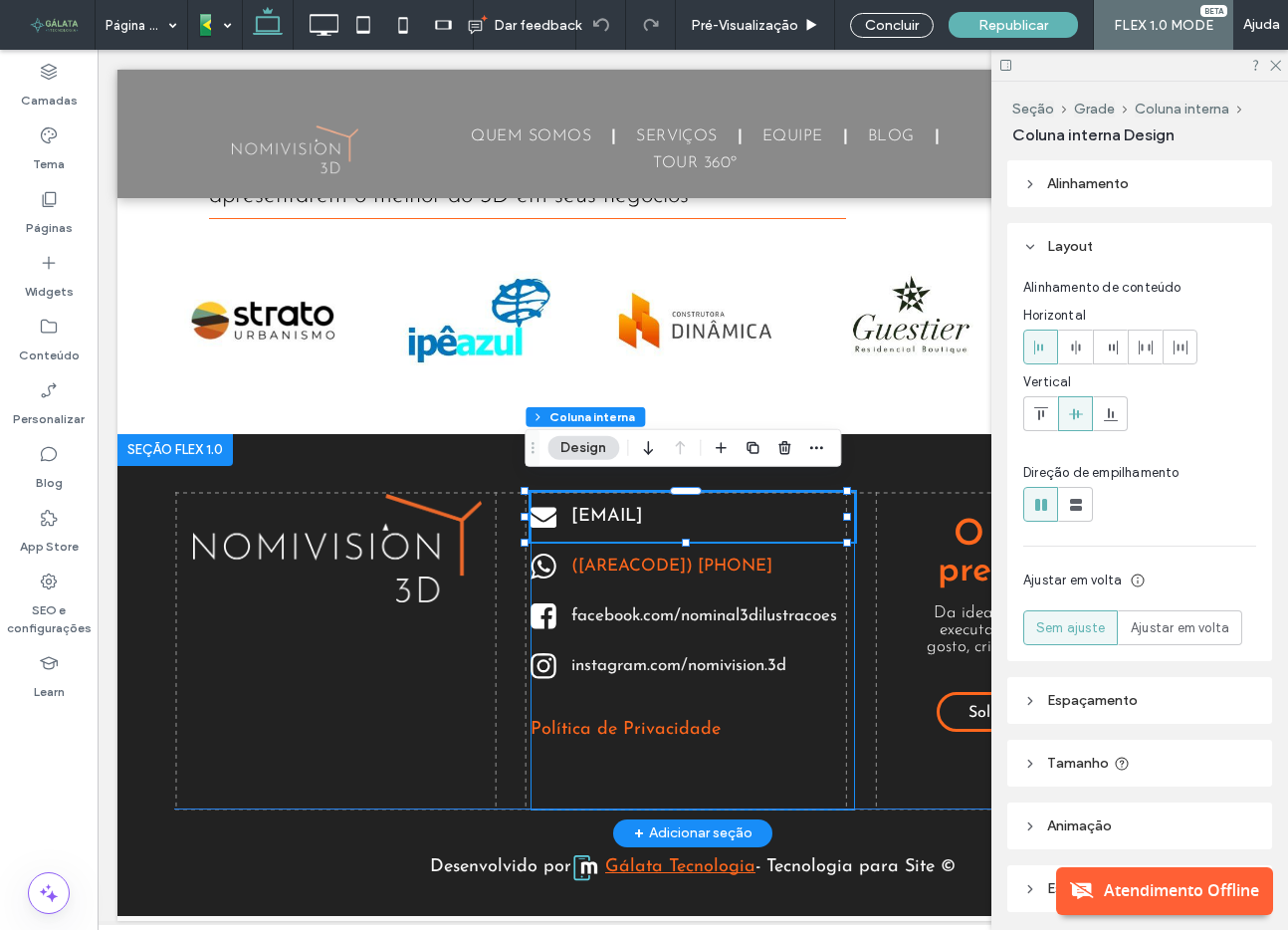 click on "renan@nomivison3d.com" at bounding box center [607, 517] 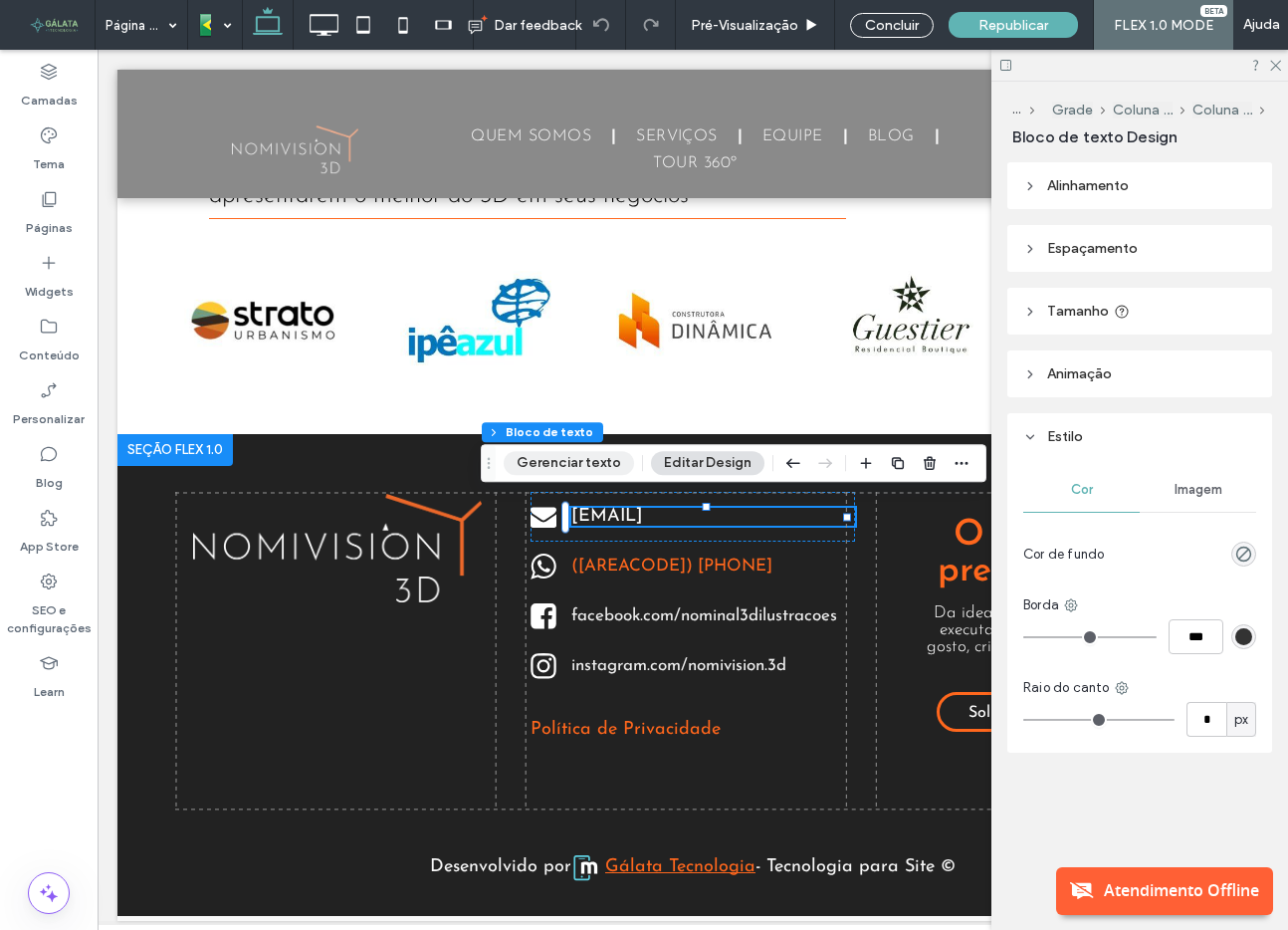 click on "Gerenciar texto" at bounding box center (568, 463) 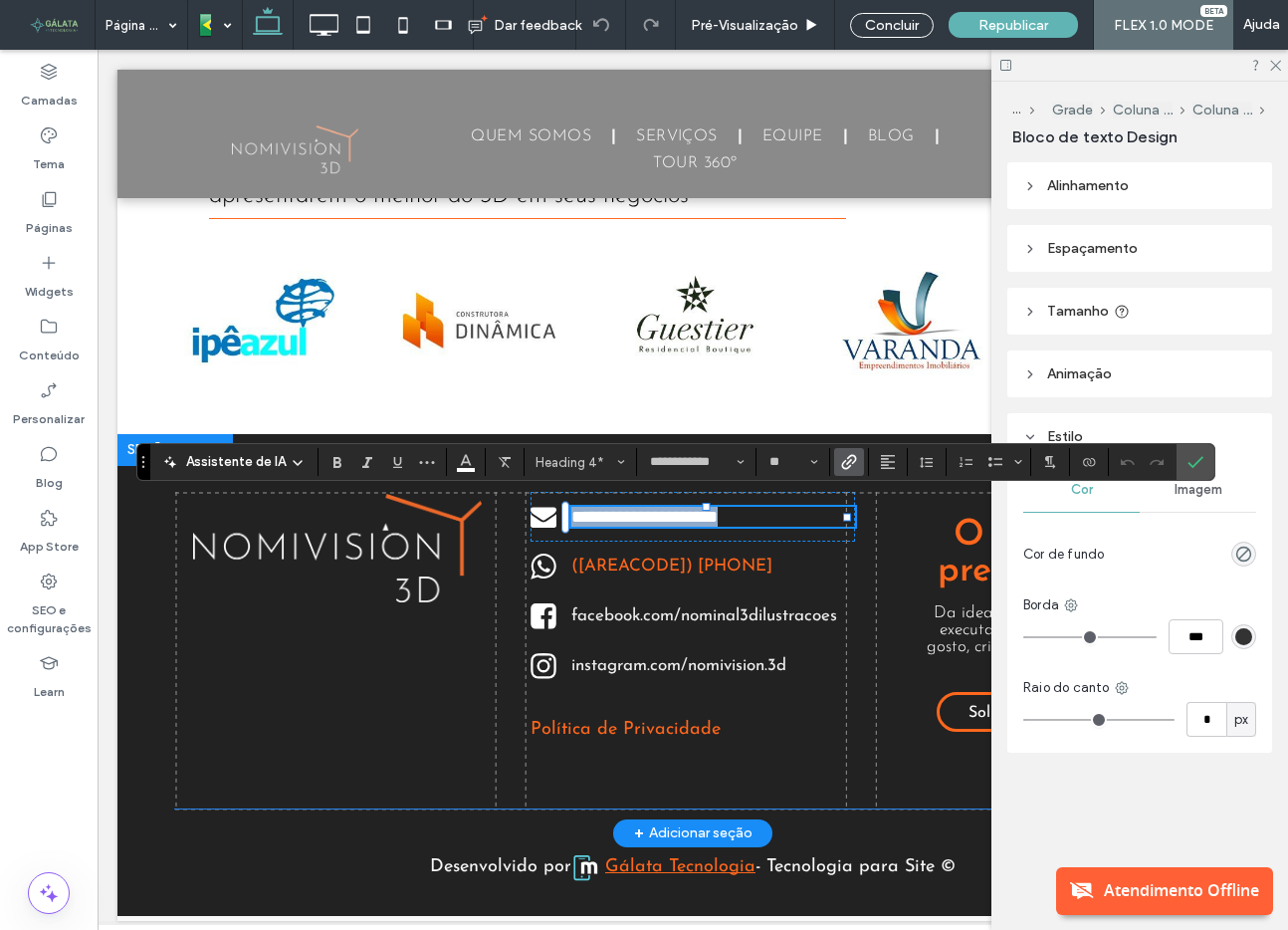 click on "**********" at bounding box center (644, 517) 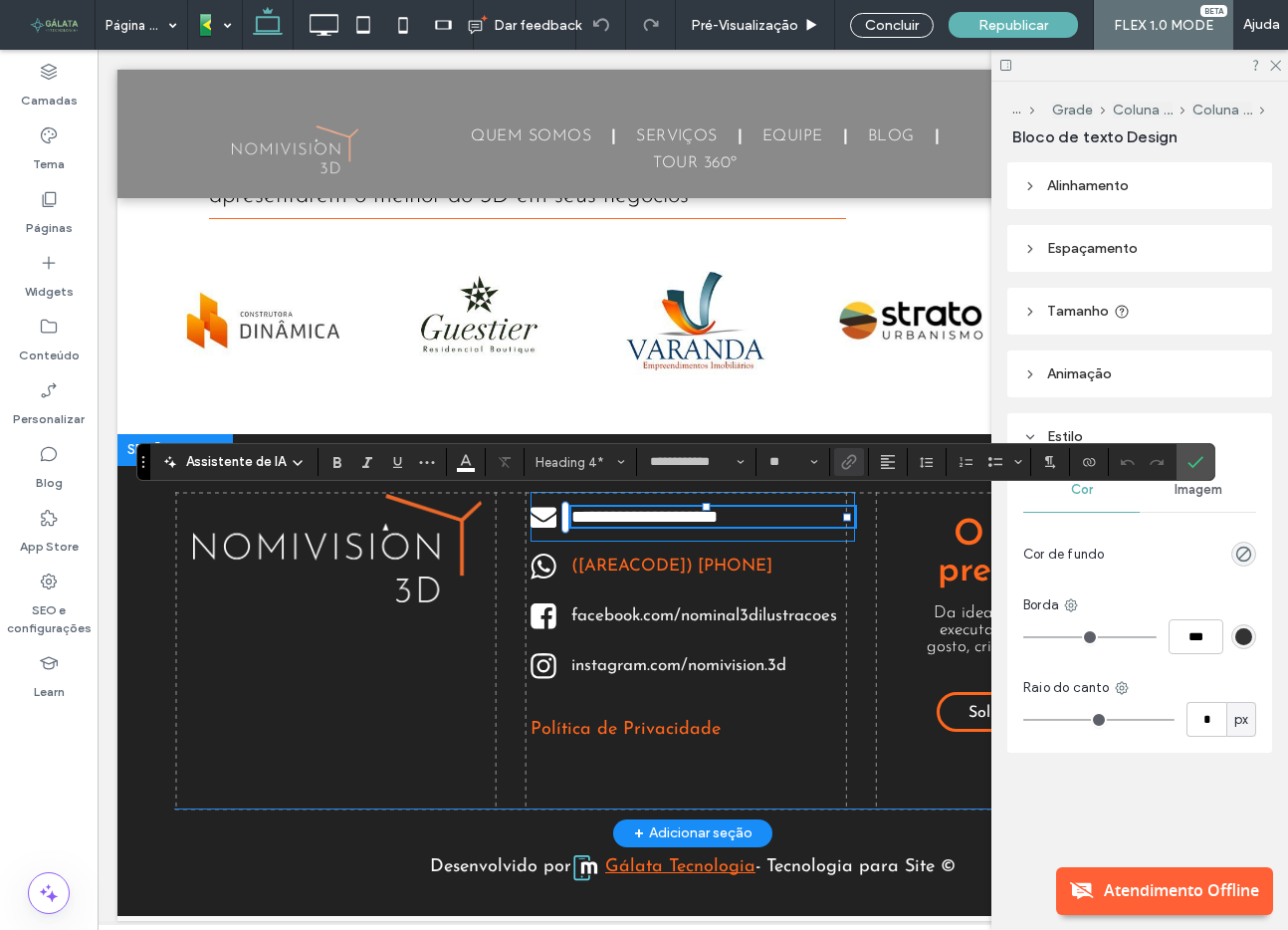 type 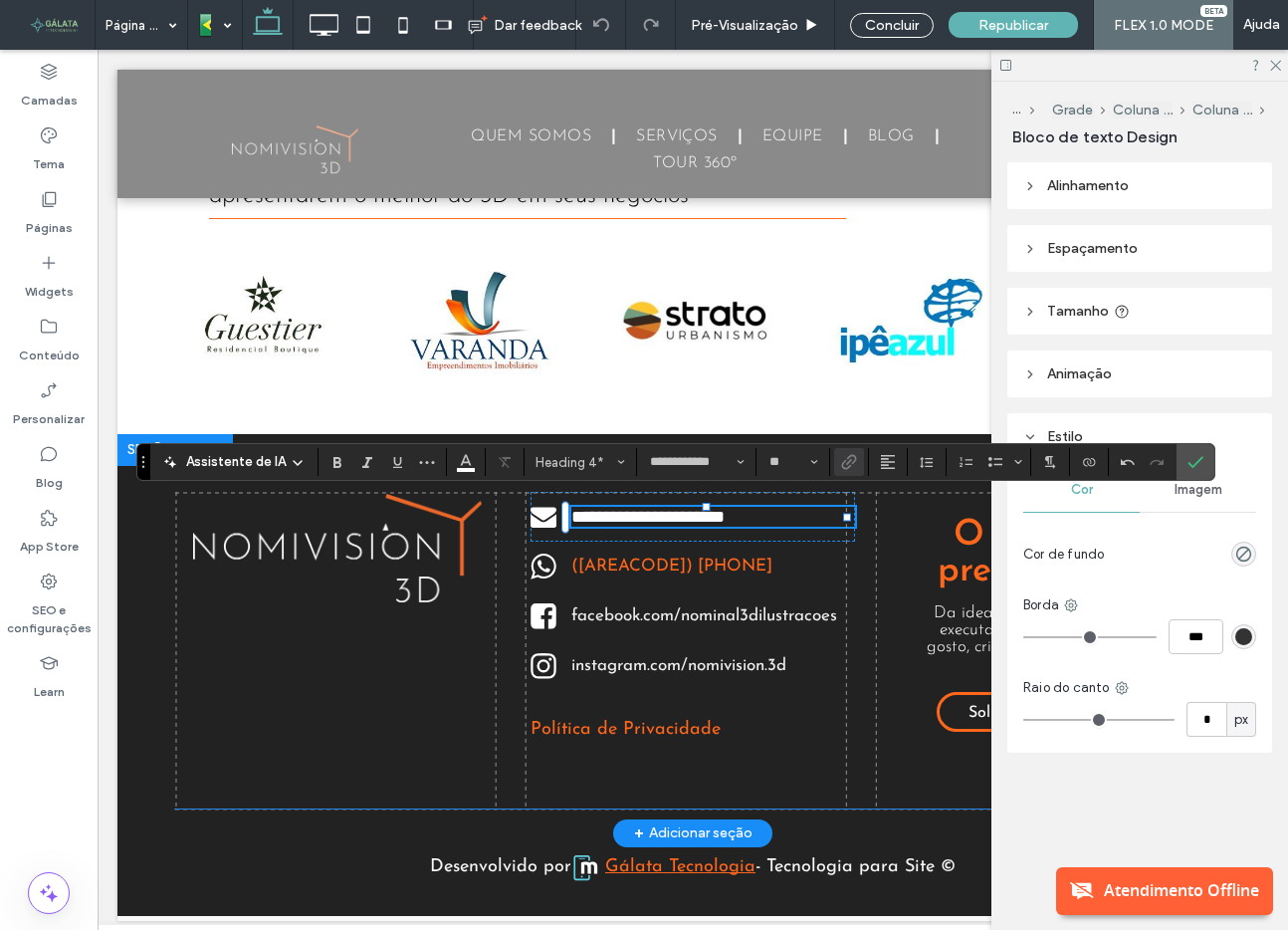 click on "**********" at bounding box center [648, 517] 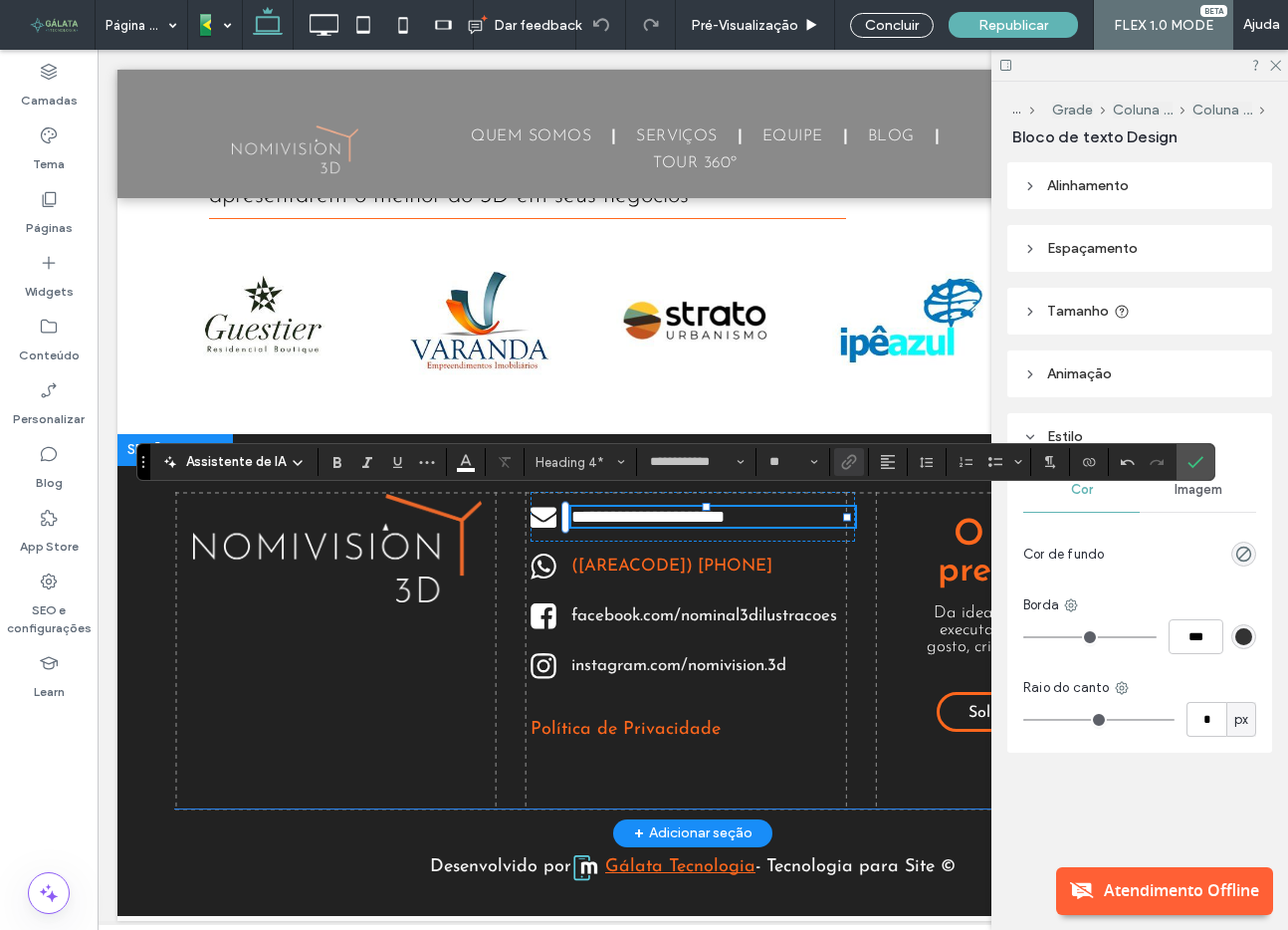 click on "**********" at bounding box center [648, 517] 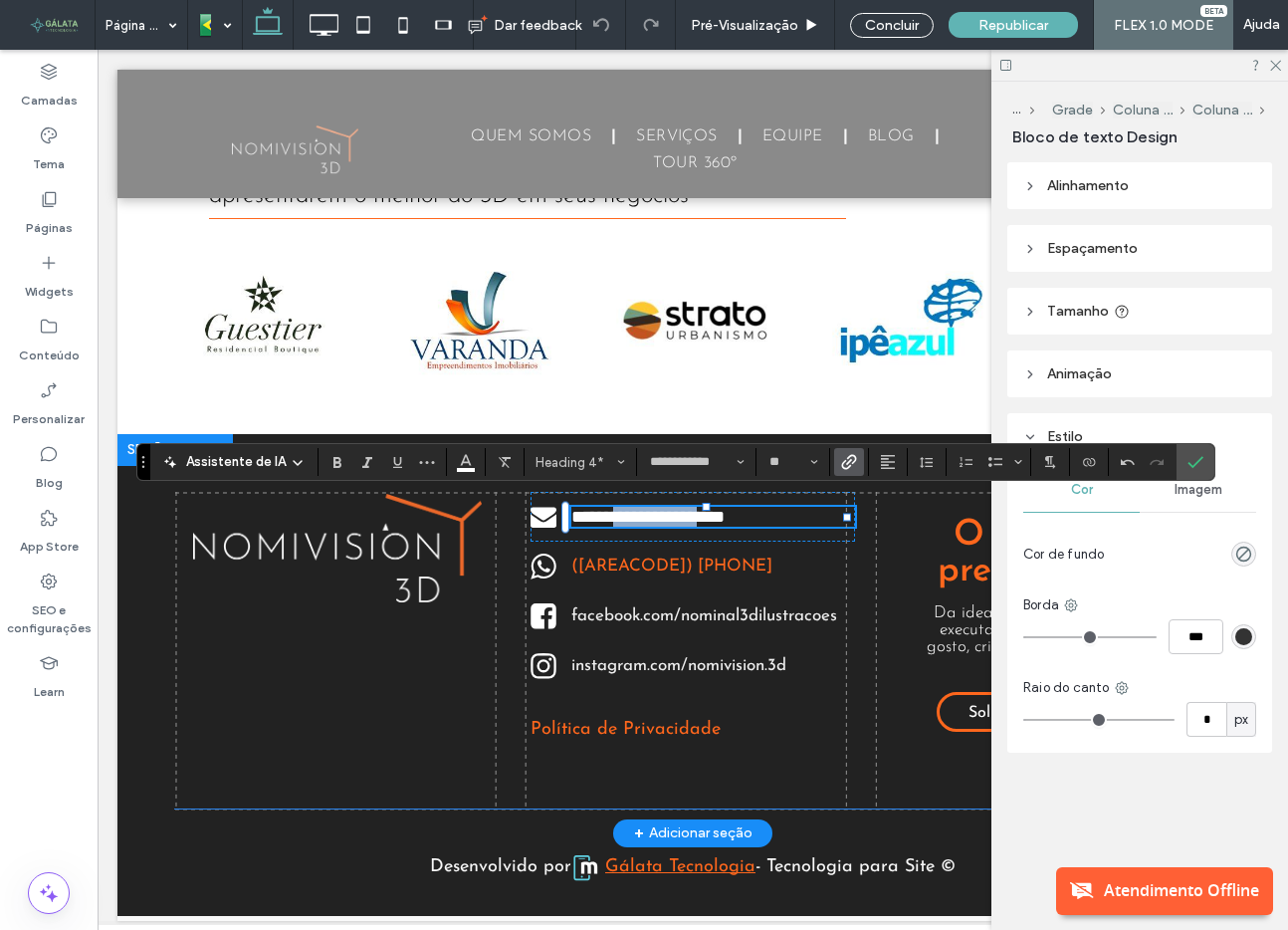copy on "**********" 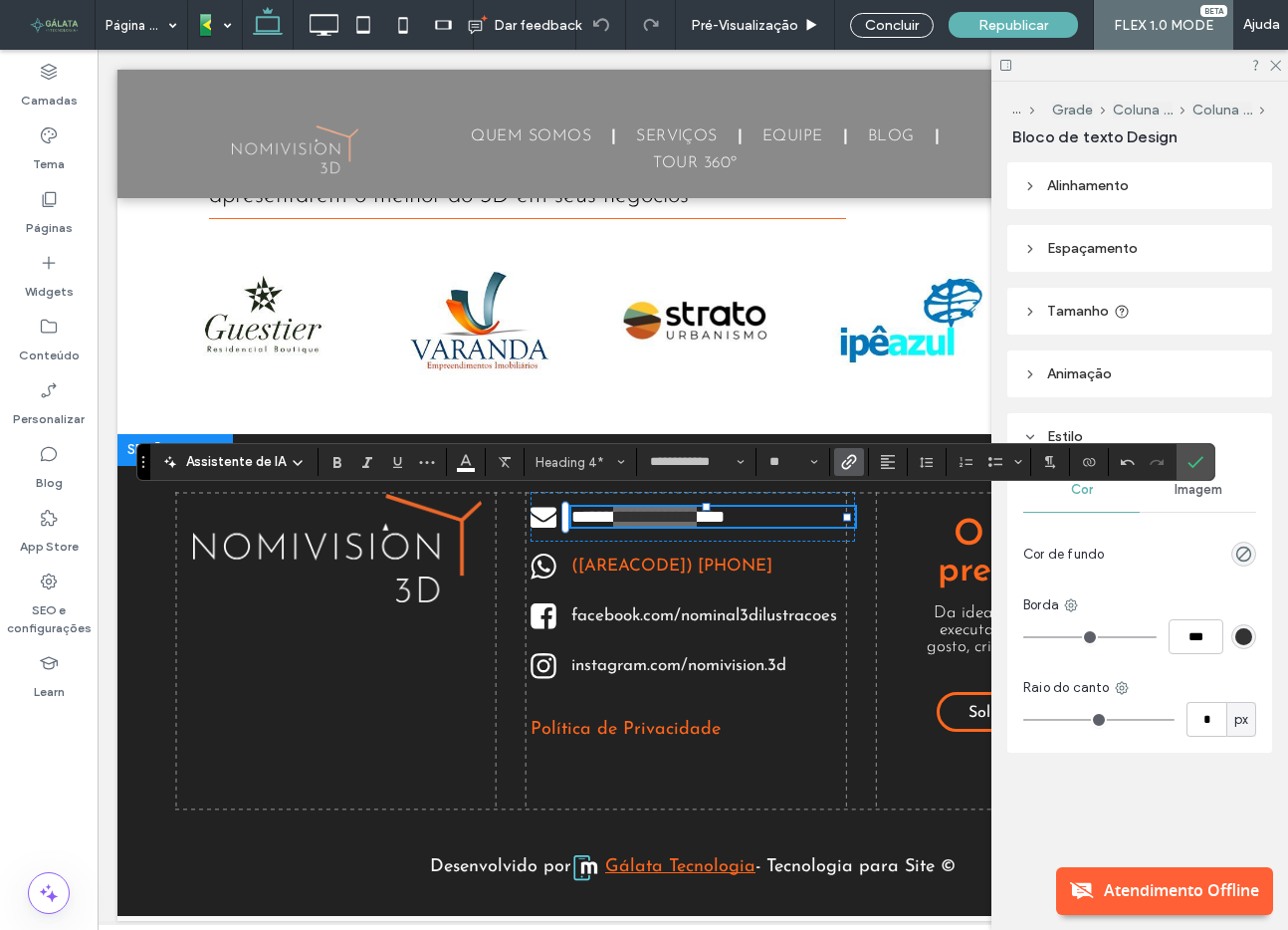 click 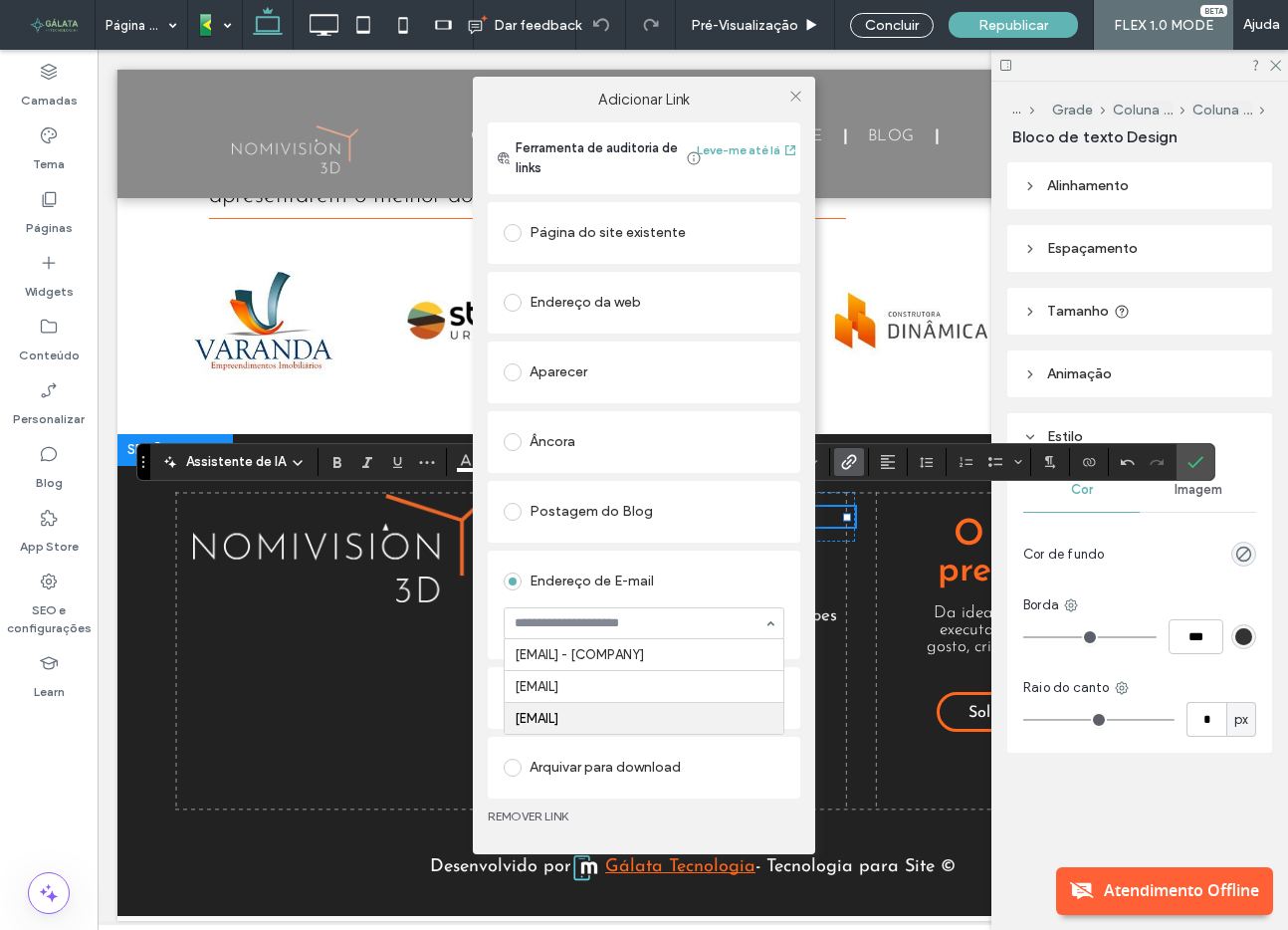 paste on "**********" 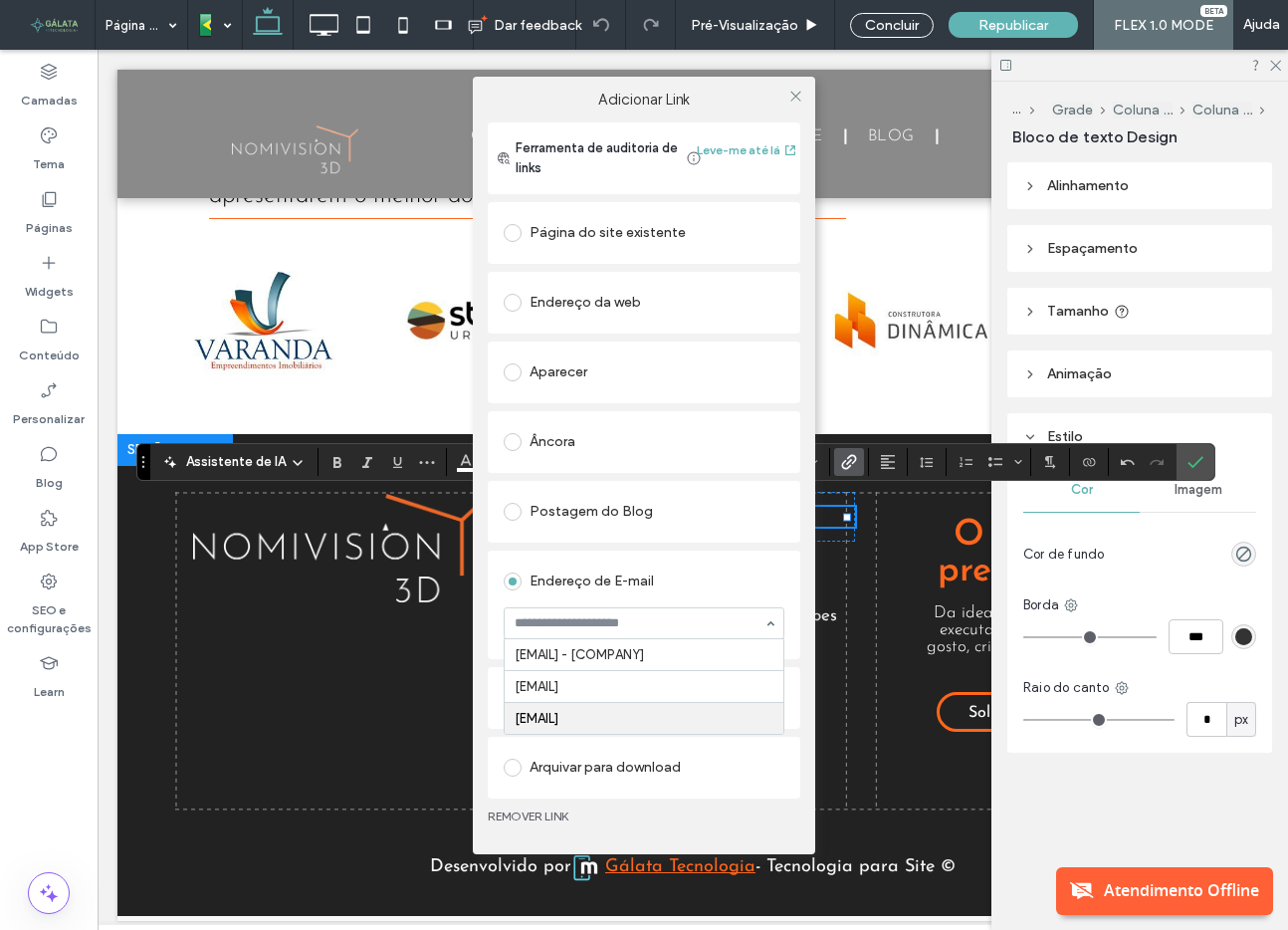 type on "**********" 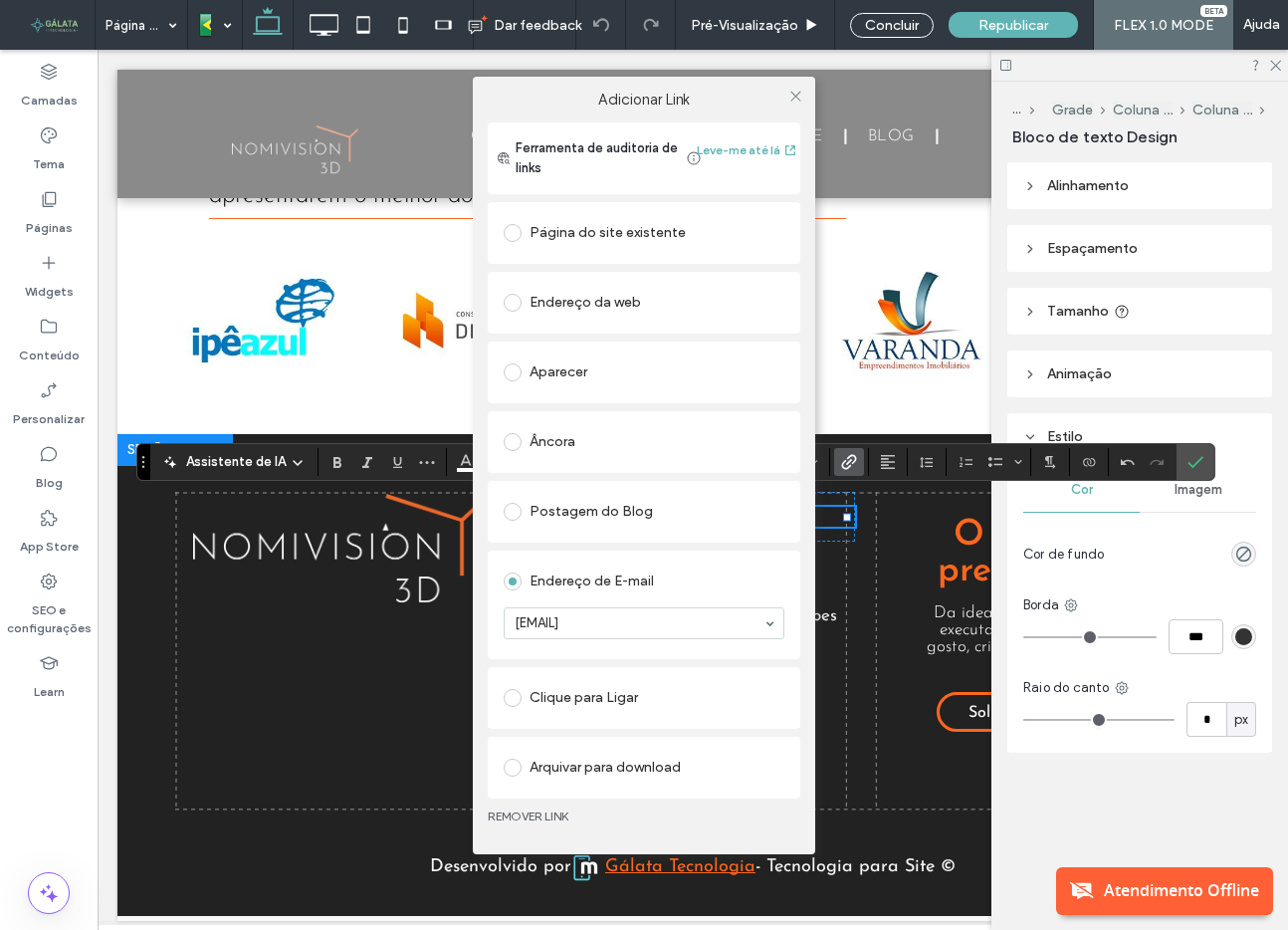 click at bounding box center [639, 623] 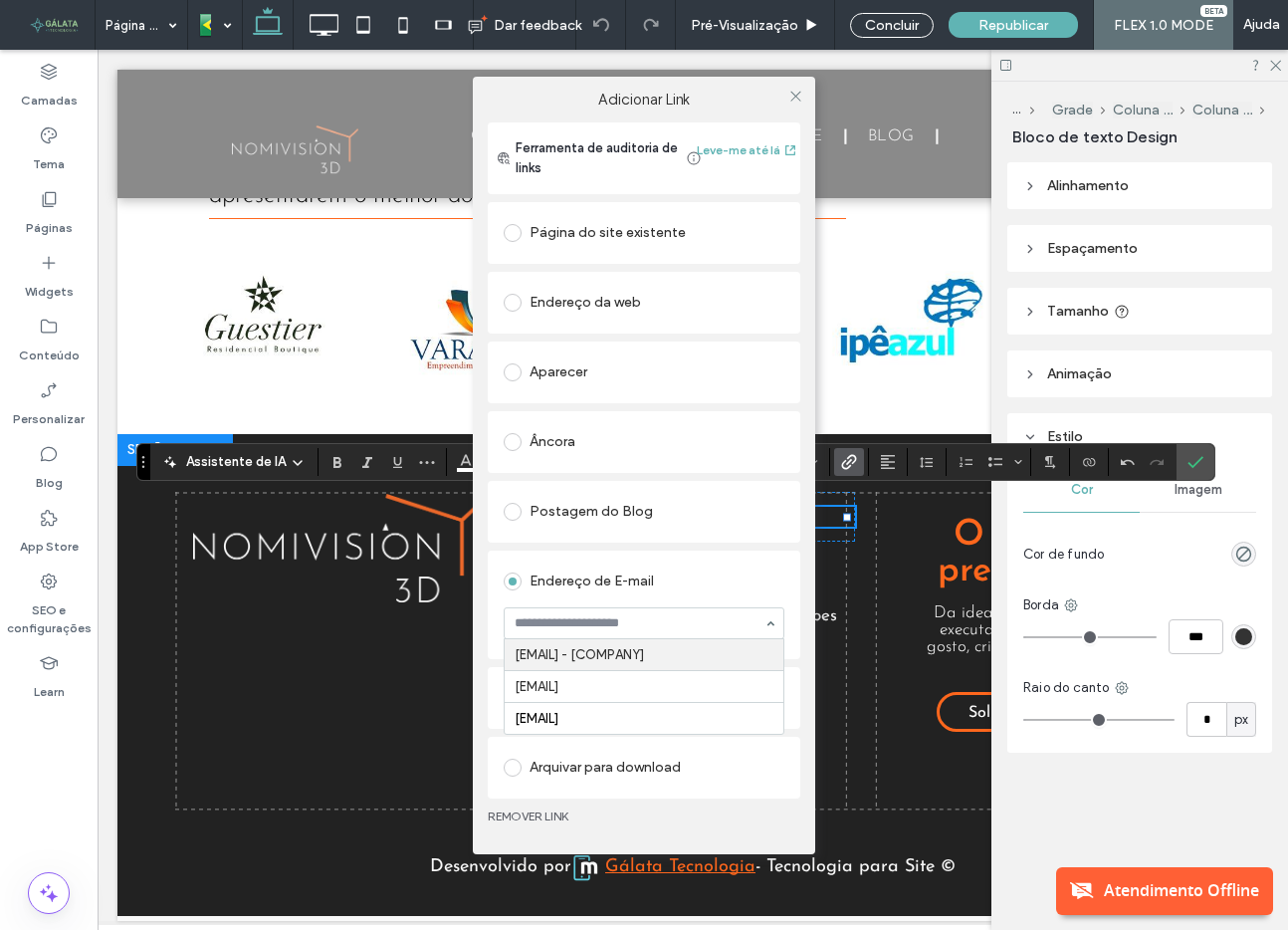 paste on "**********" 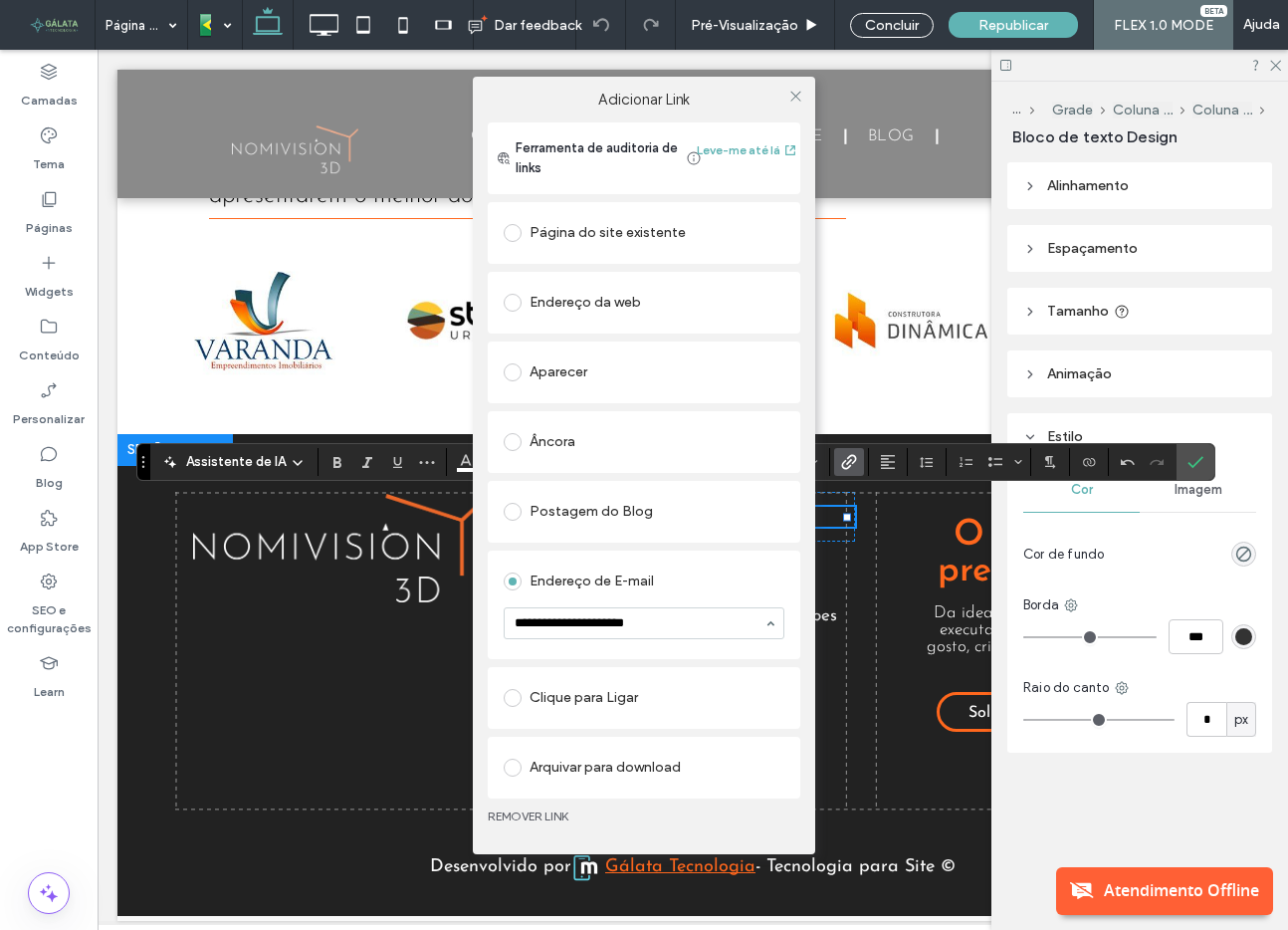 type on "**********" 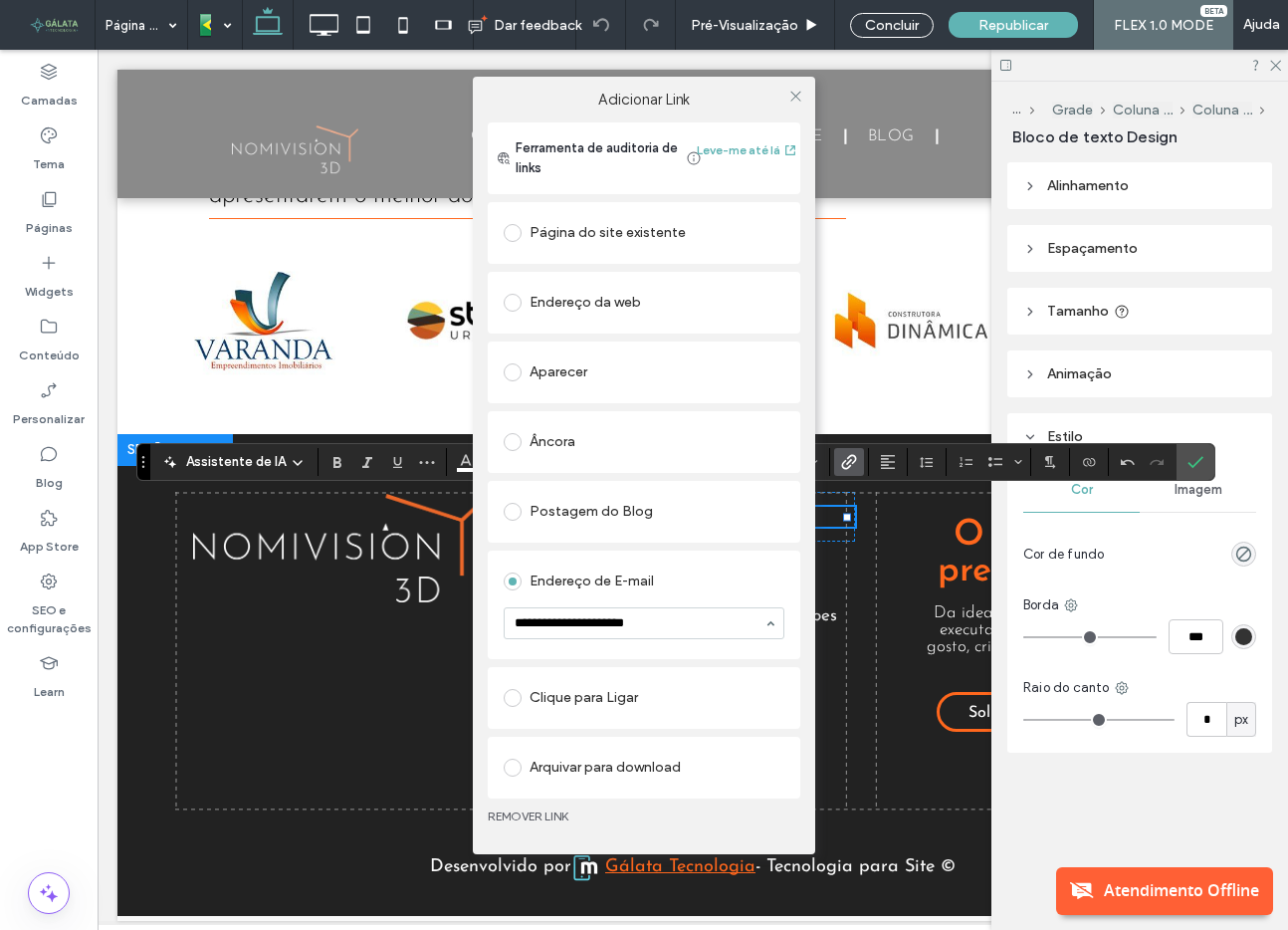 type 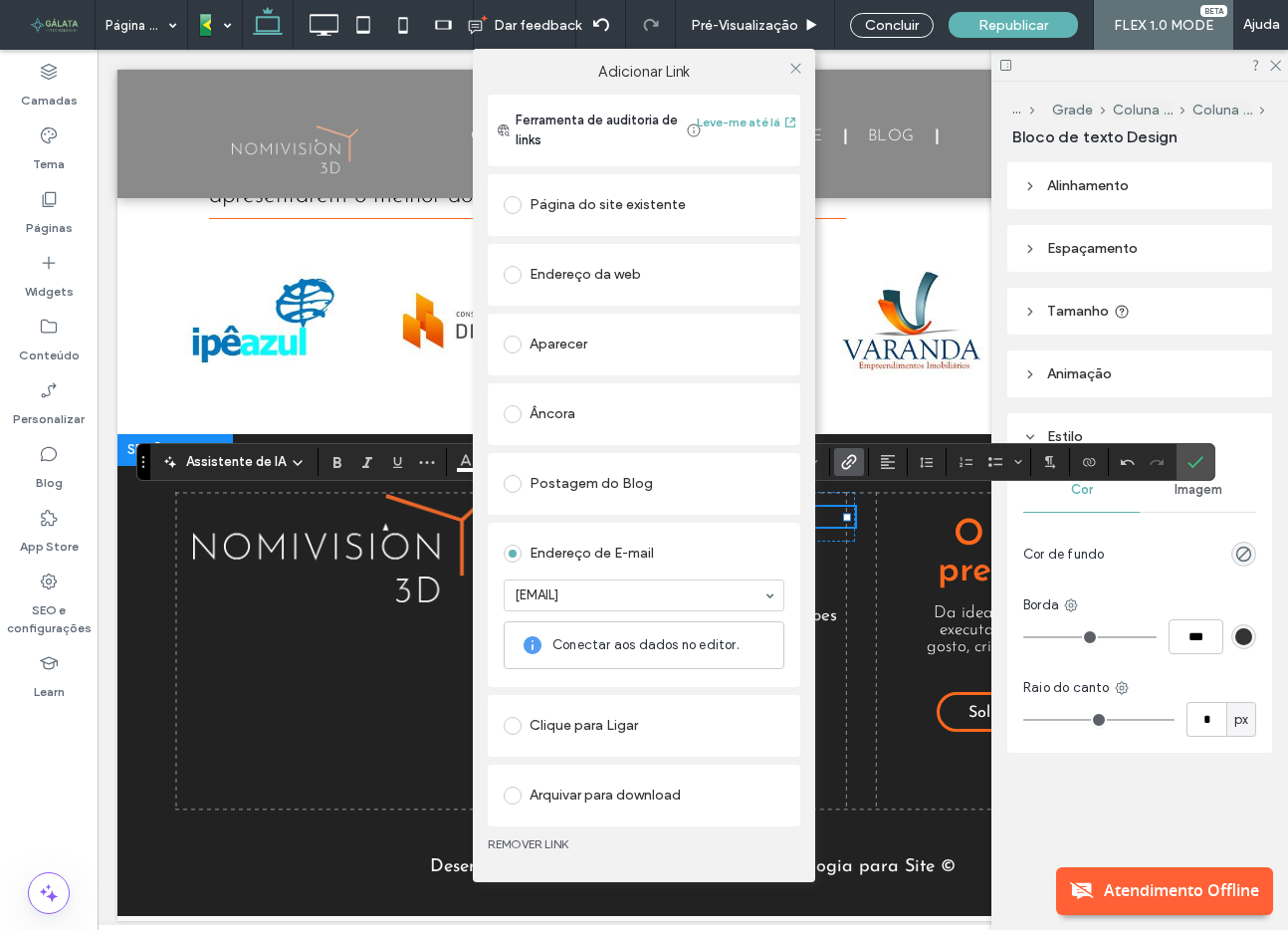 scroll, scrollTop: 0, scrollLeft: 0, axis: both 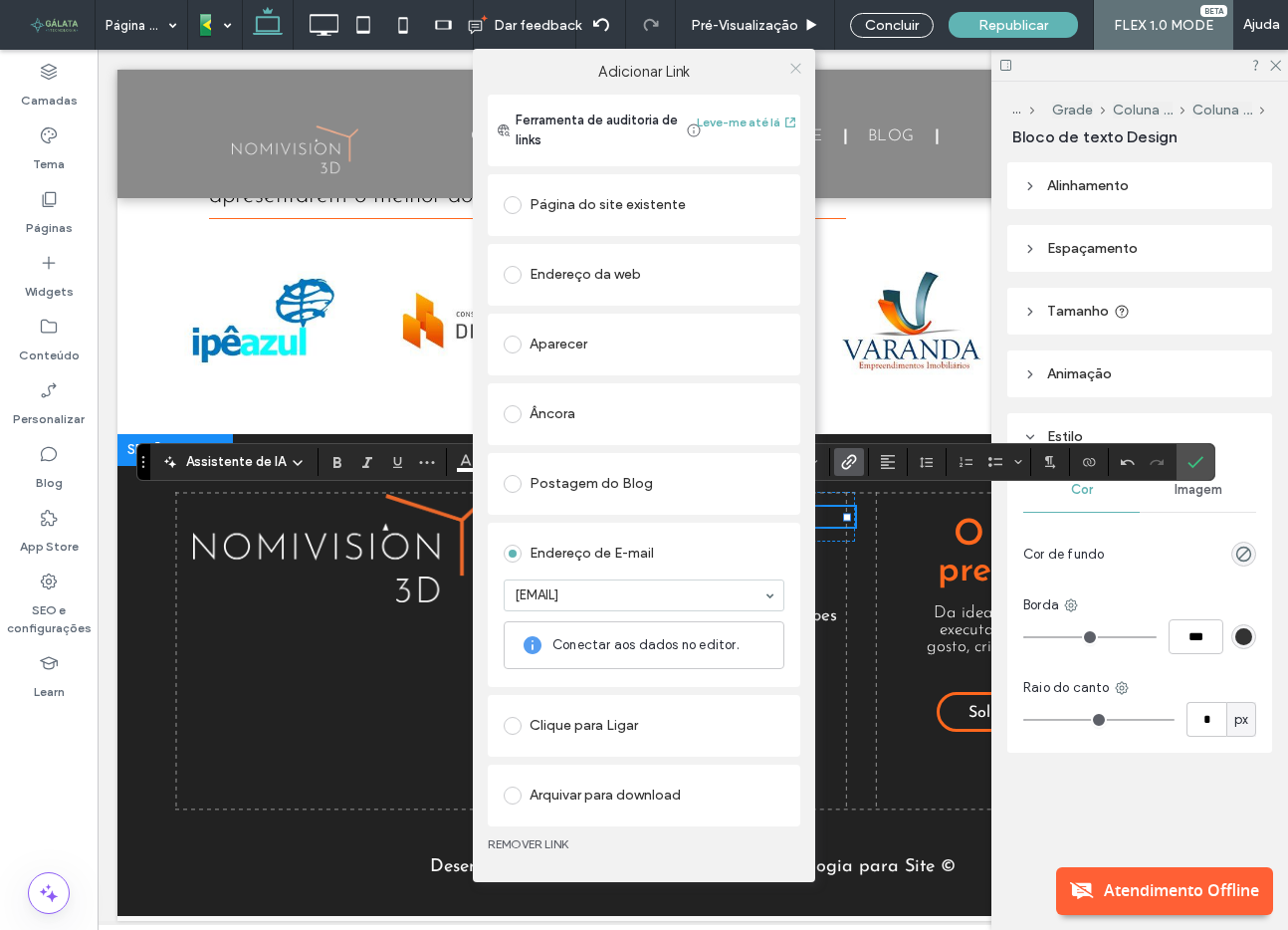 click 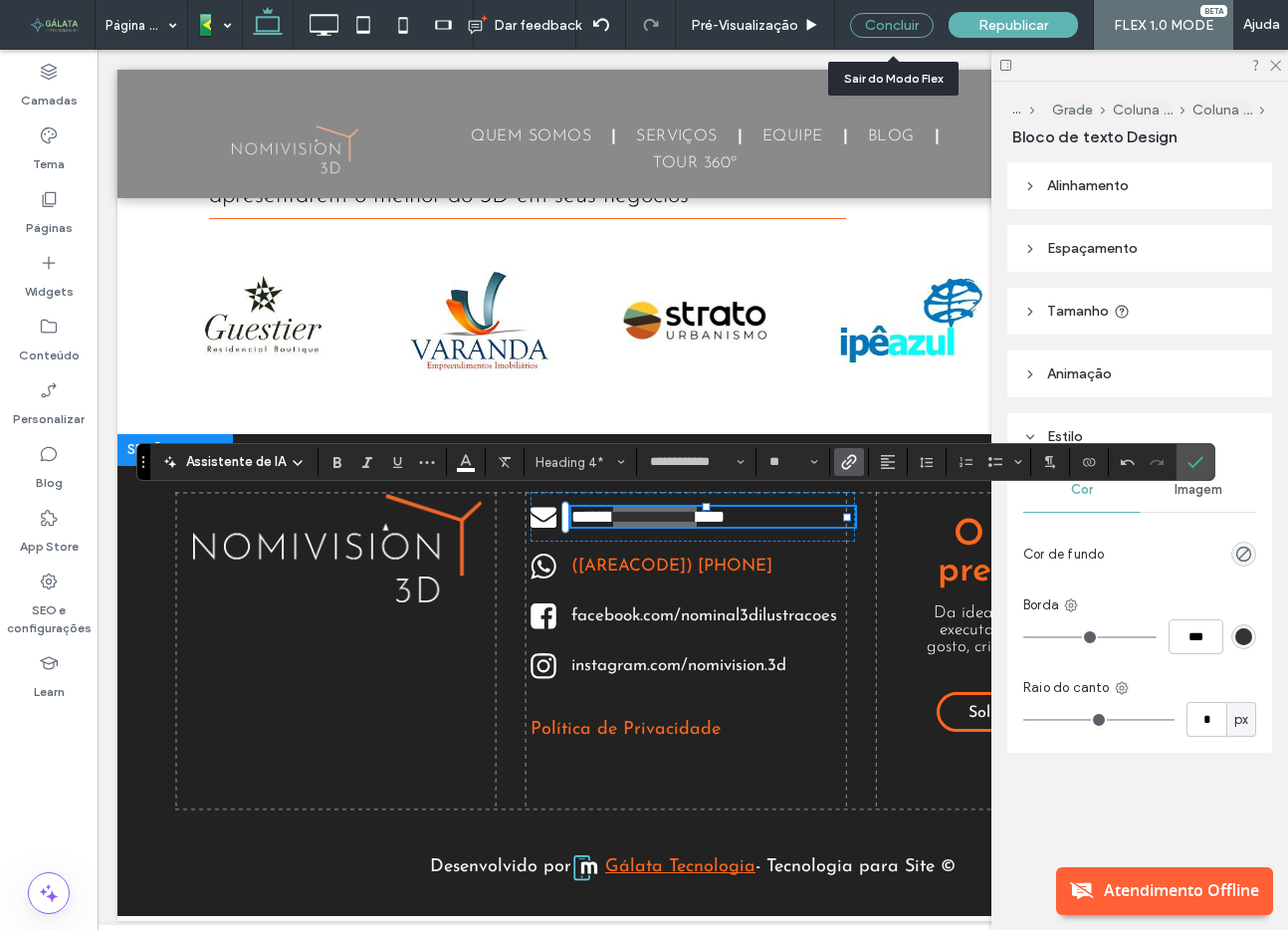 click on "Concluir" at bounding box center (892, 25) 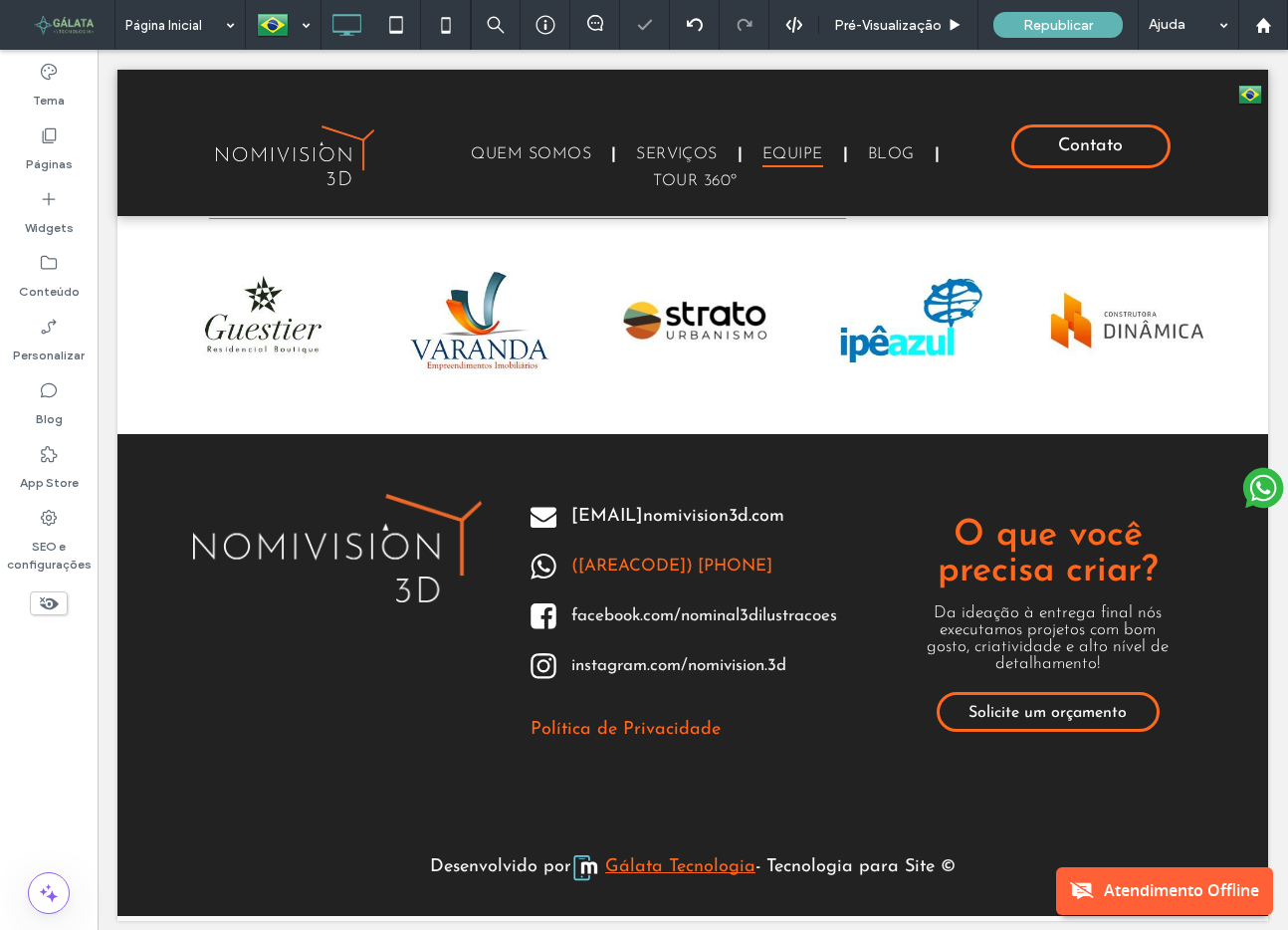 scroll, scrollTop: 7232, scrollLeft: 0, axis: vertical 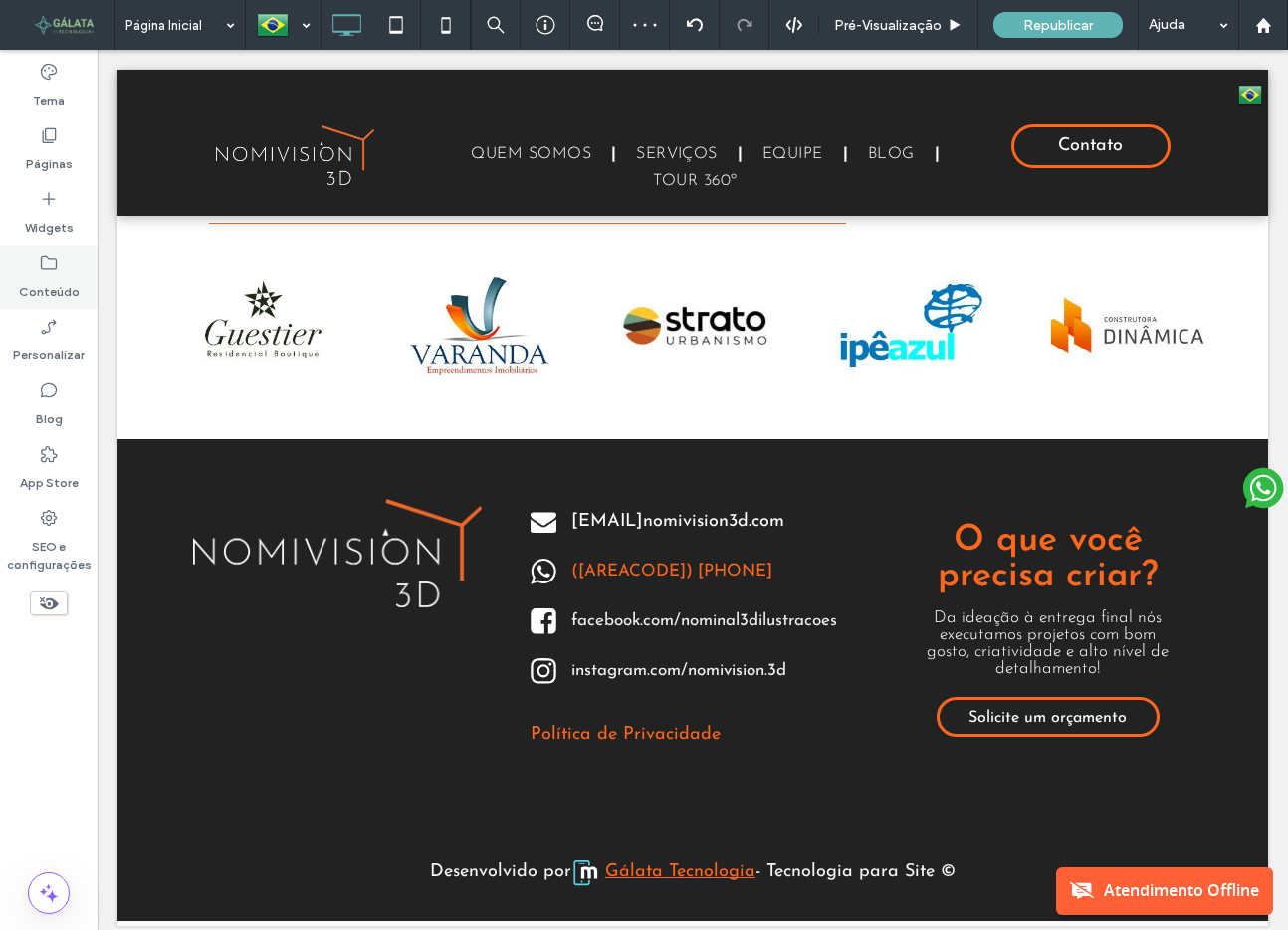 click on "Conteúdo" at bounding box center [49, 287] 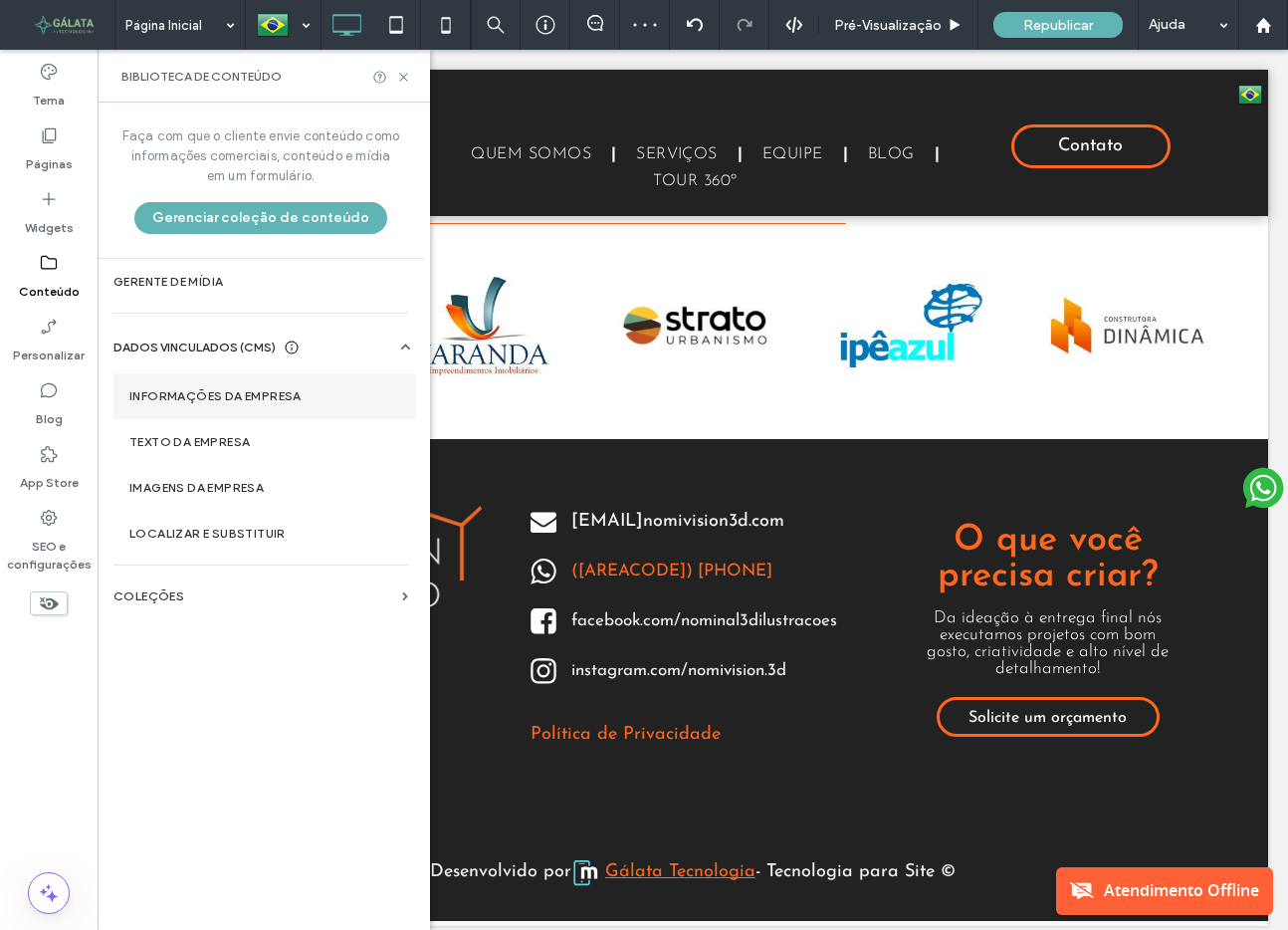 click on "Informações da empresa" at bounding box center (265, 396) 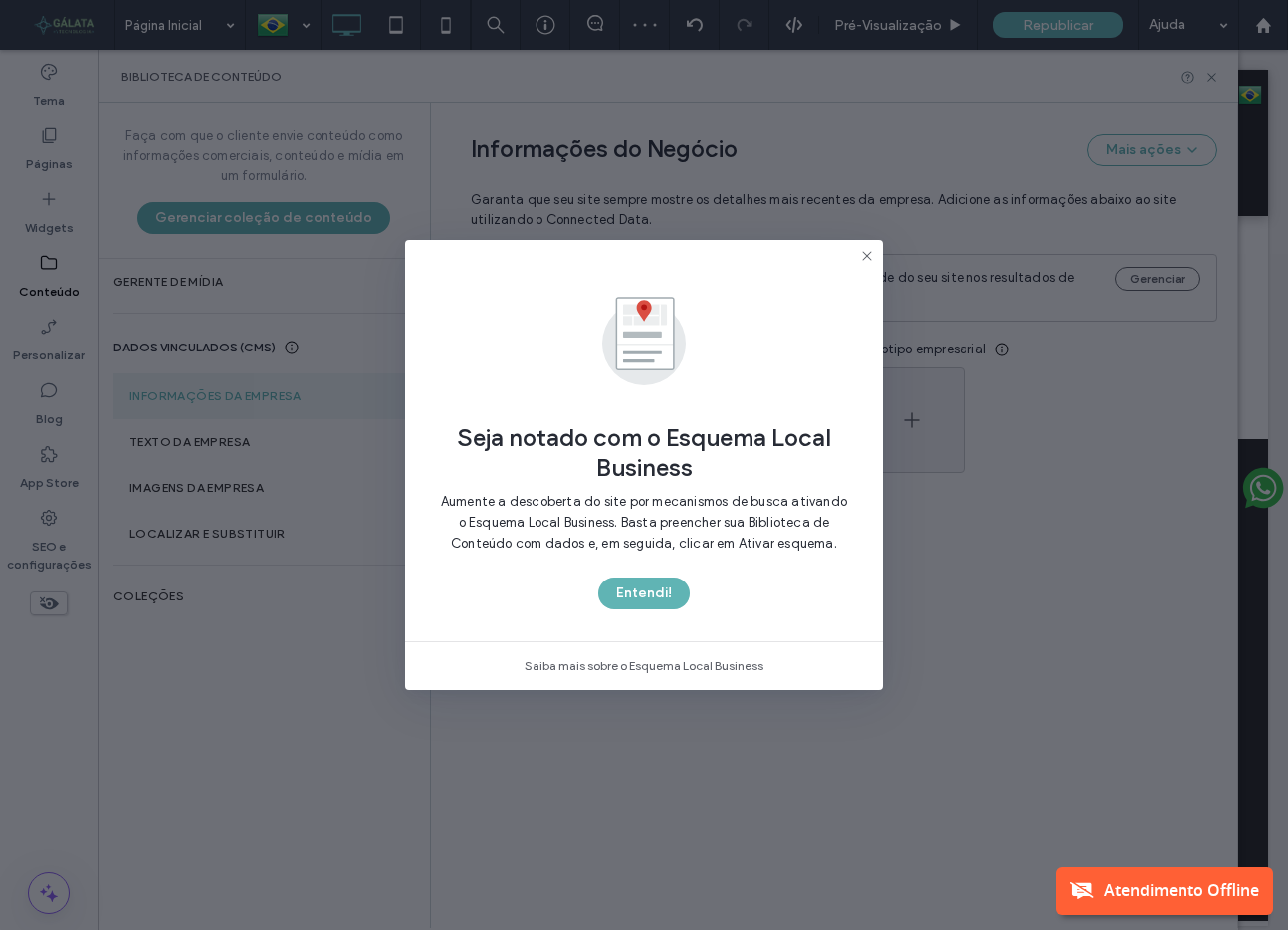 type on "**********" 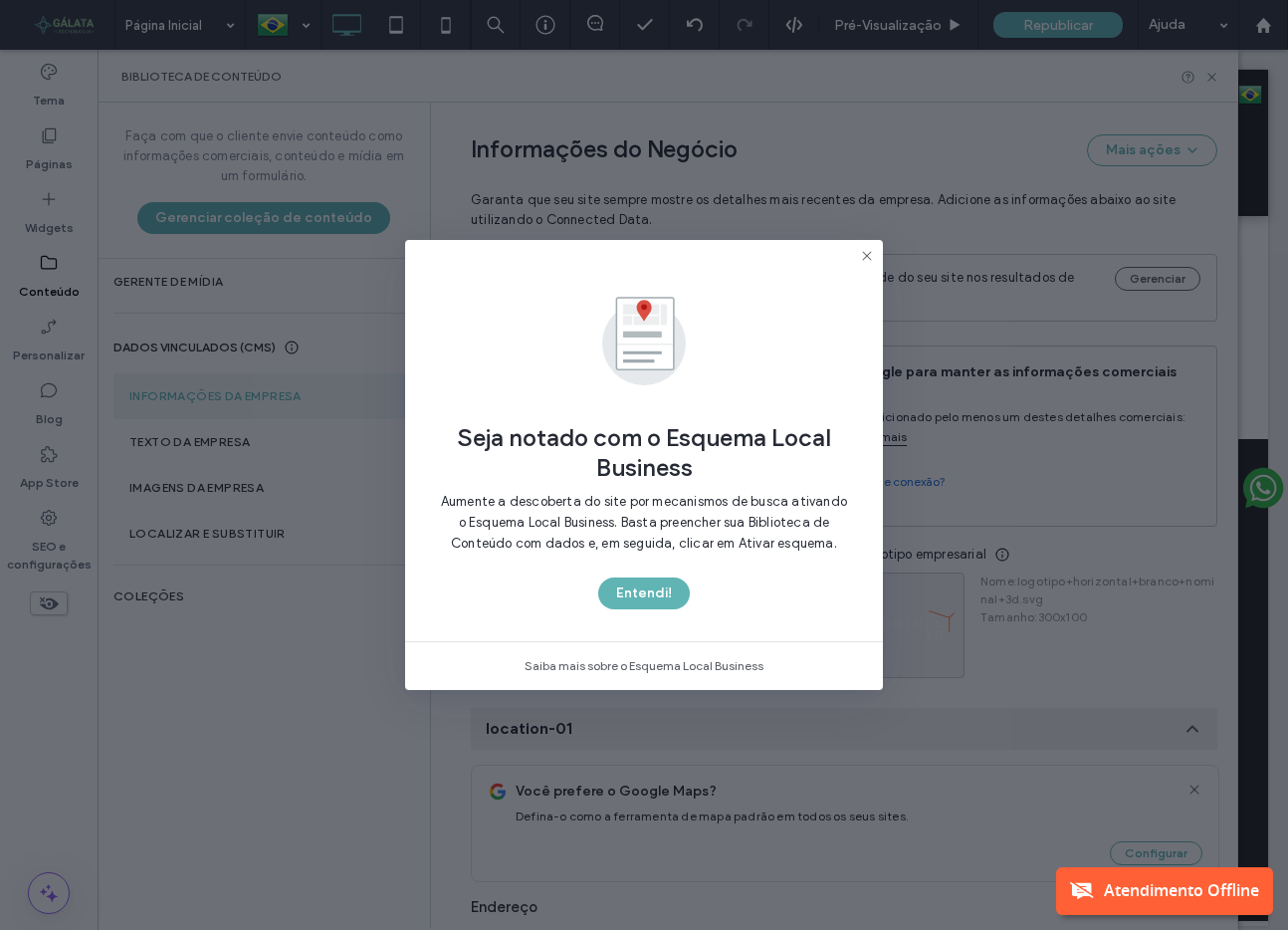 scroll, scrollTop: 200, scrollLeft: 0, axis: vertical 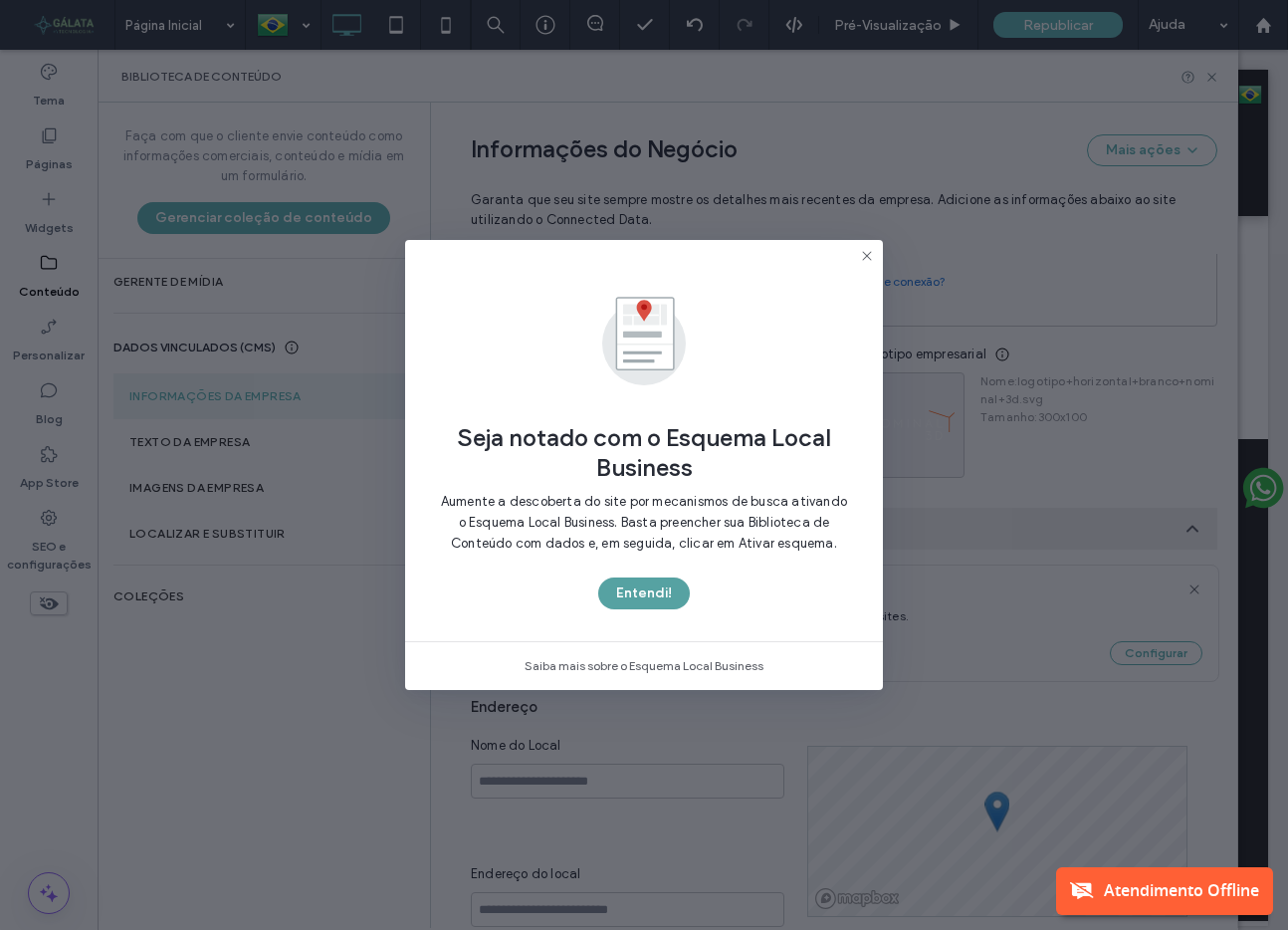 click on "Entendi!" at bounding box center [644, 593] 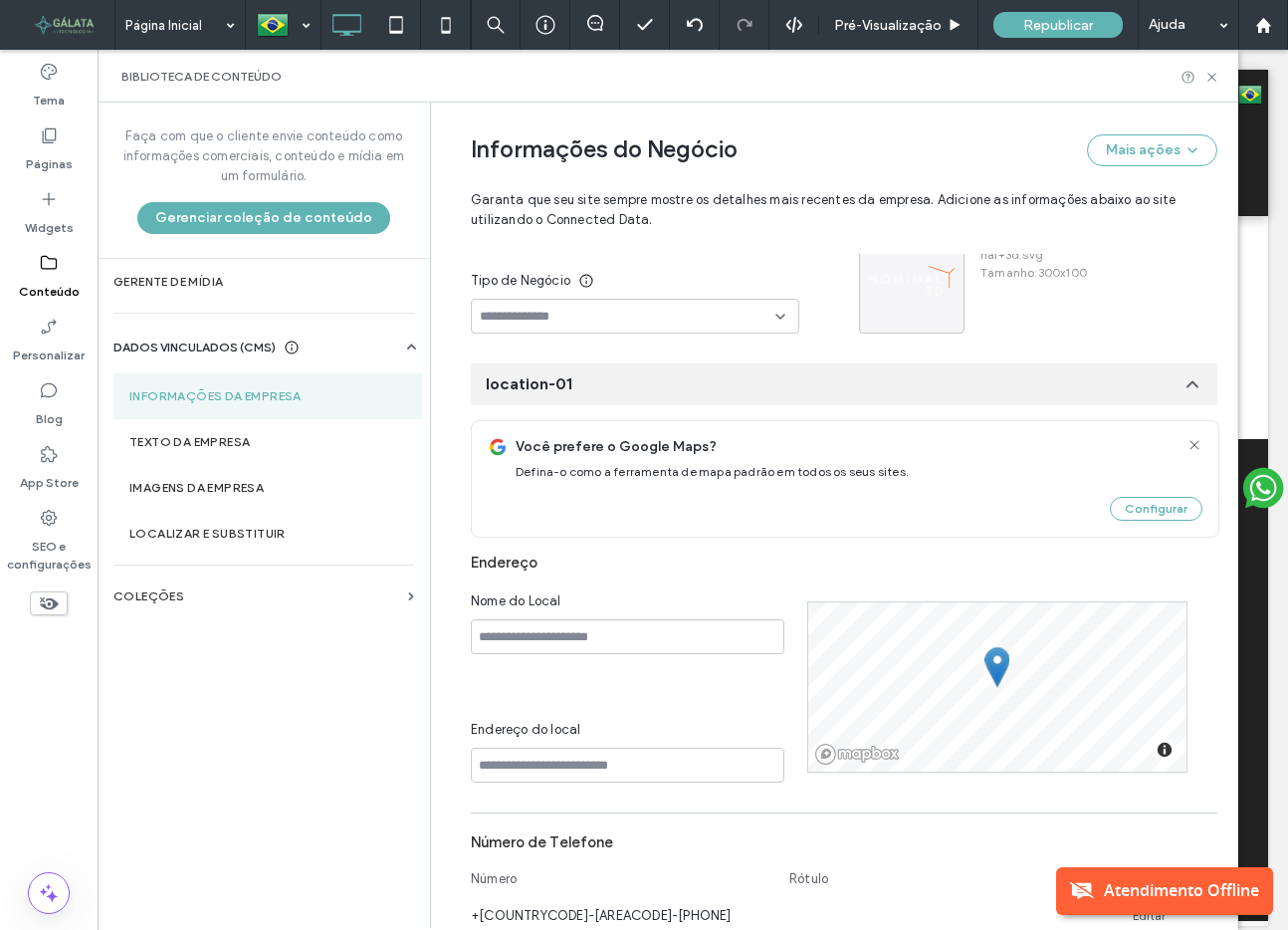 scroll, scrollTop: 300, scrollLeft: 0, axis: vertical 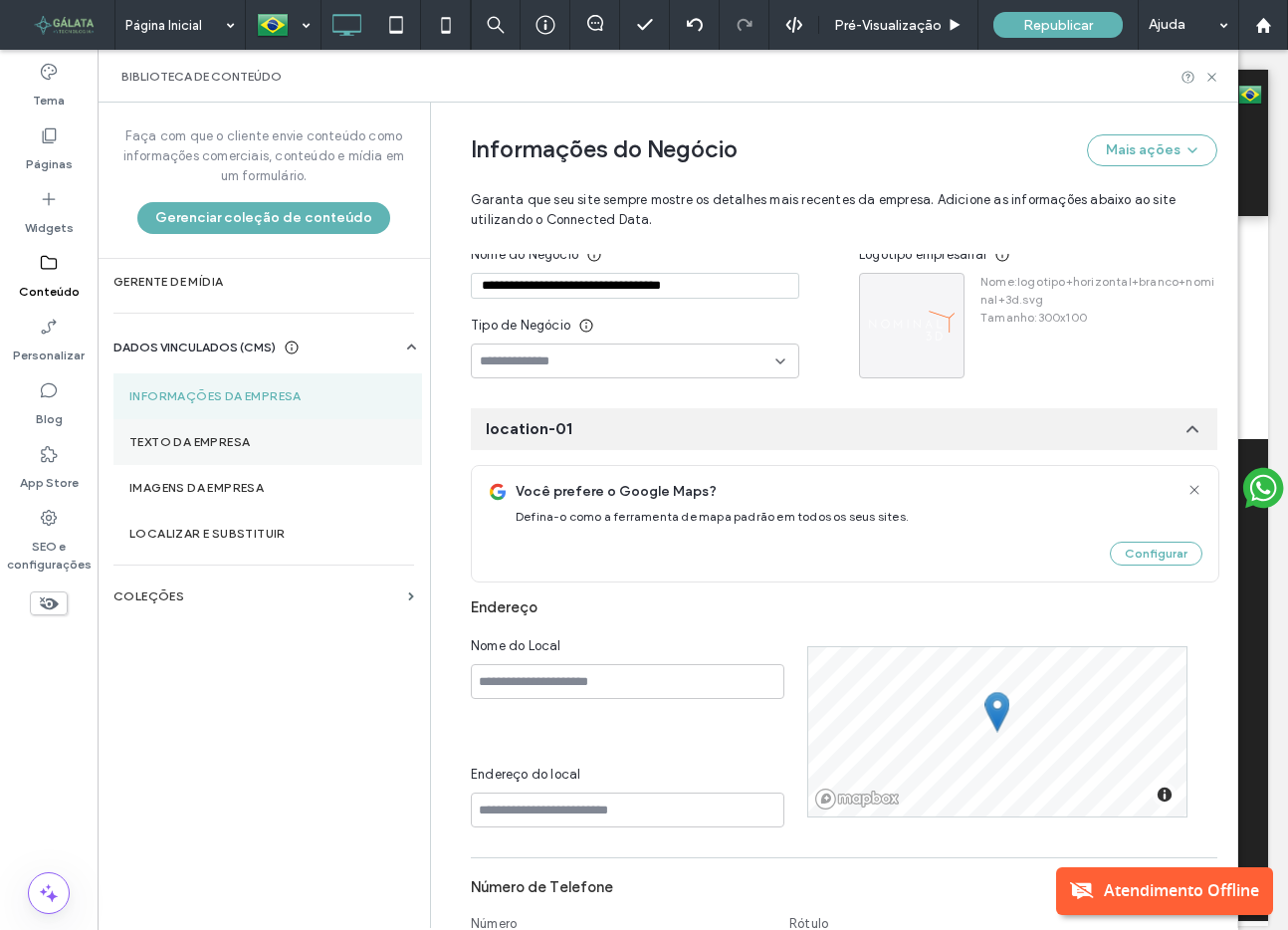 click on "Texto da empresa" at bounding box center [268, 442] 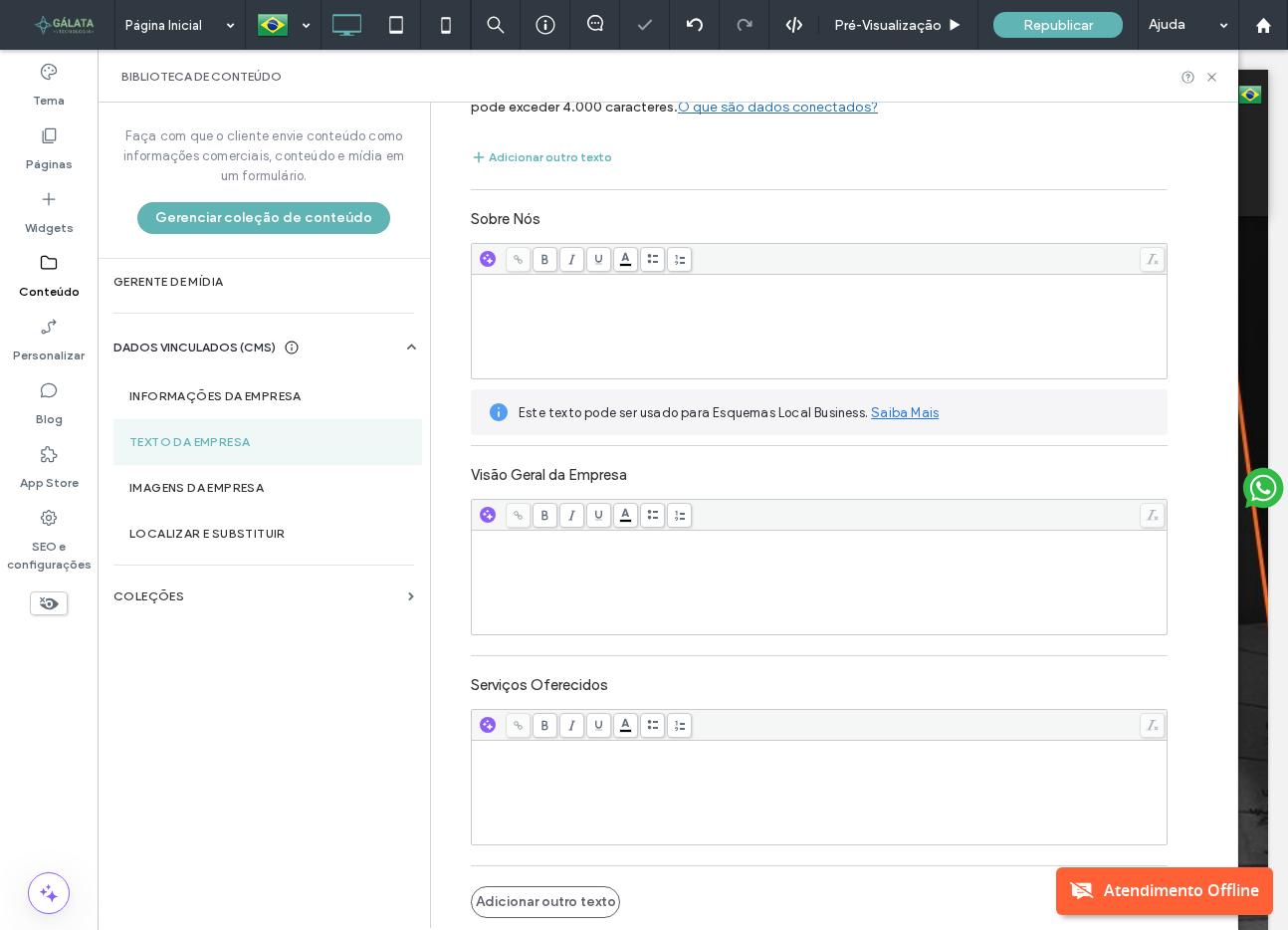 scroll, scrollTop: 0, scrollLeft: 0, axis: both 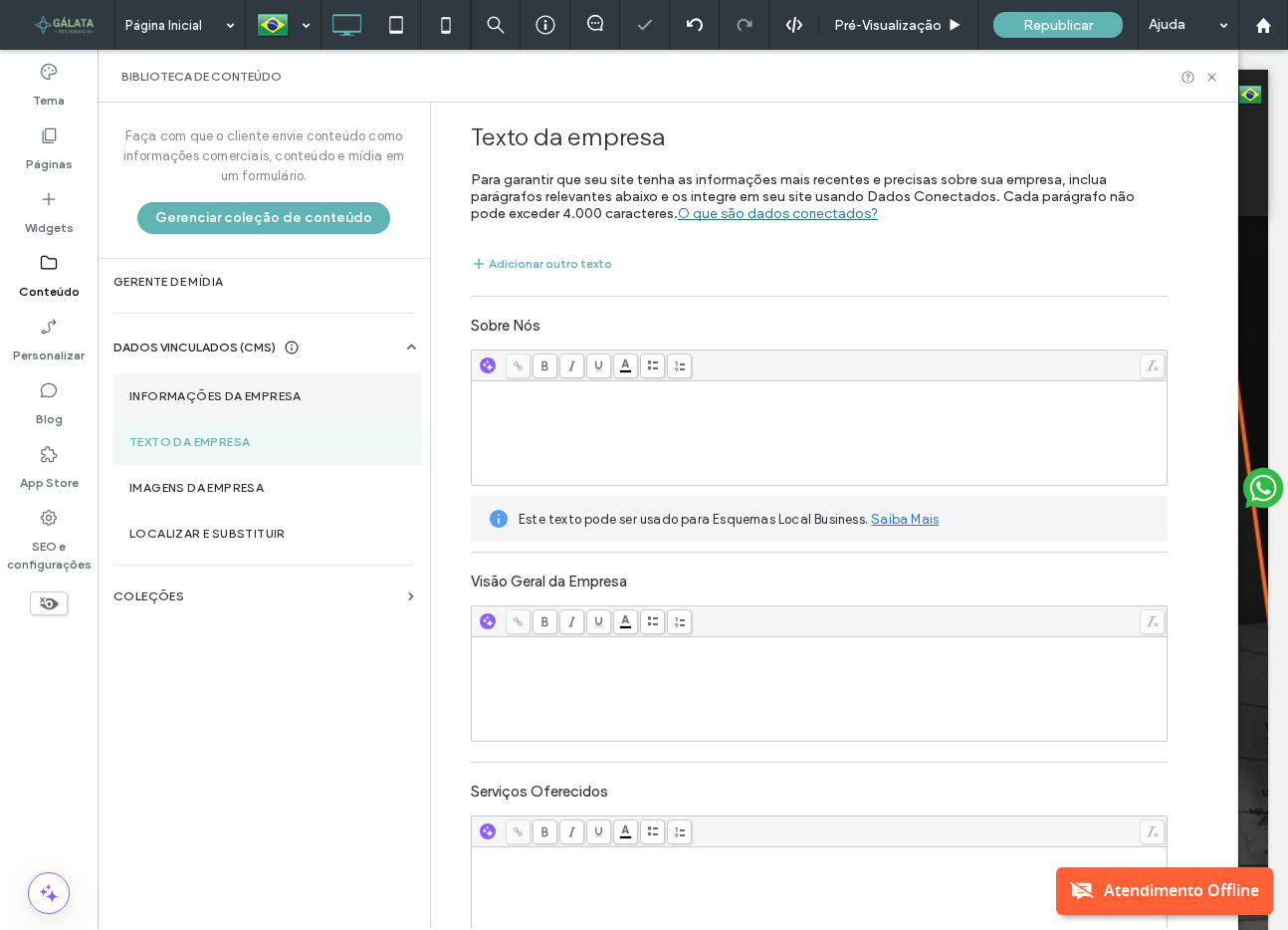 click on "Informações da empresa" at bounding box center [268, 396] 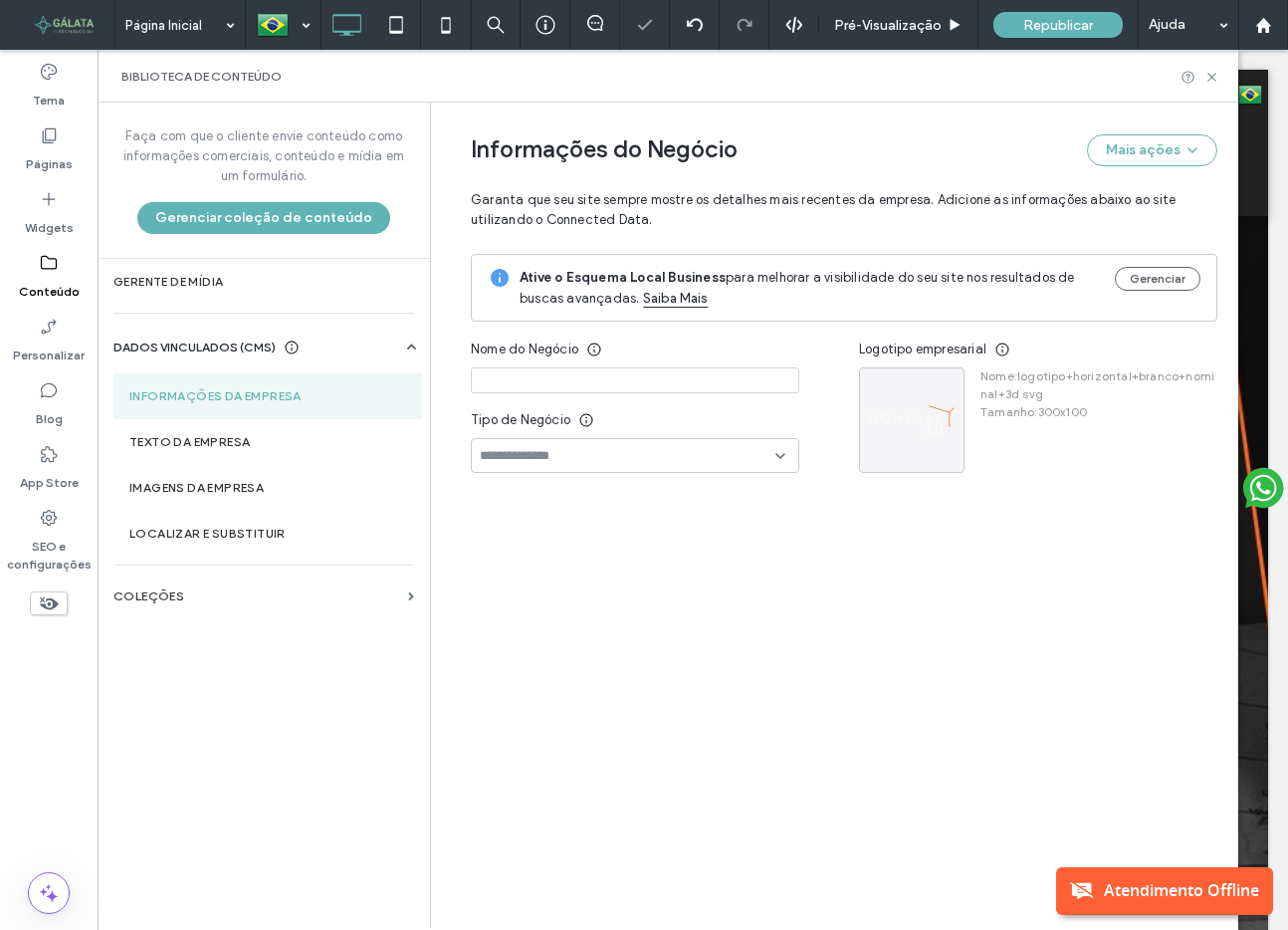 type on "**********" 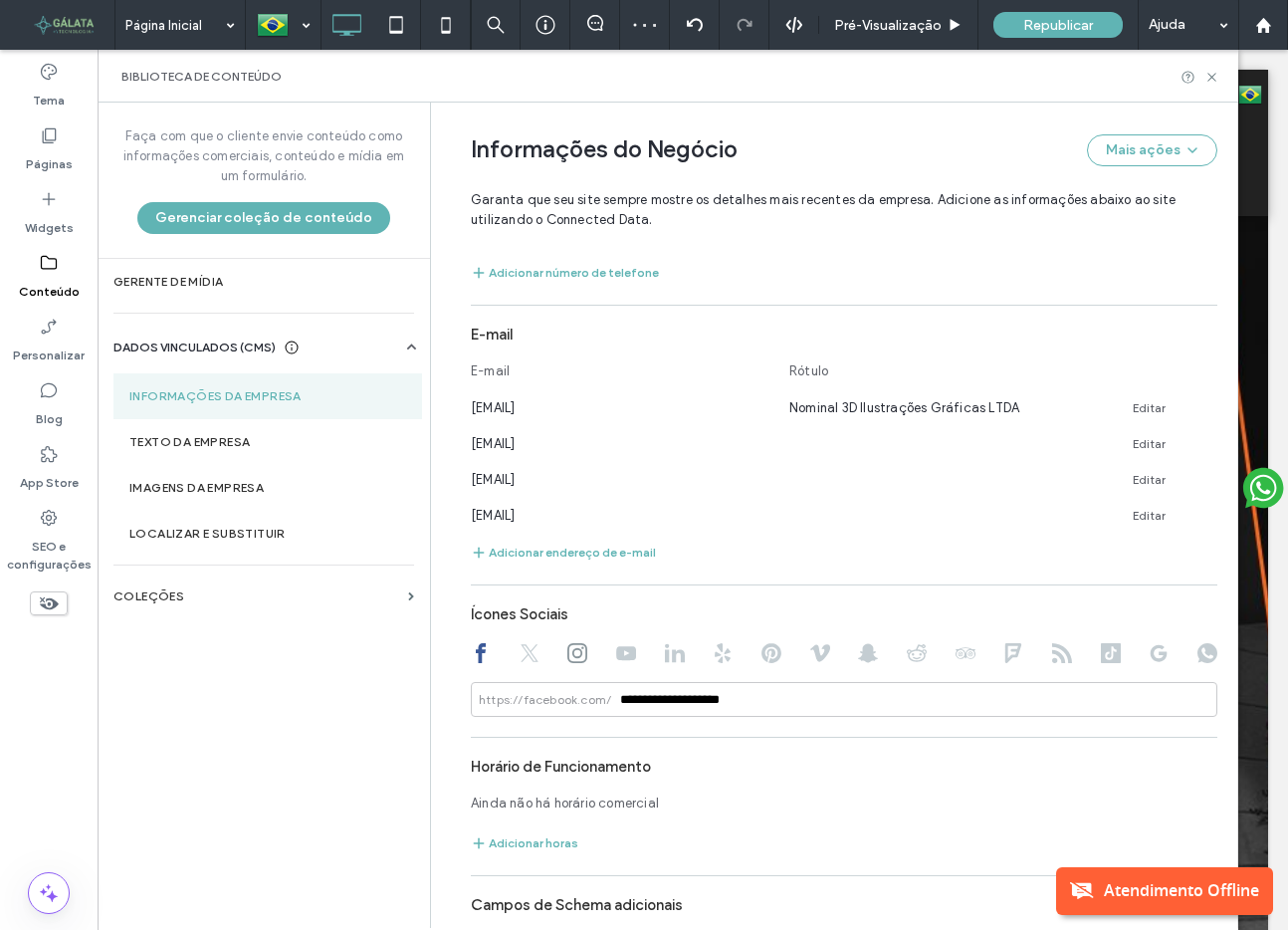 scroll, scrollTop: 1041, scrollLeft: 0, axis: vertical 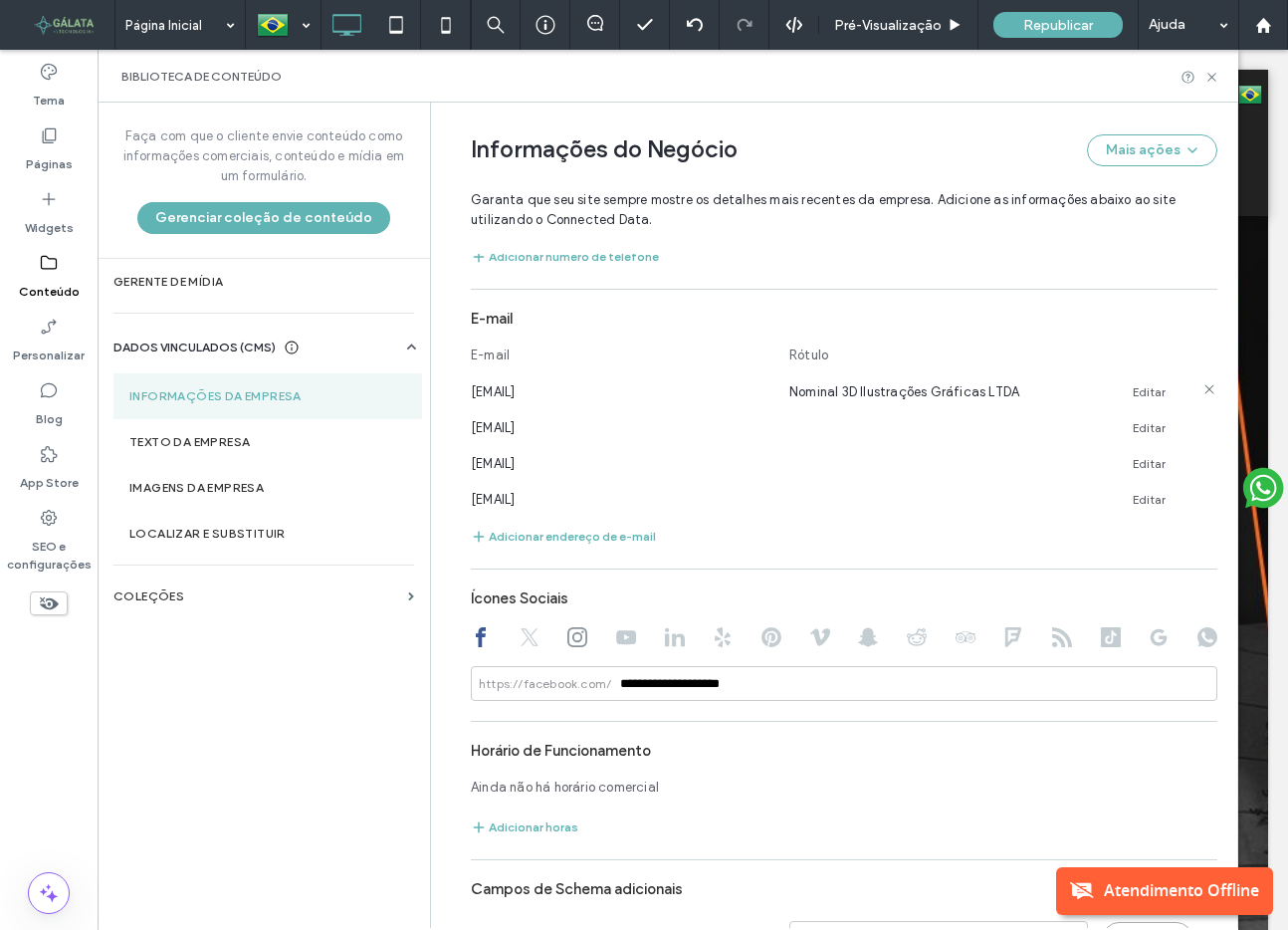 click 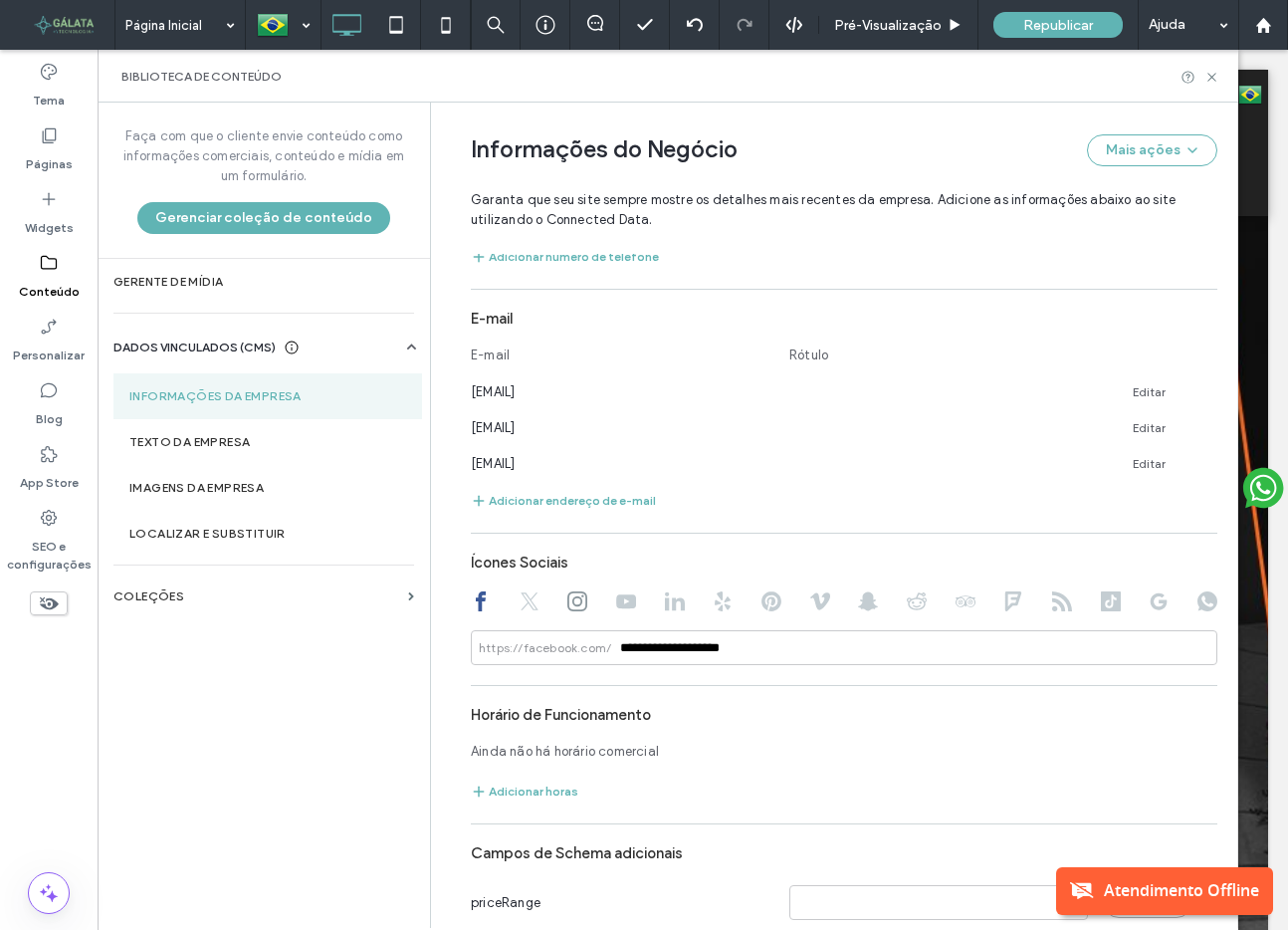 click 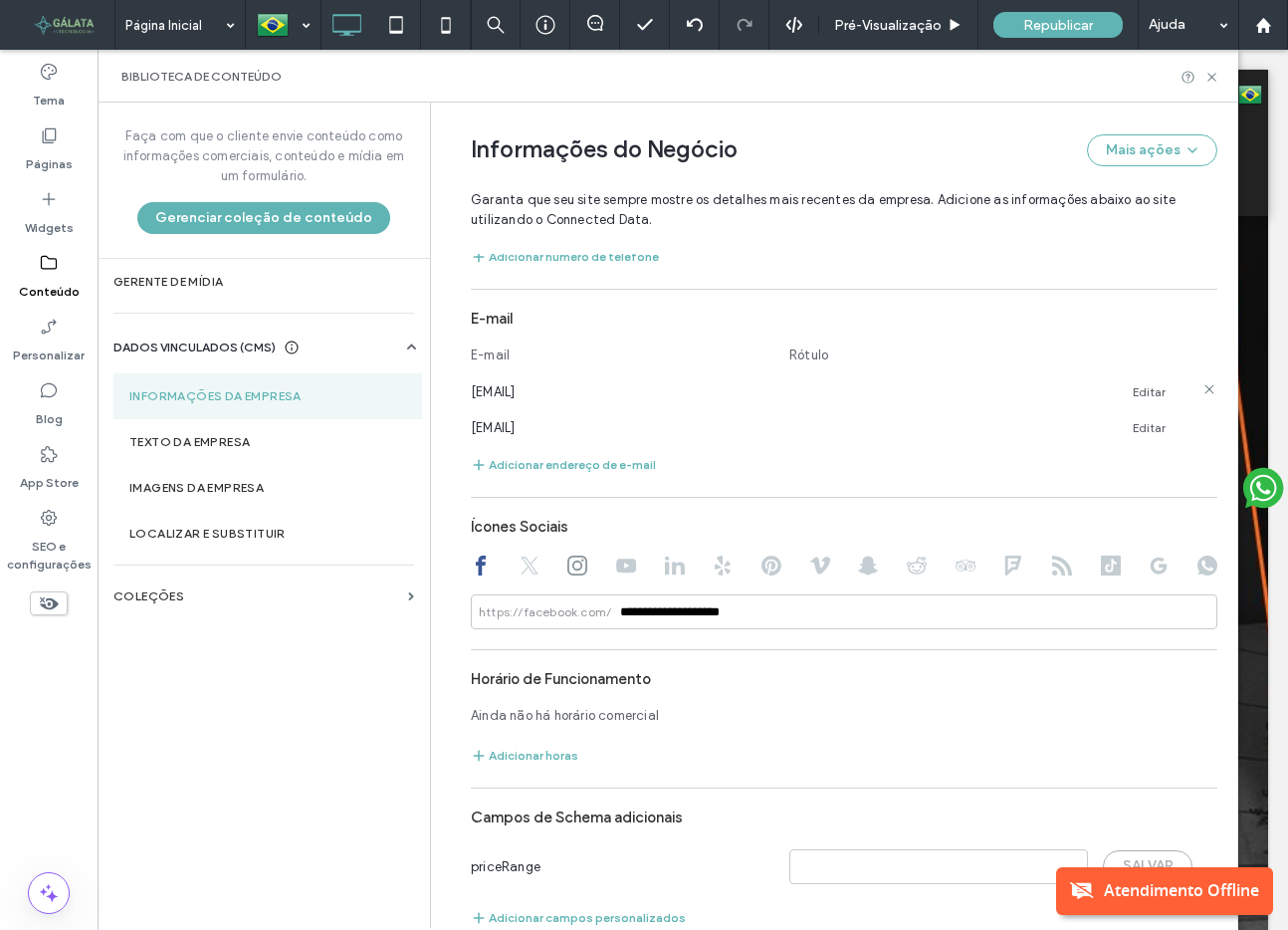 click 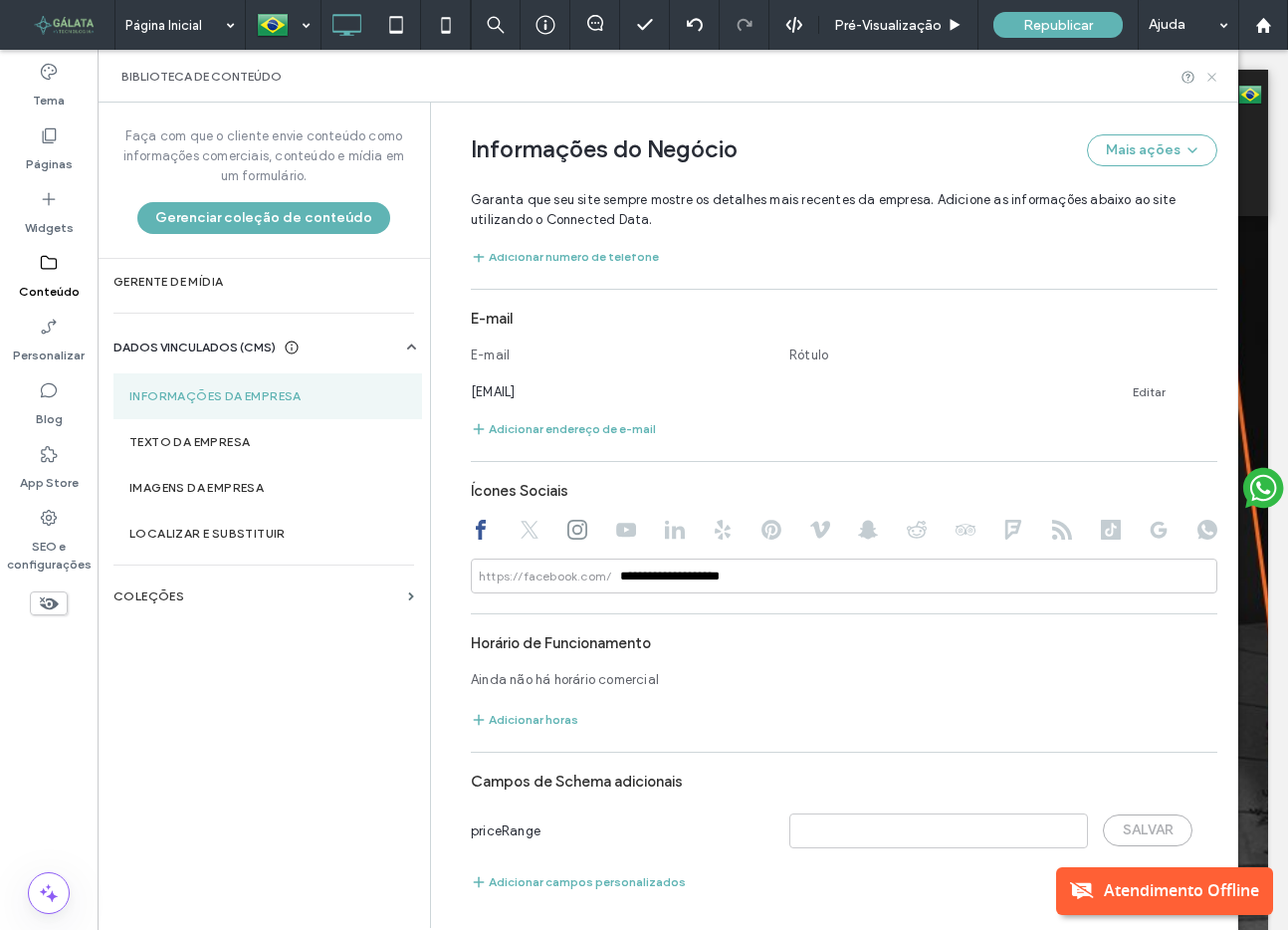 click 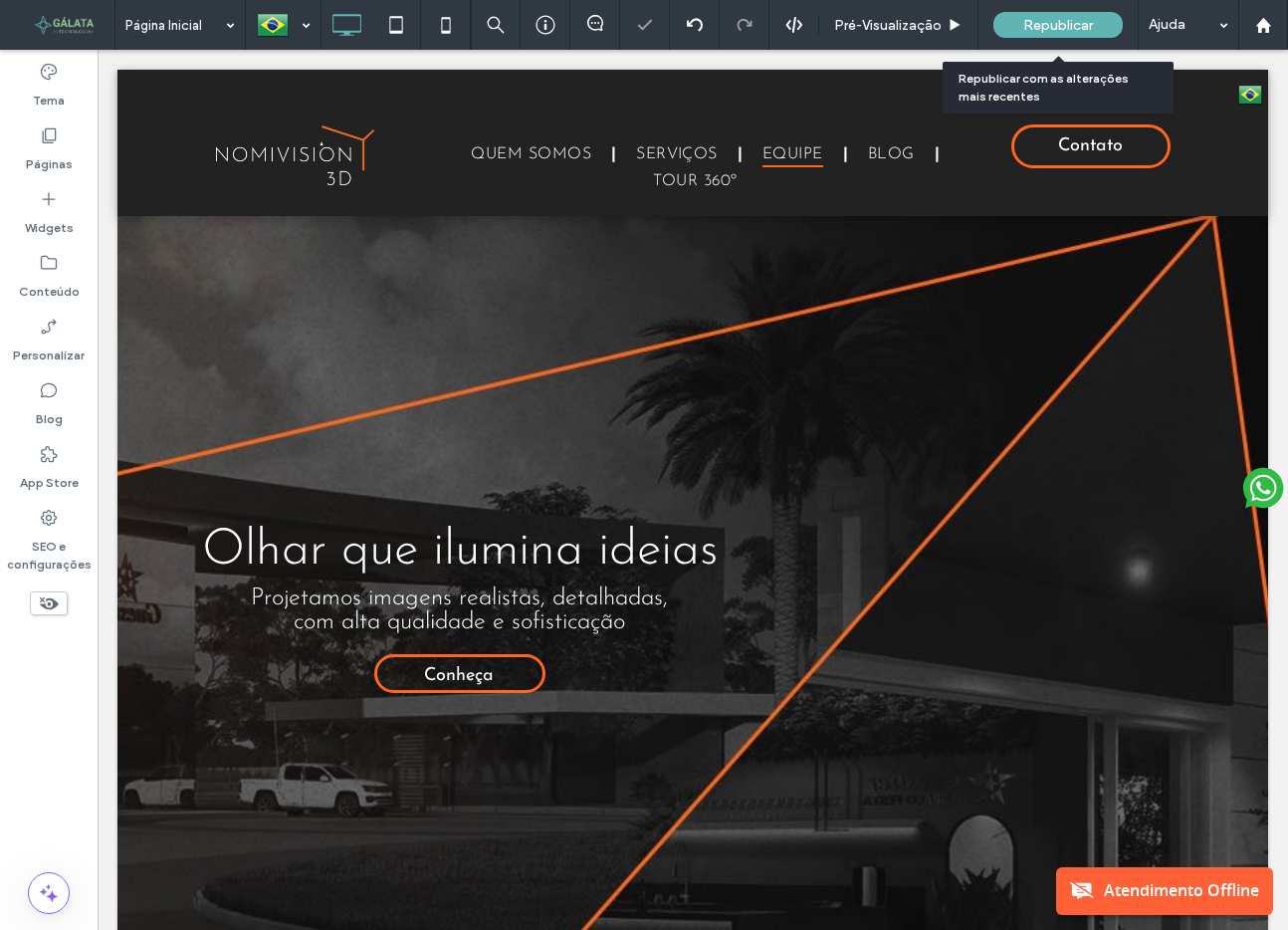click on "Republicar" at bounding box center (1058, 25) 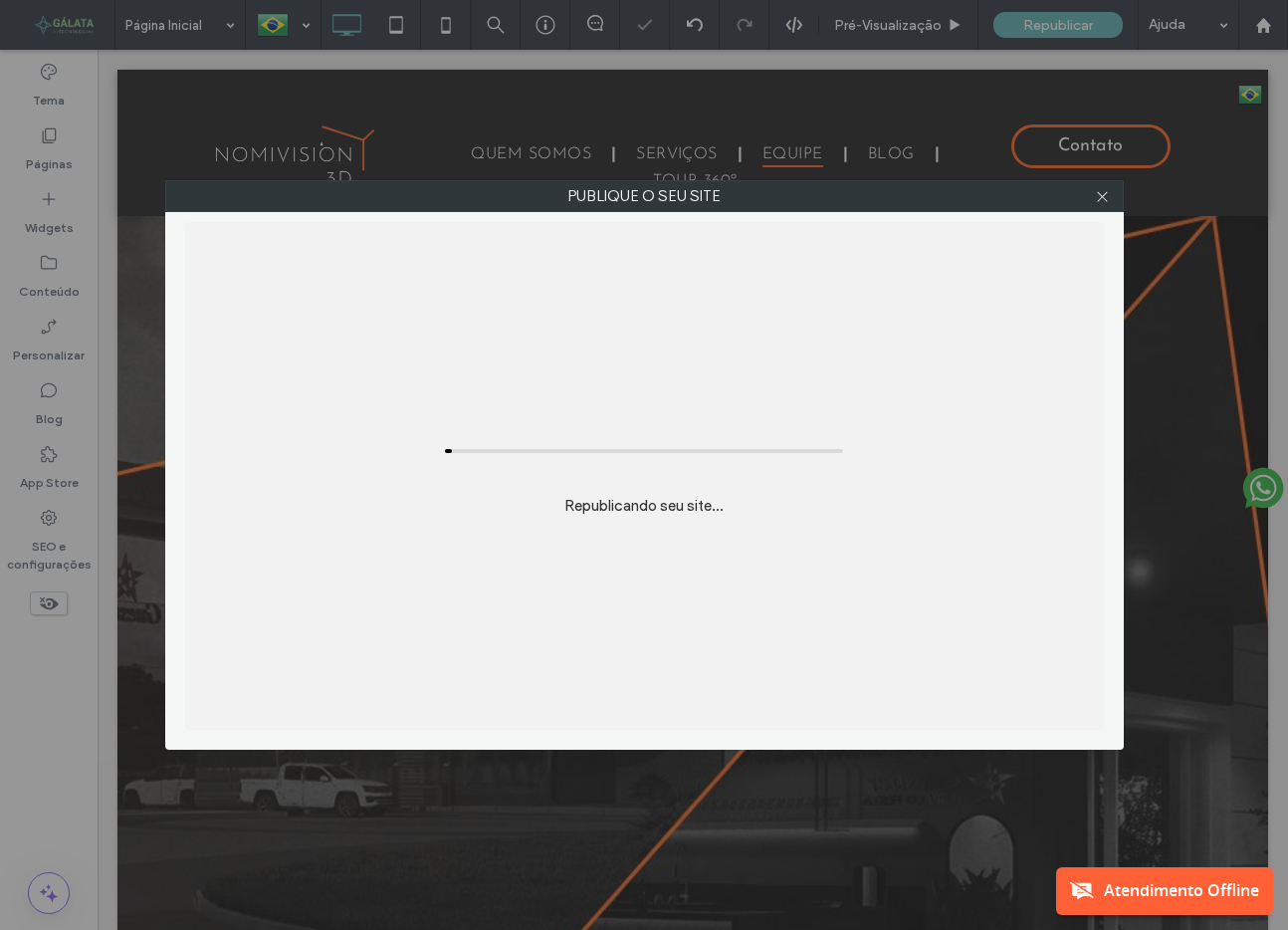 scroll, scrollTop: 0, scrollLeft: 0, axis: both 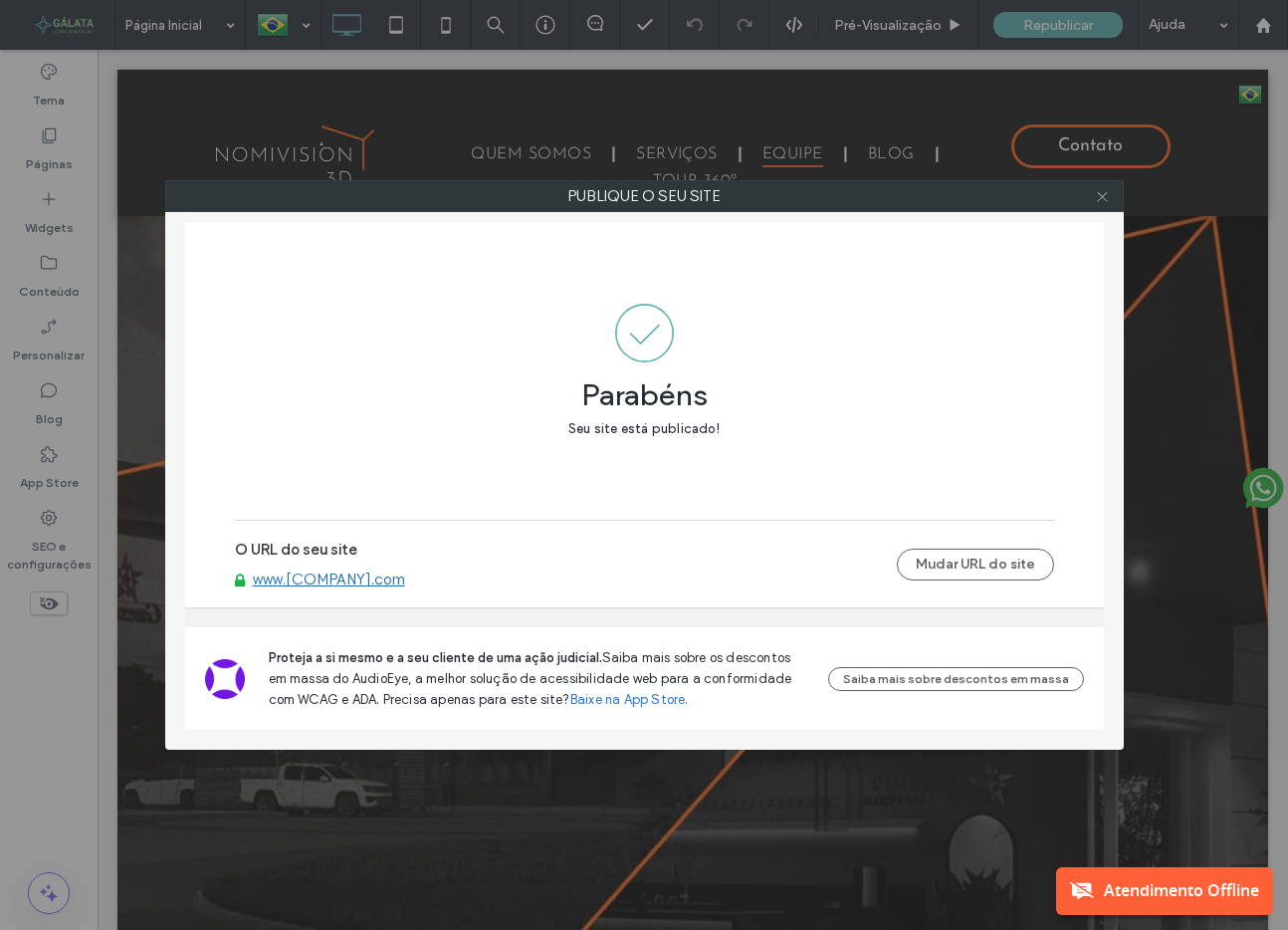 click 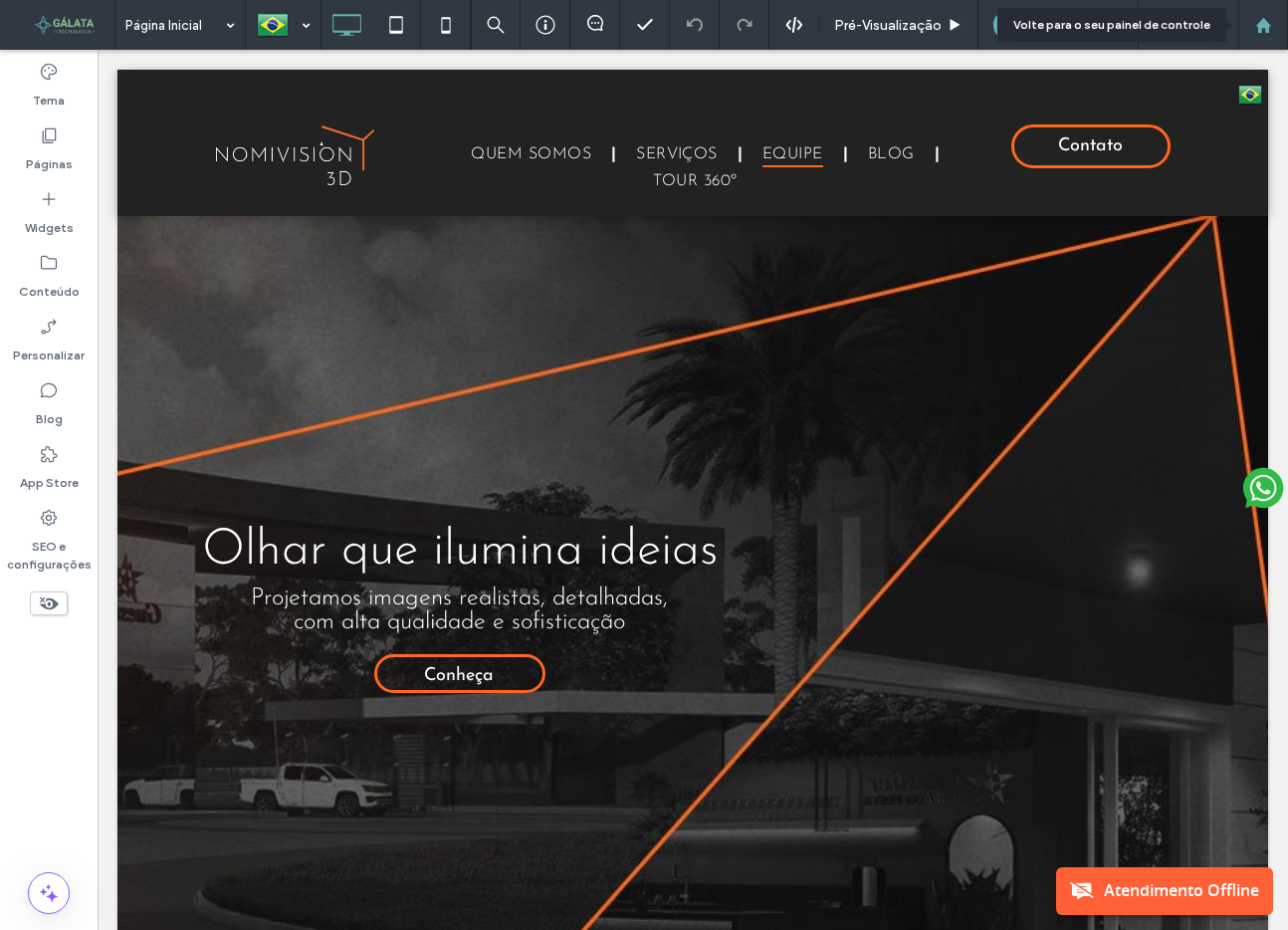 click 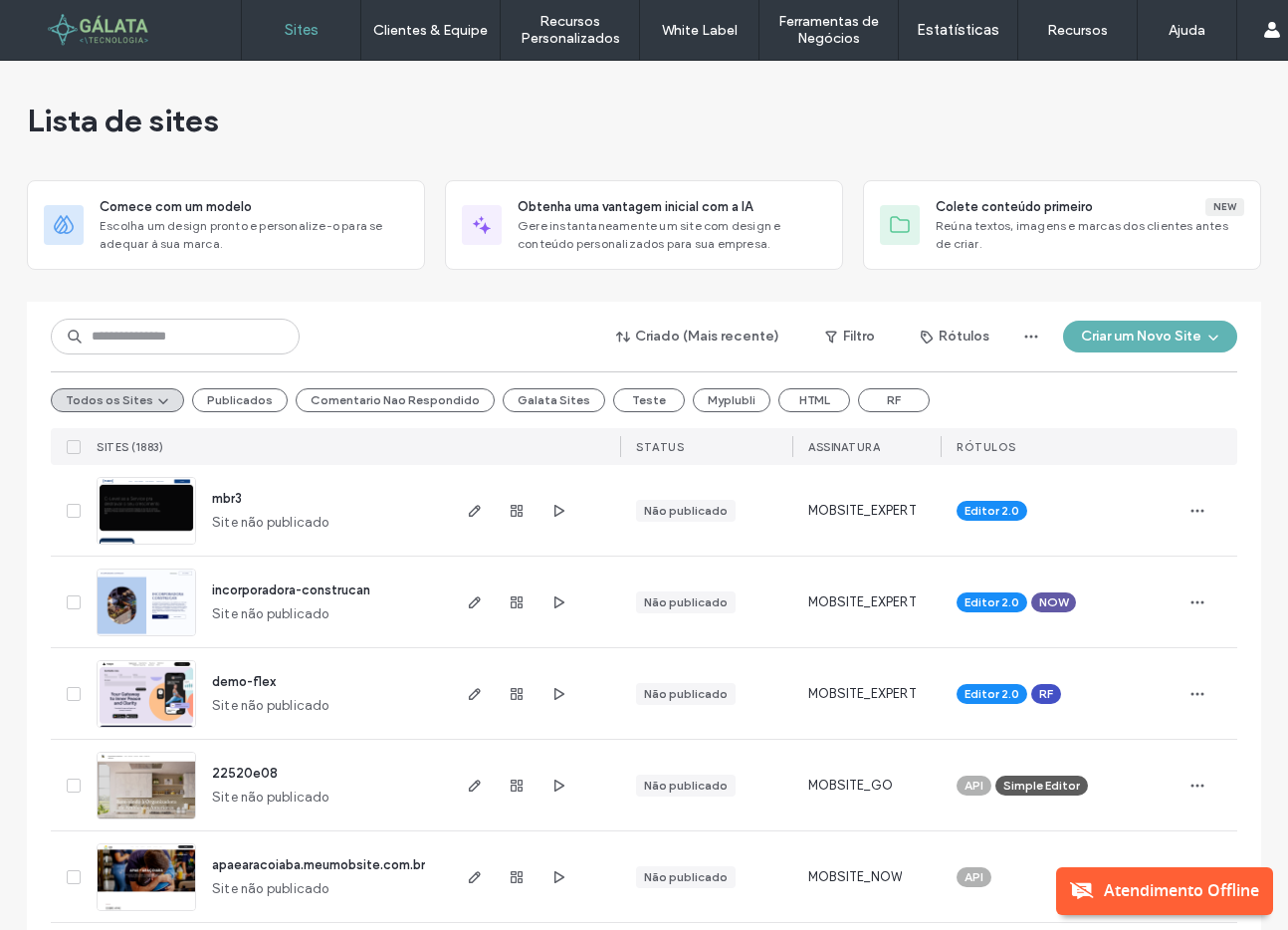 scroll, scrollTop: 0, scrollLeft: 0, axis: both 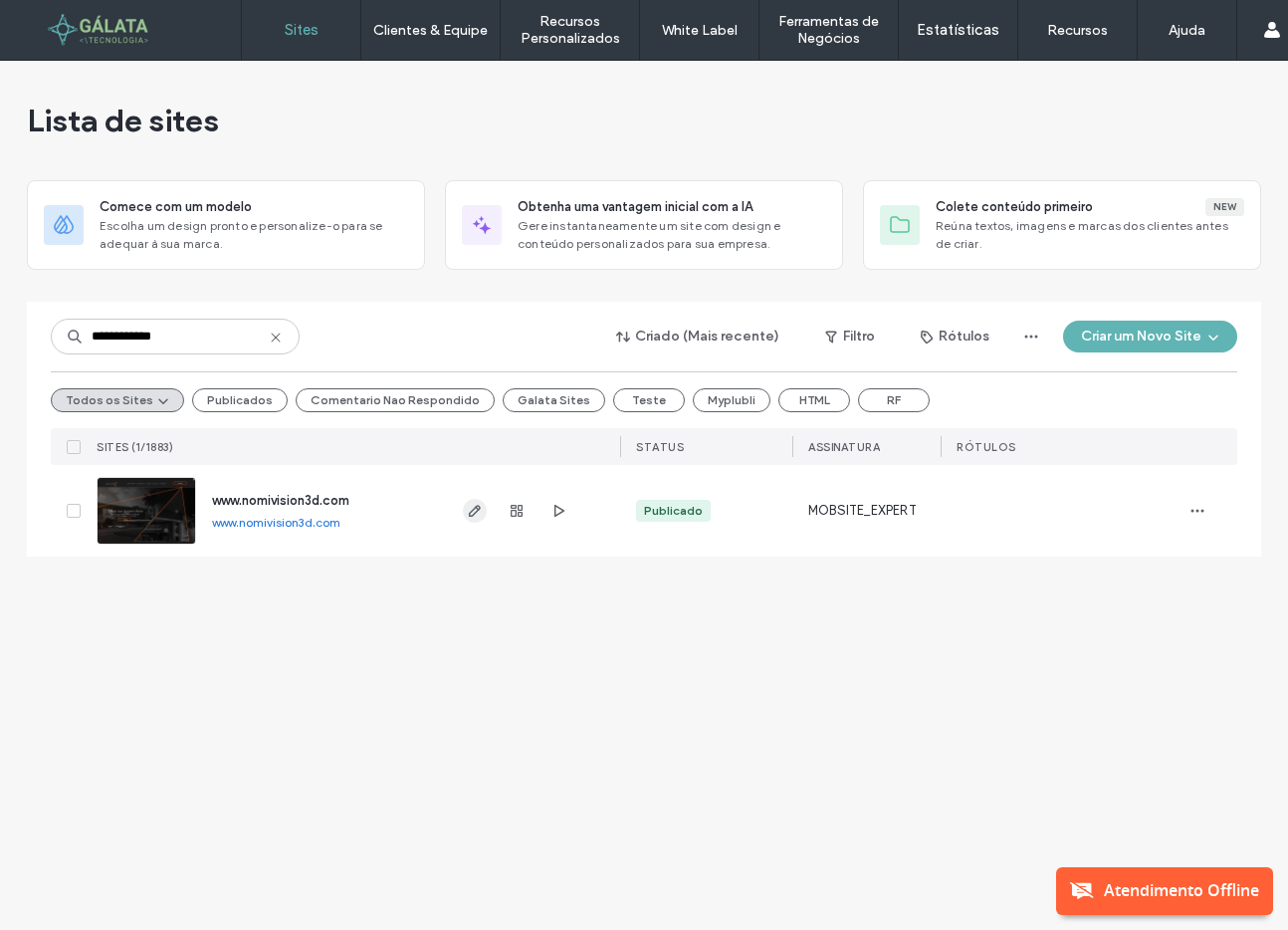 type on "**********" 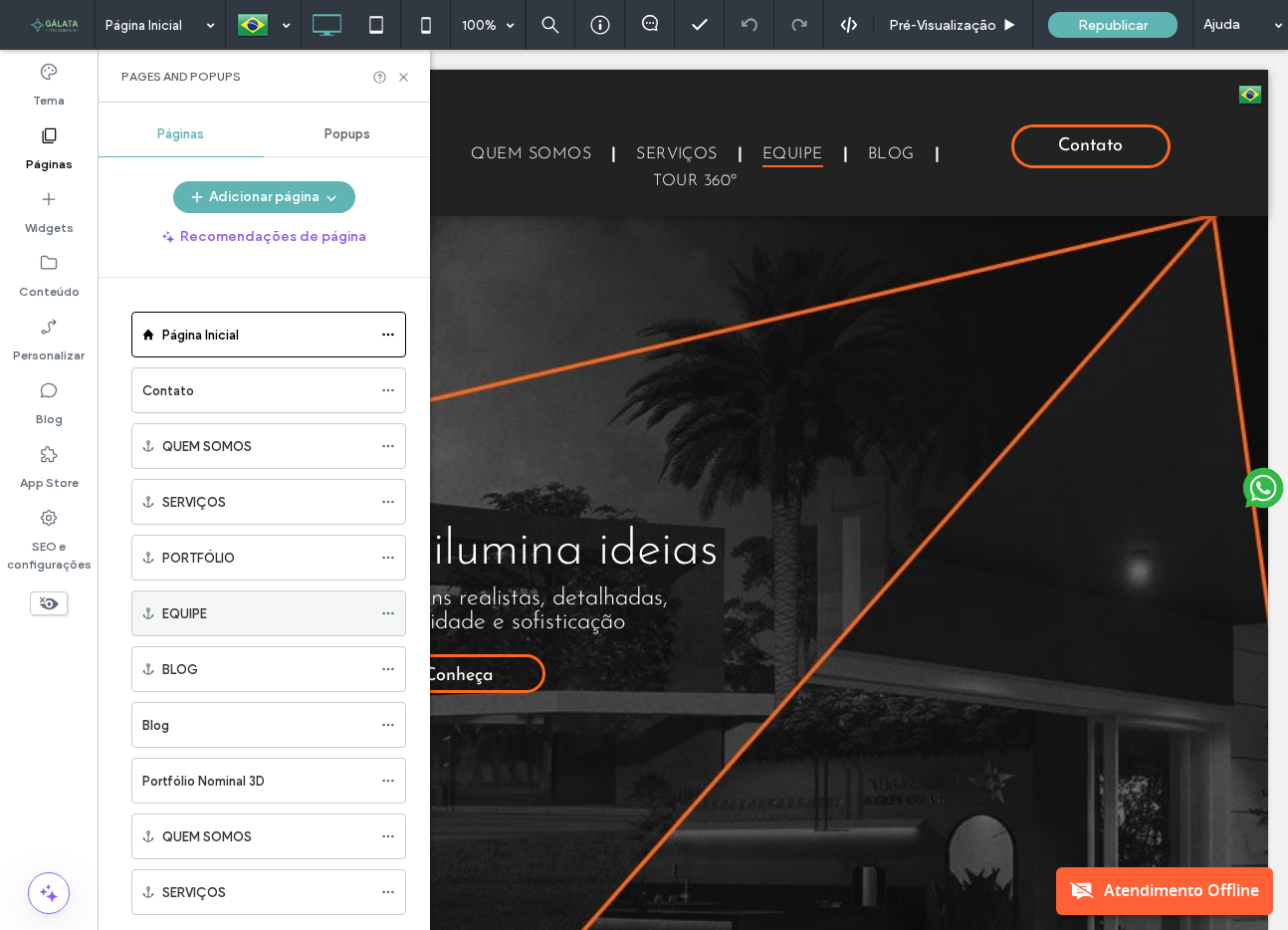 scroll, scrollTop: 0, scrollLeft: 0, axis: both 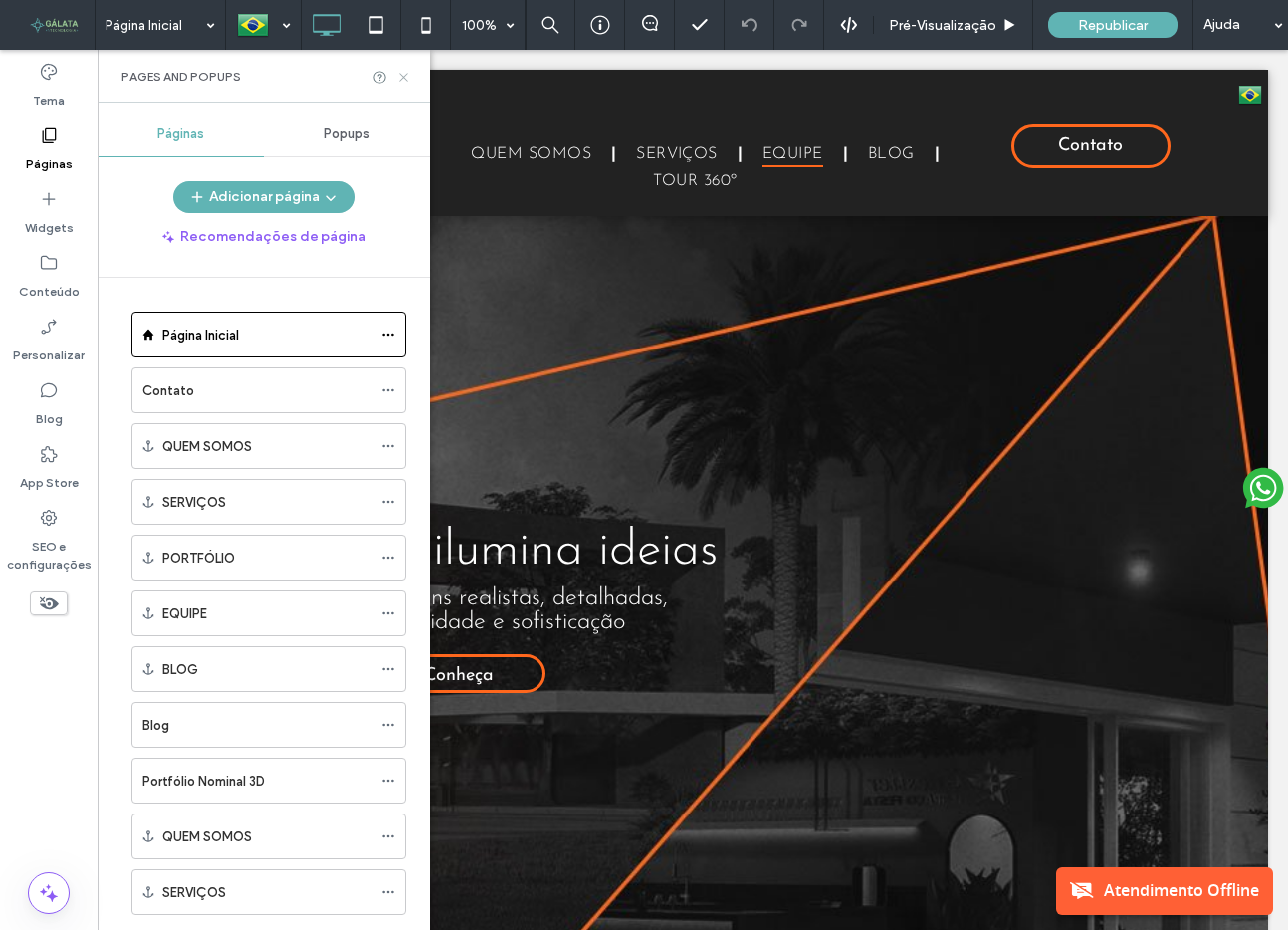 click 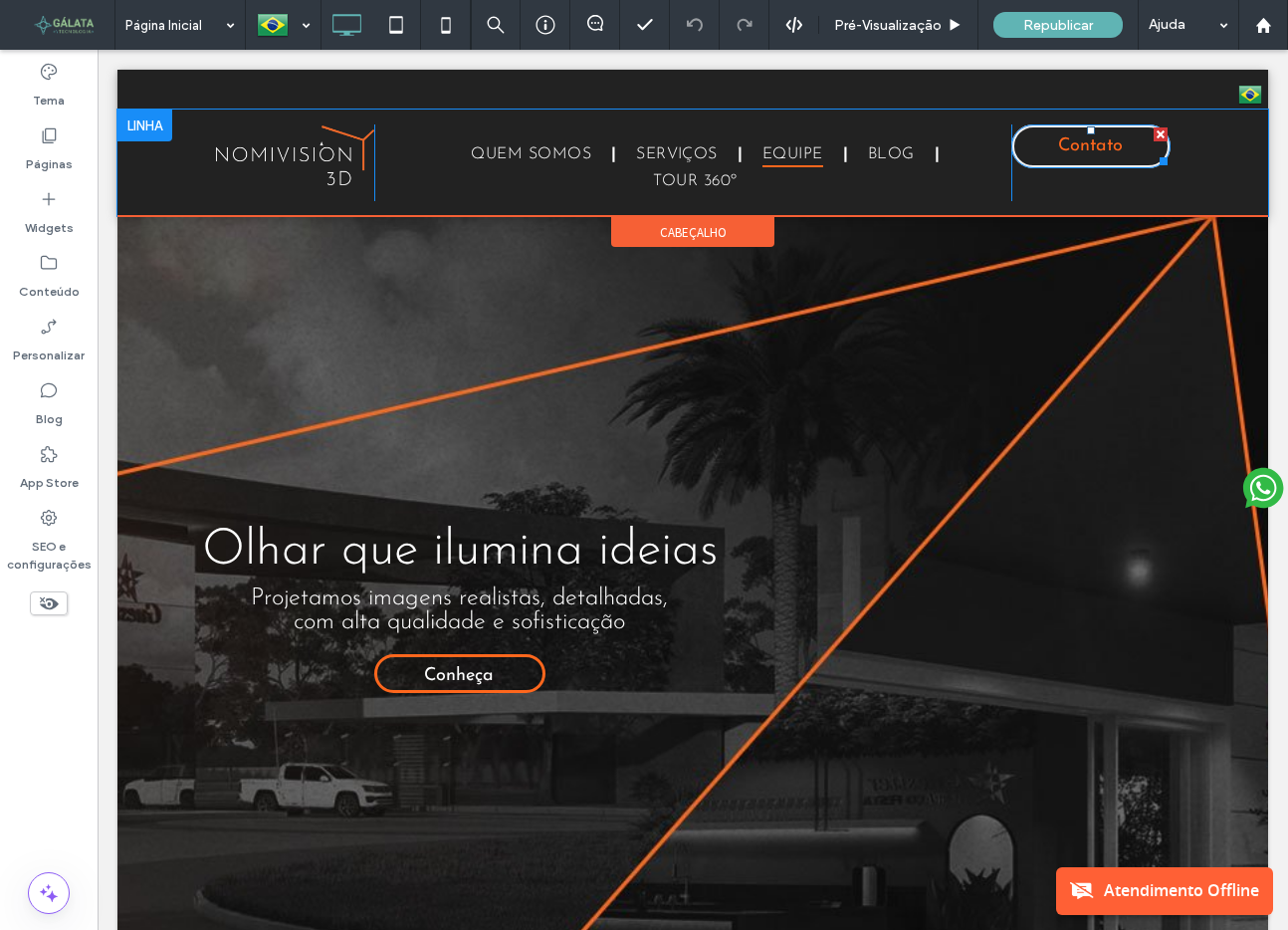 click on "Contato" at bounding box center [1090, 146] 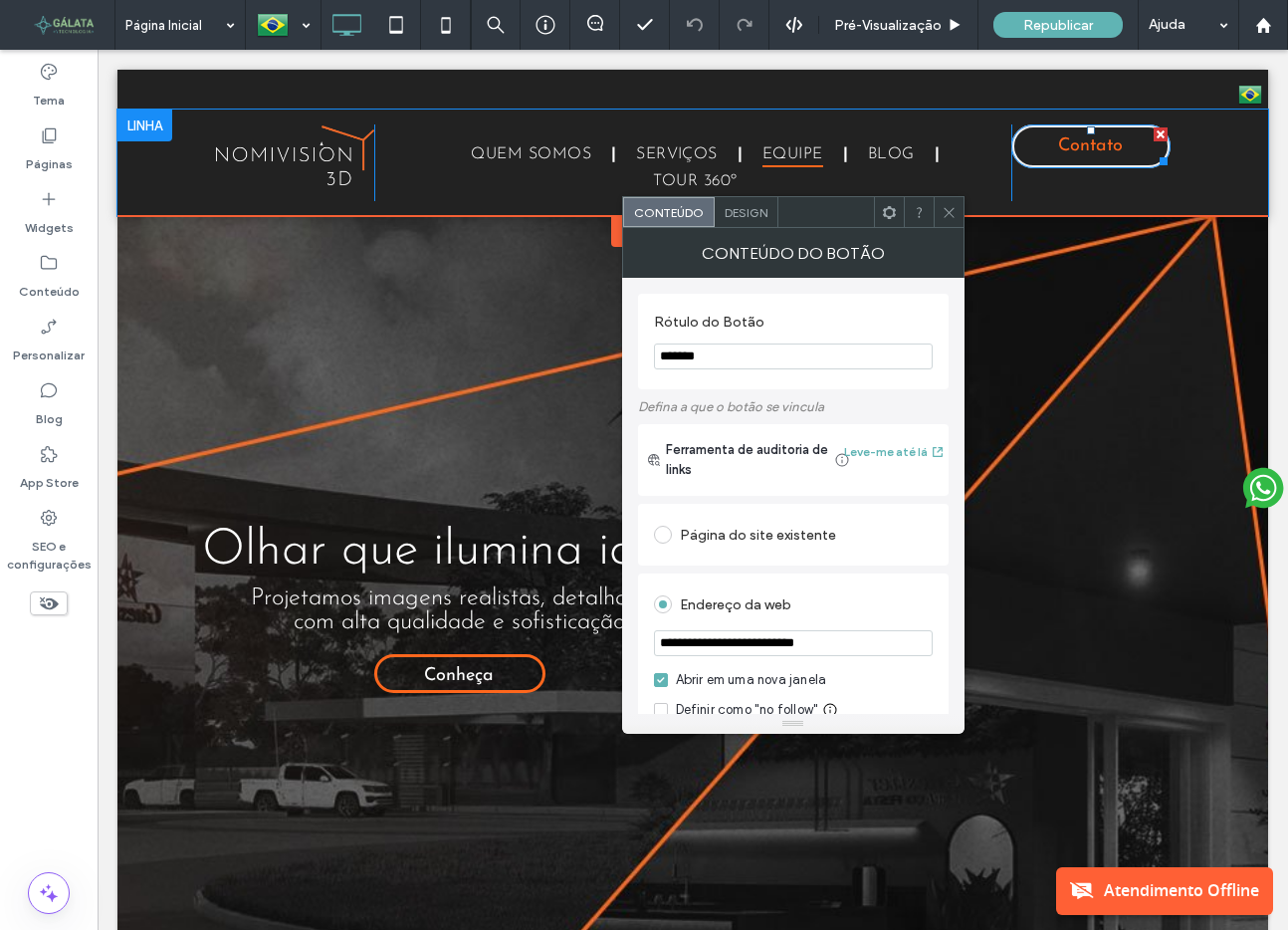 click on "Contato" at bounding box center (1090, 146) 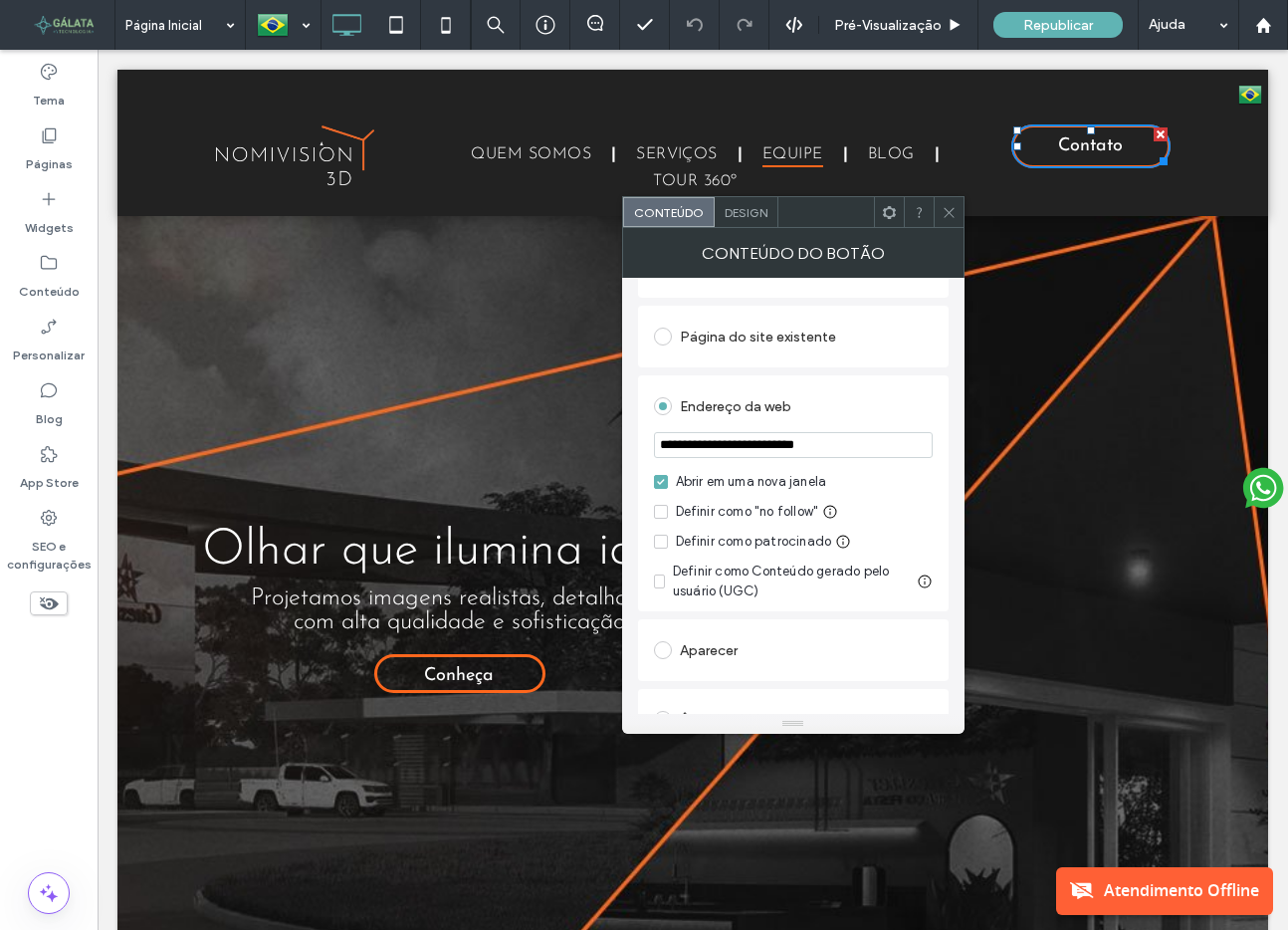 scroll, scrollTop: 218, scrollLeft: 0, axis: vertical 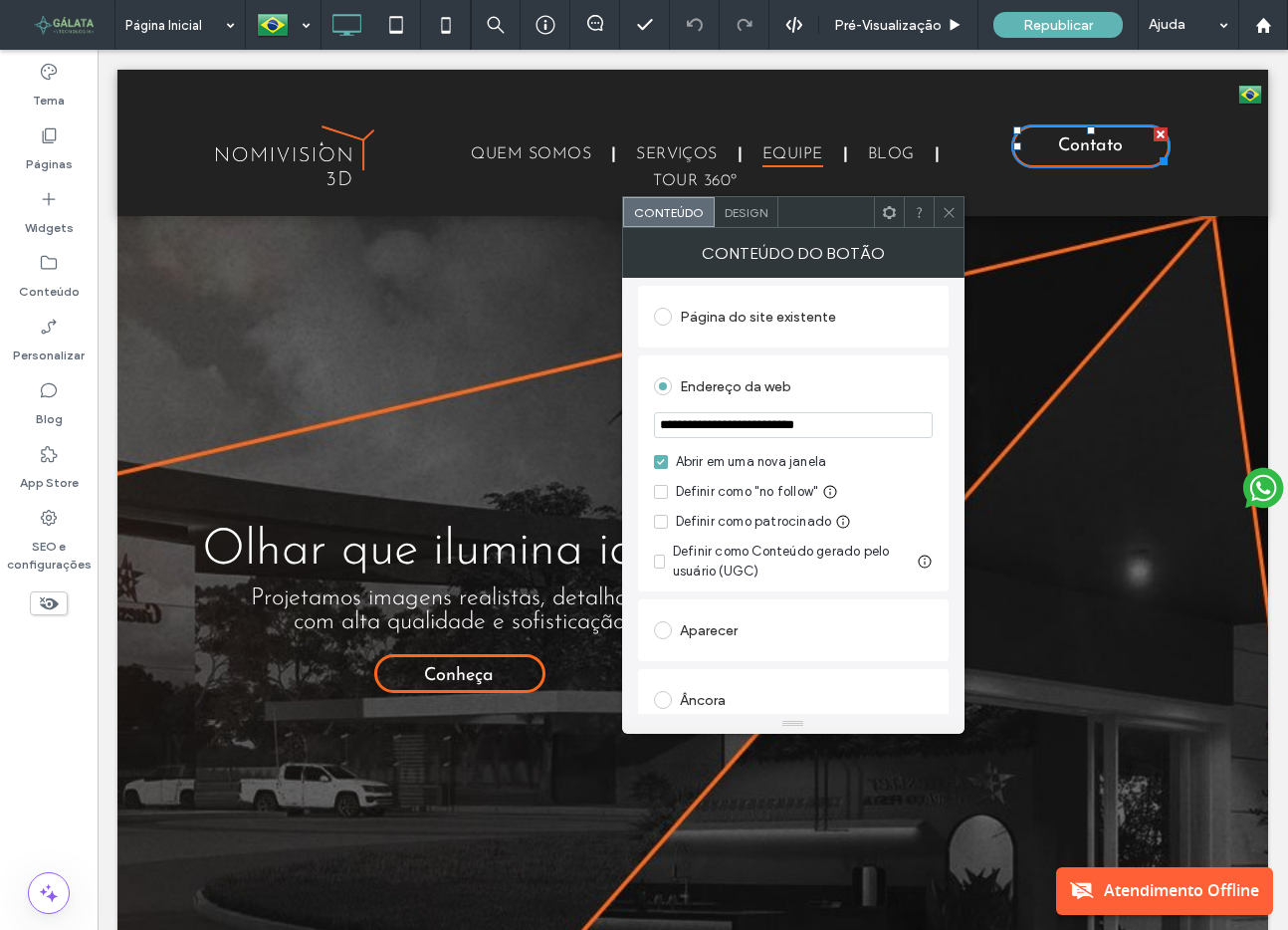 click 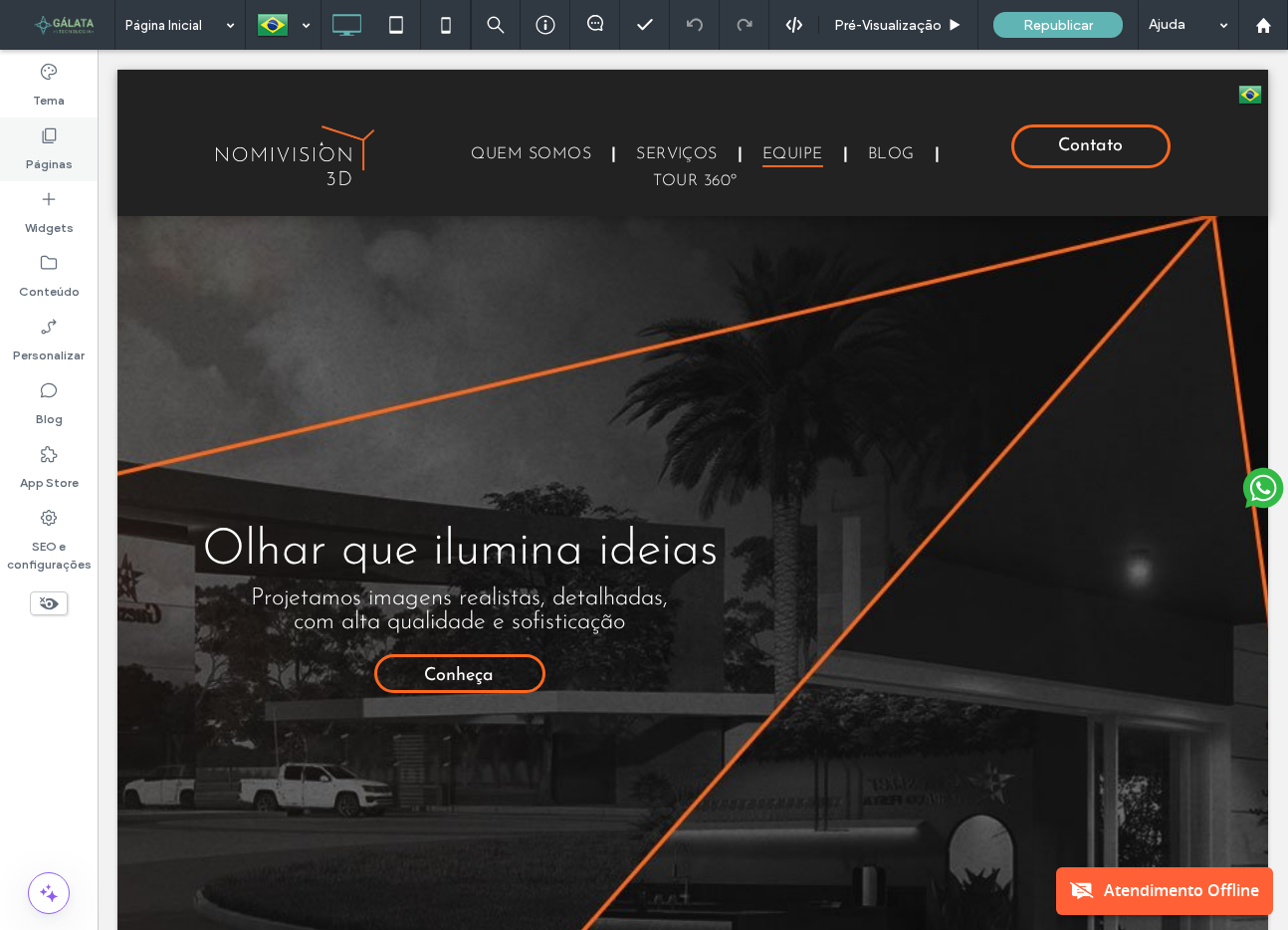 click on "Páginas" at bounding box center [49, 159] 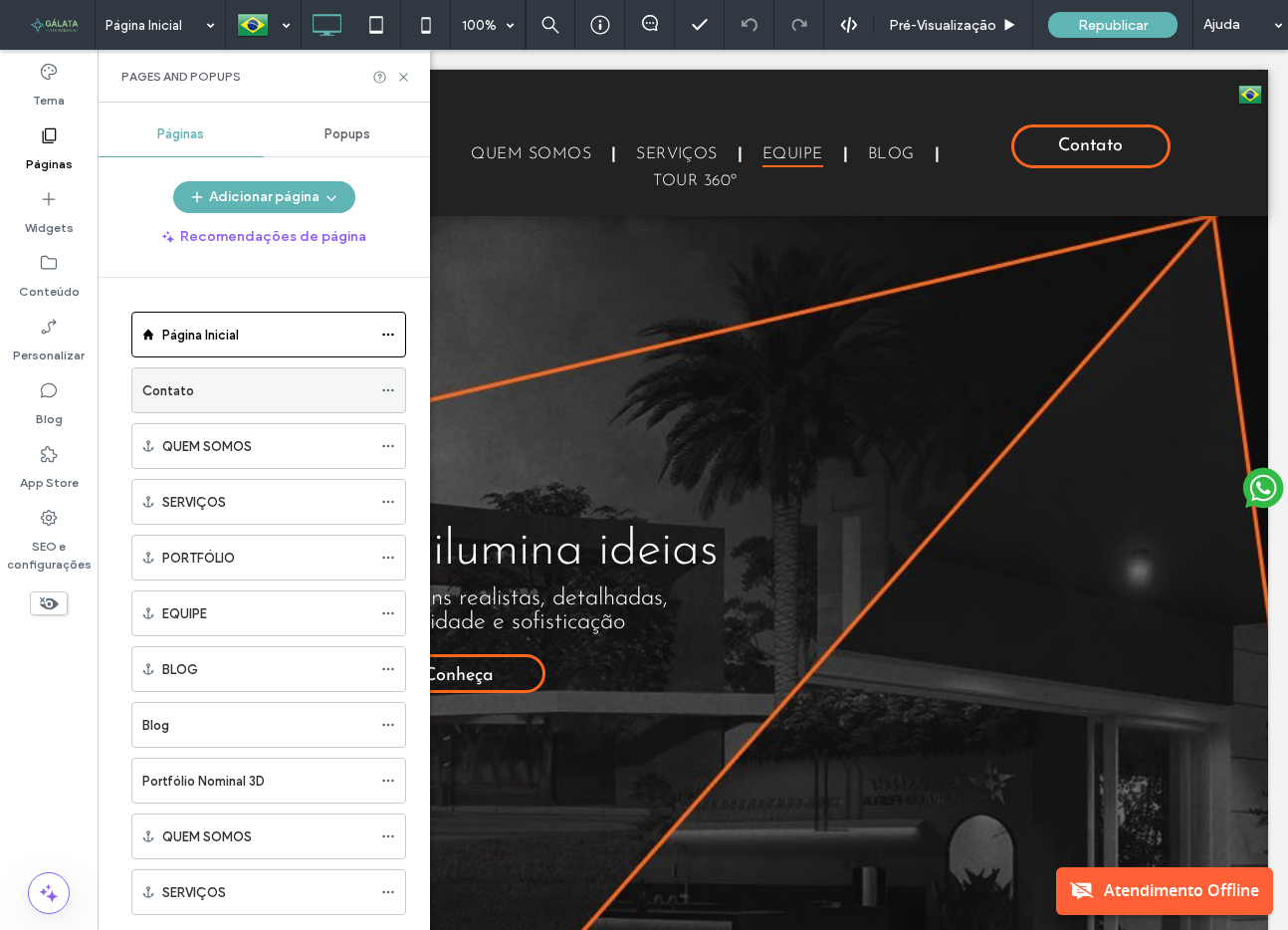 click on "Contato" at bounding box center [168, 390] 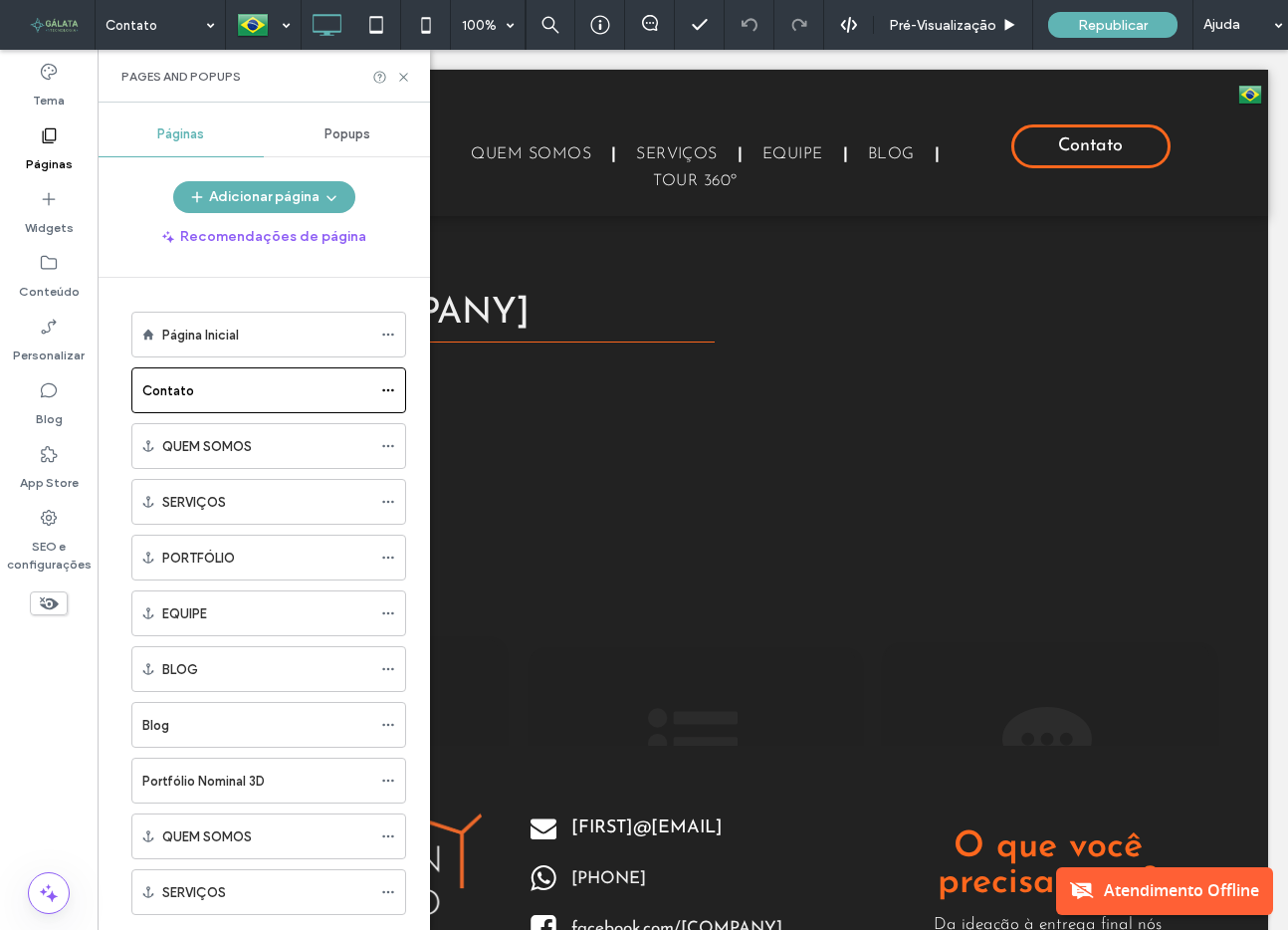 scroll, scrollTop: 0, scrollLeft: 0, axis: both 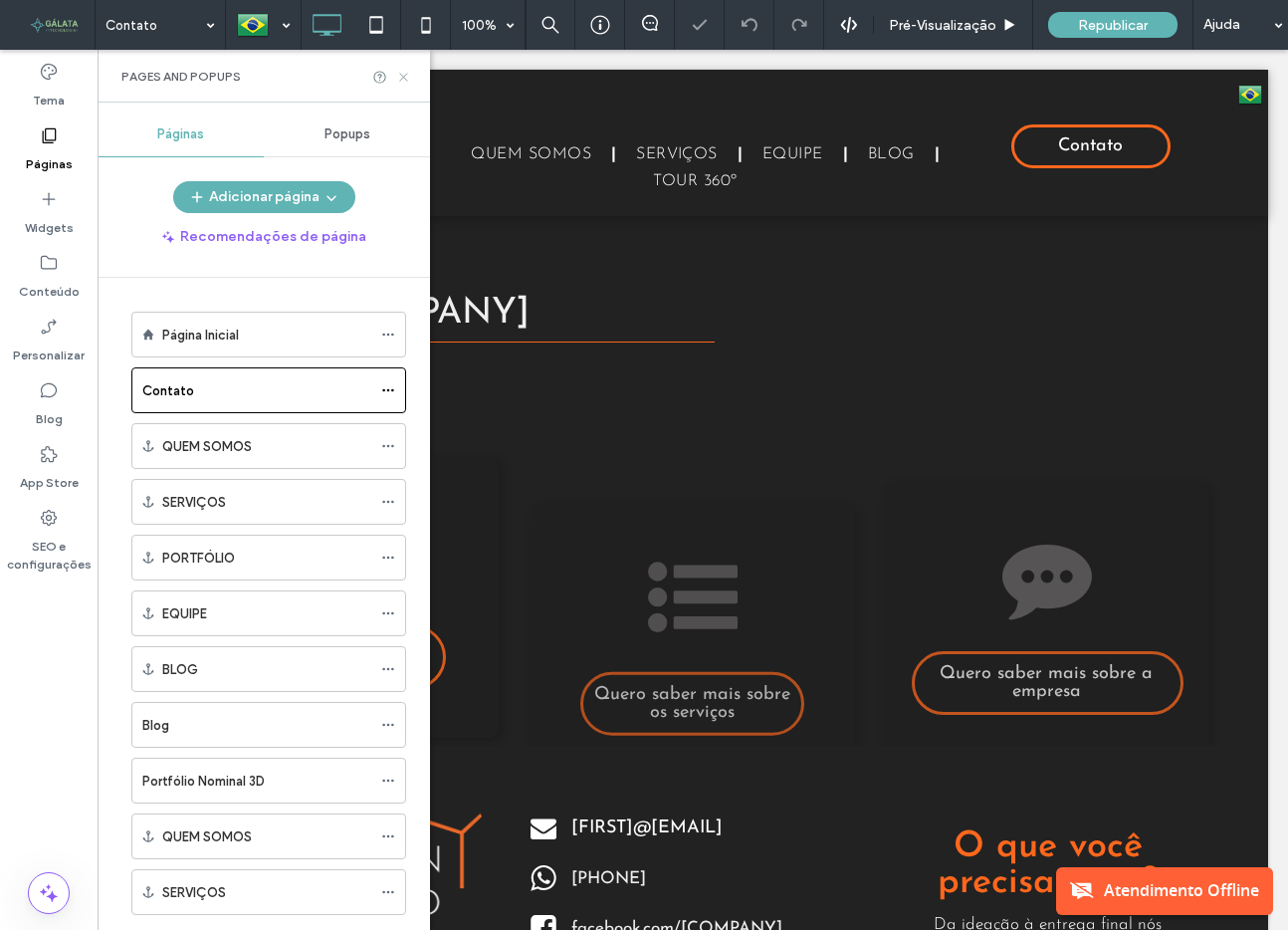 click 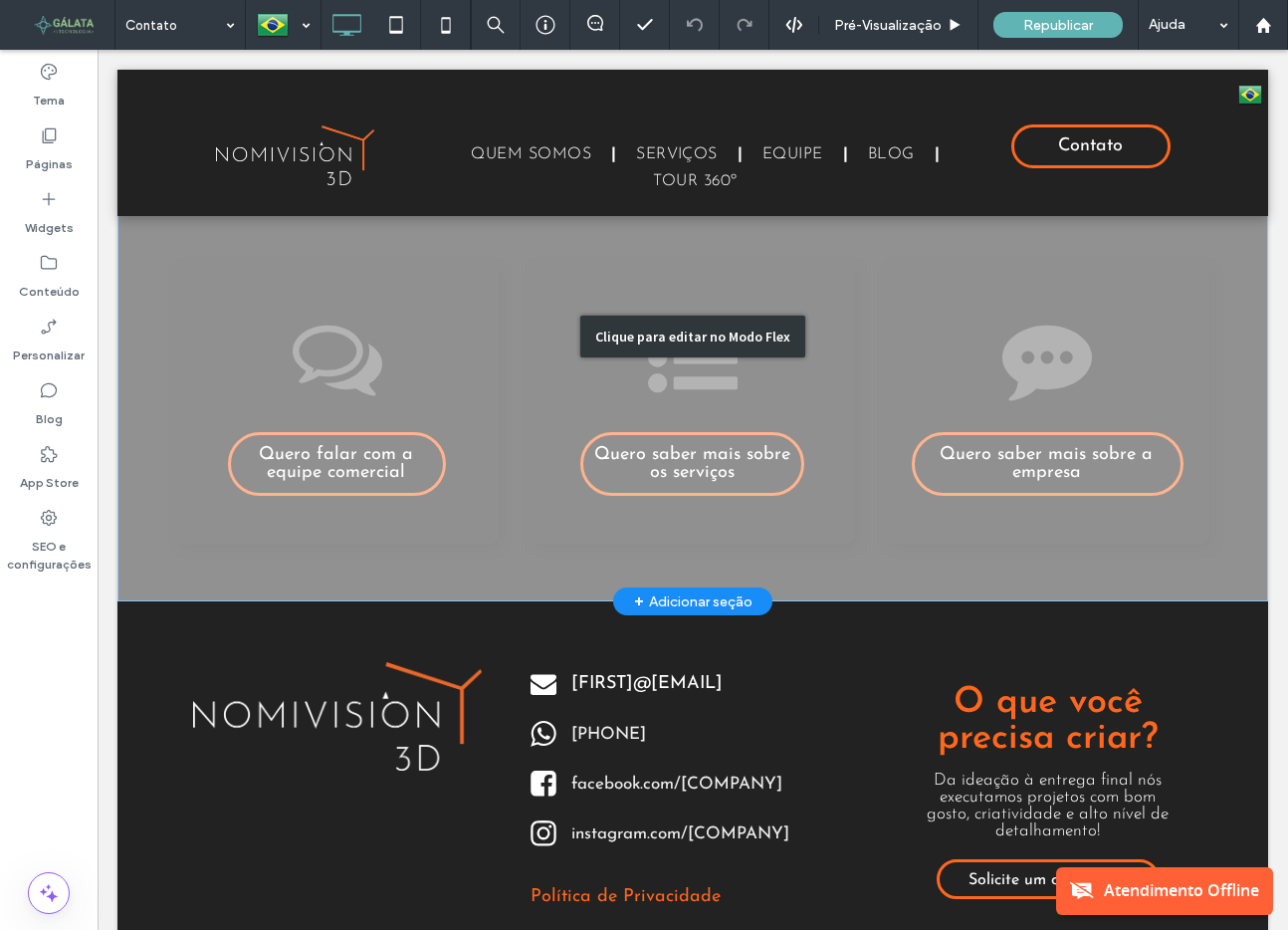 scroll, scrollTop: 0, scrollLeft: 0, axis: both 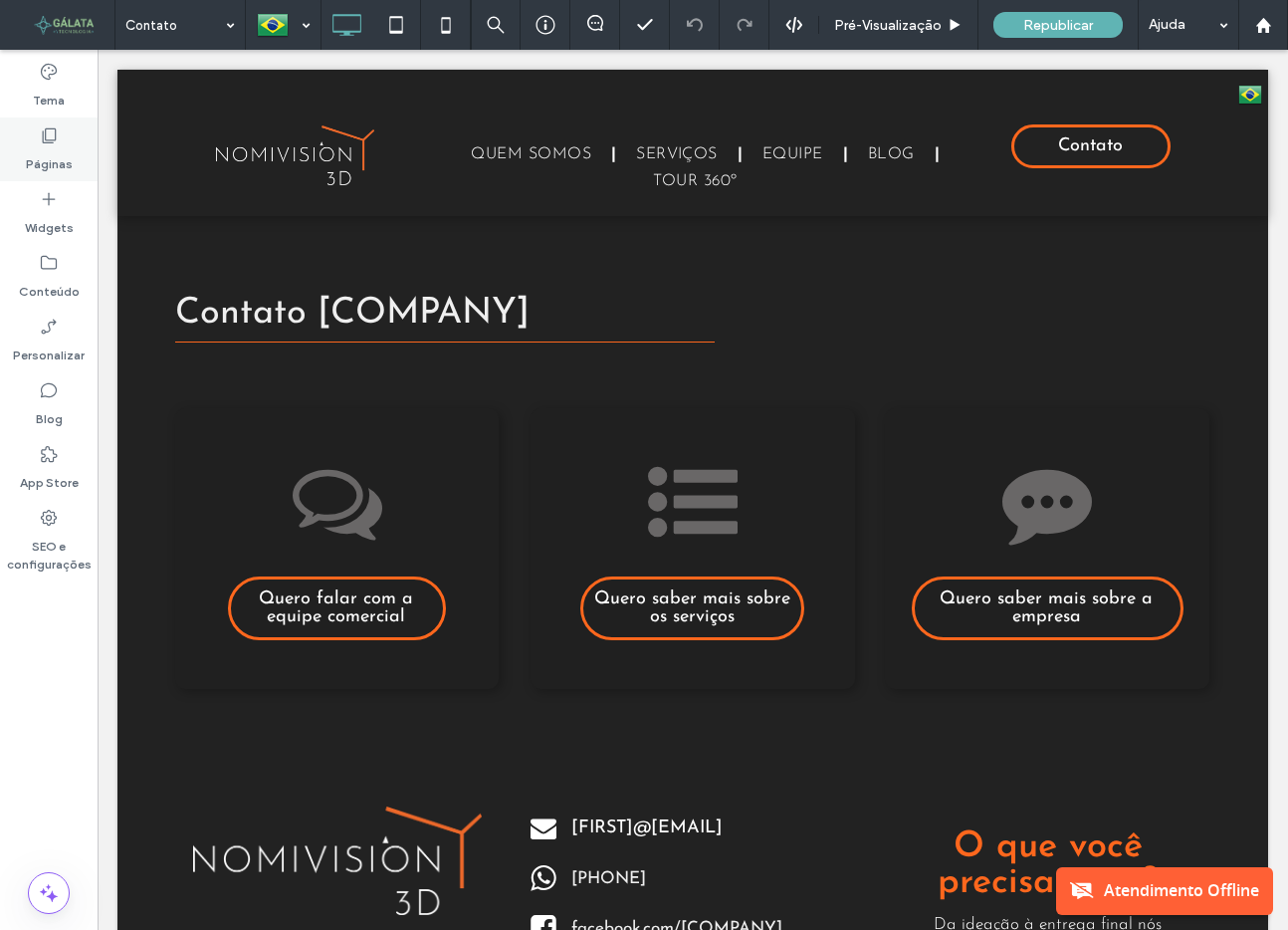 click on "Páginas" at bounding box center (49, 159) 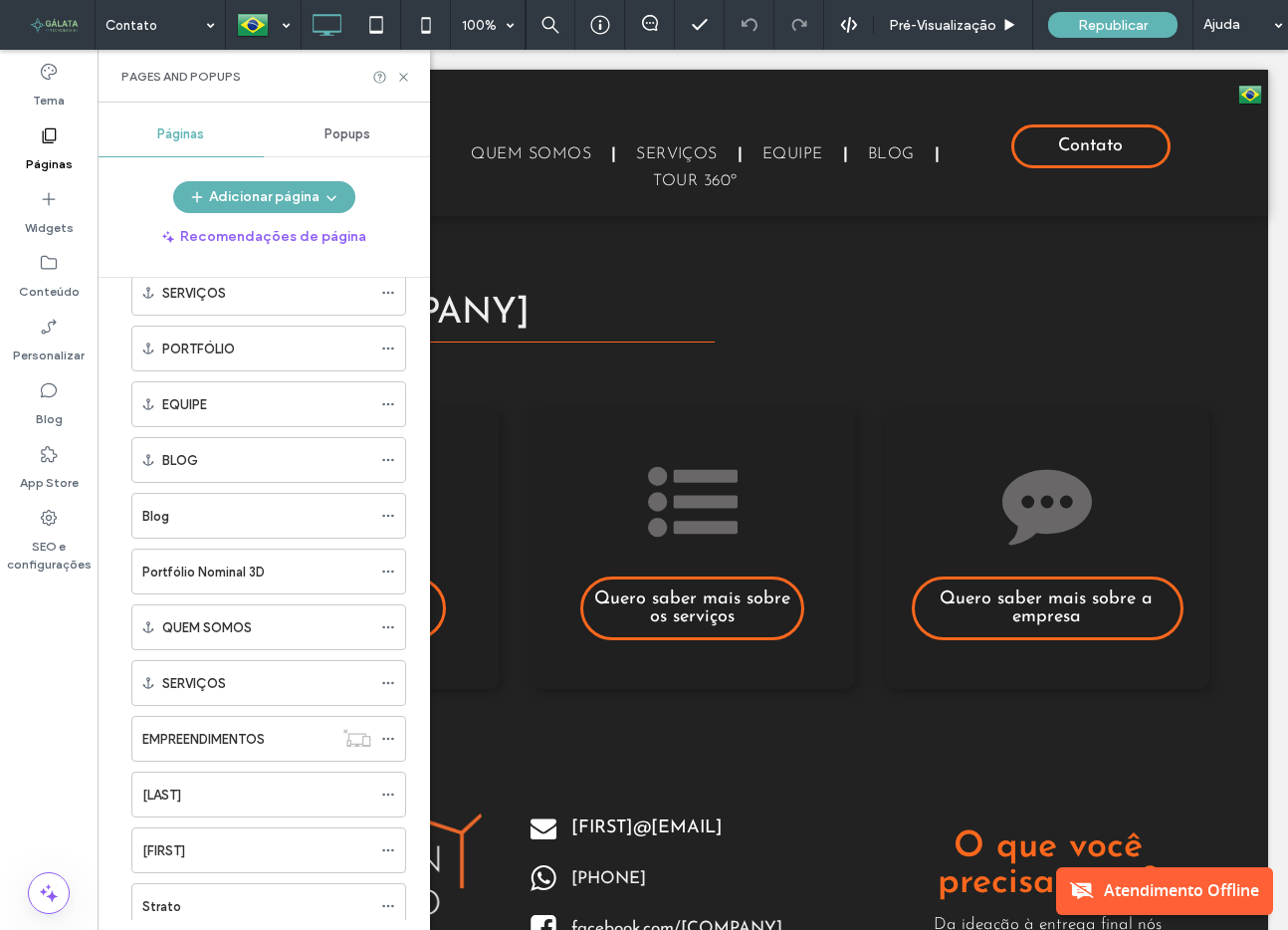 scroll, scrollTop: 309, scrollLeft: 0, axis: vertical 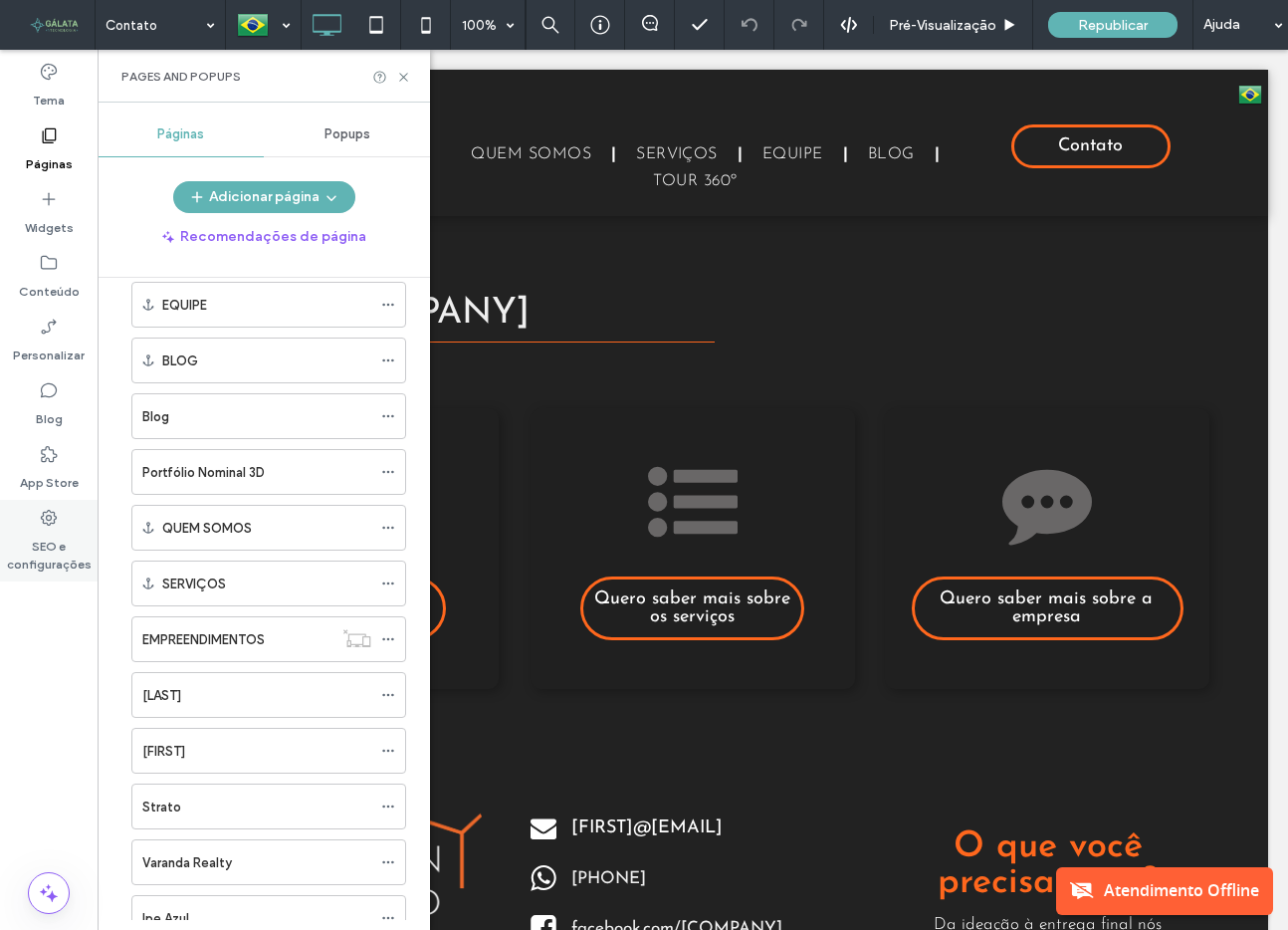 click on "SEO e configurações" at bounding box center [49, 551] 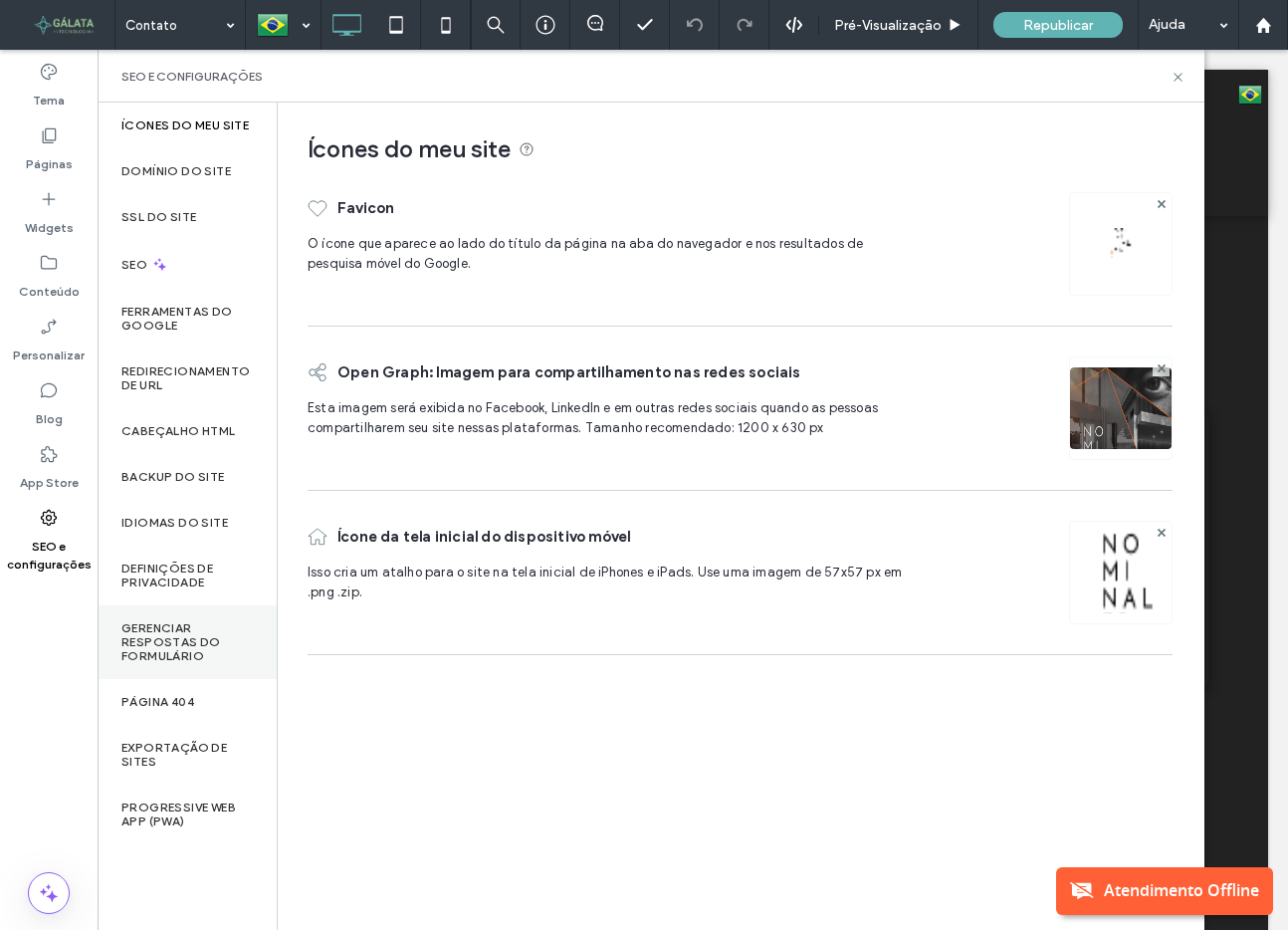 click on "Gerenciar respostas do formulário" at bounding box center (187, 642) 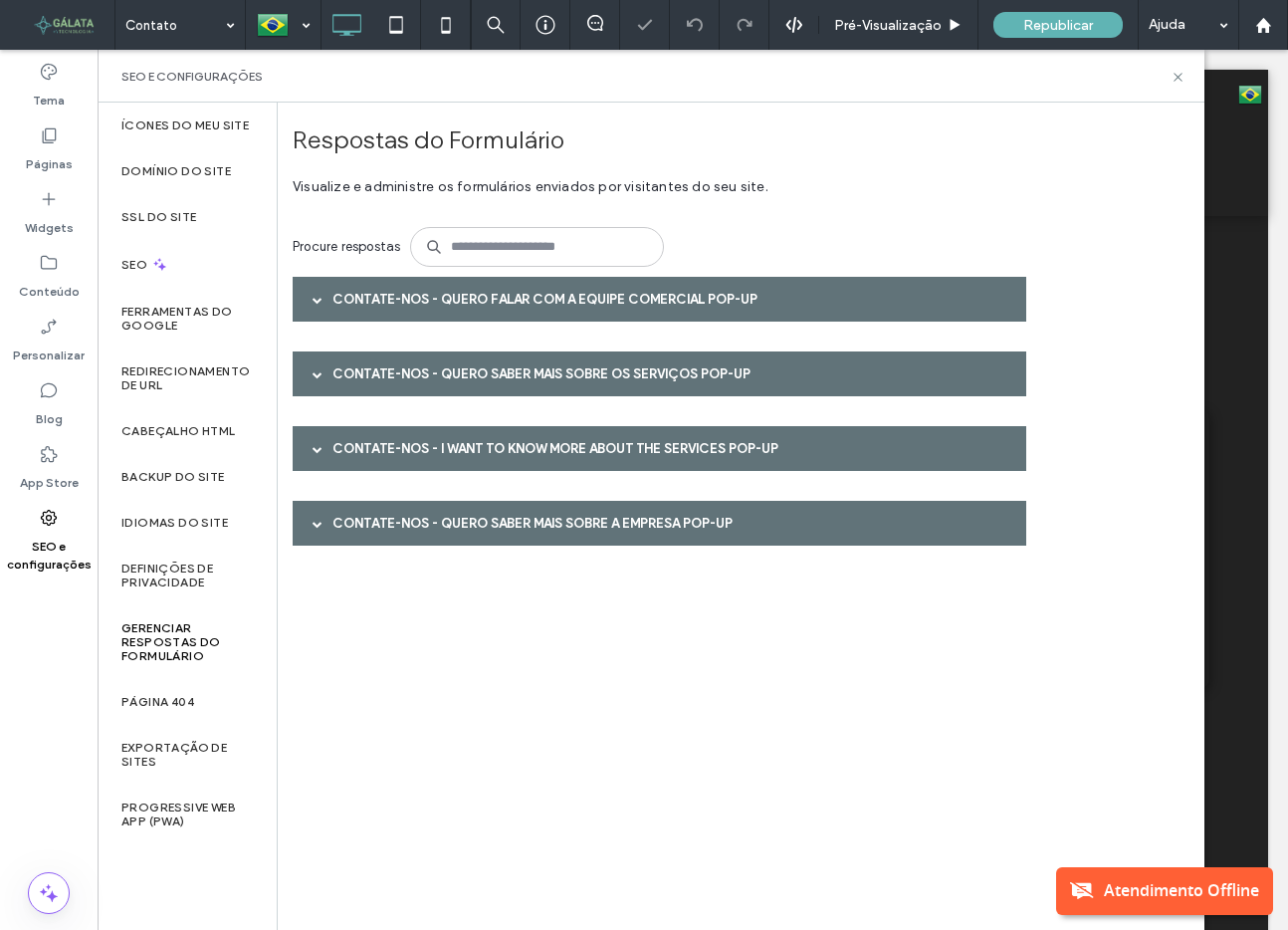 click at bounding box center (318, 300) 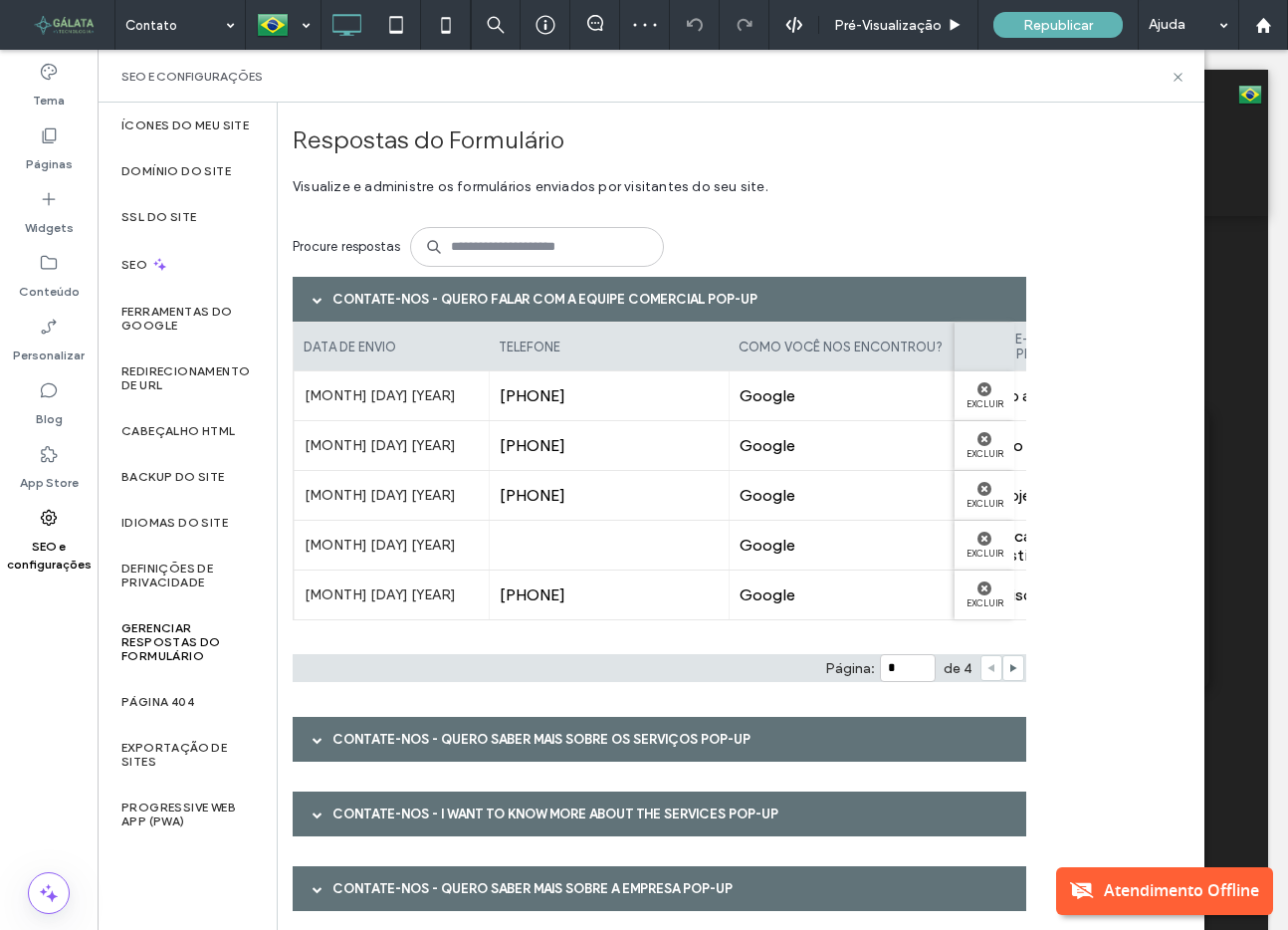 click at bounding box center [318, 300] 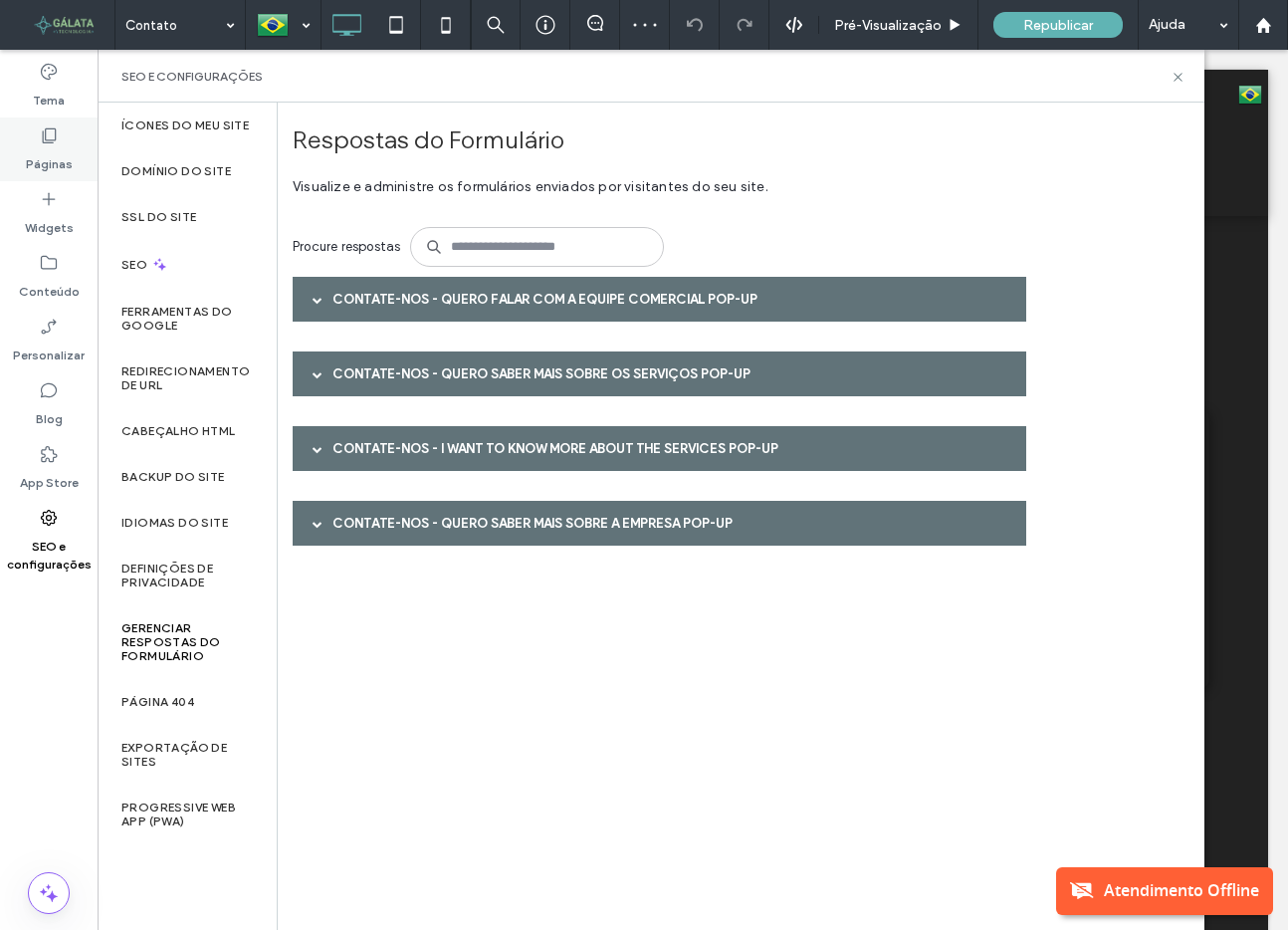 click on "Páginas" at bounding box center (49, 159) 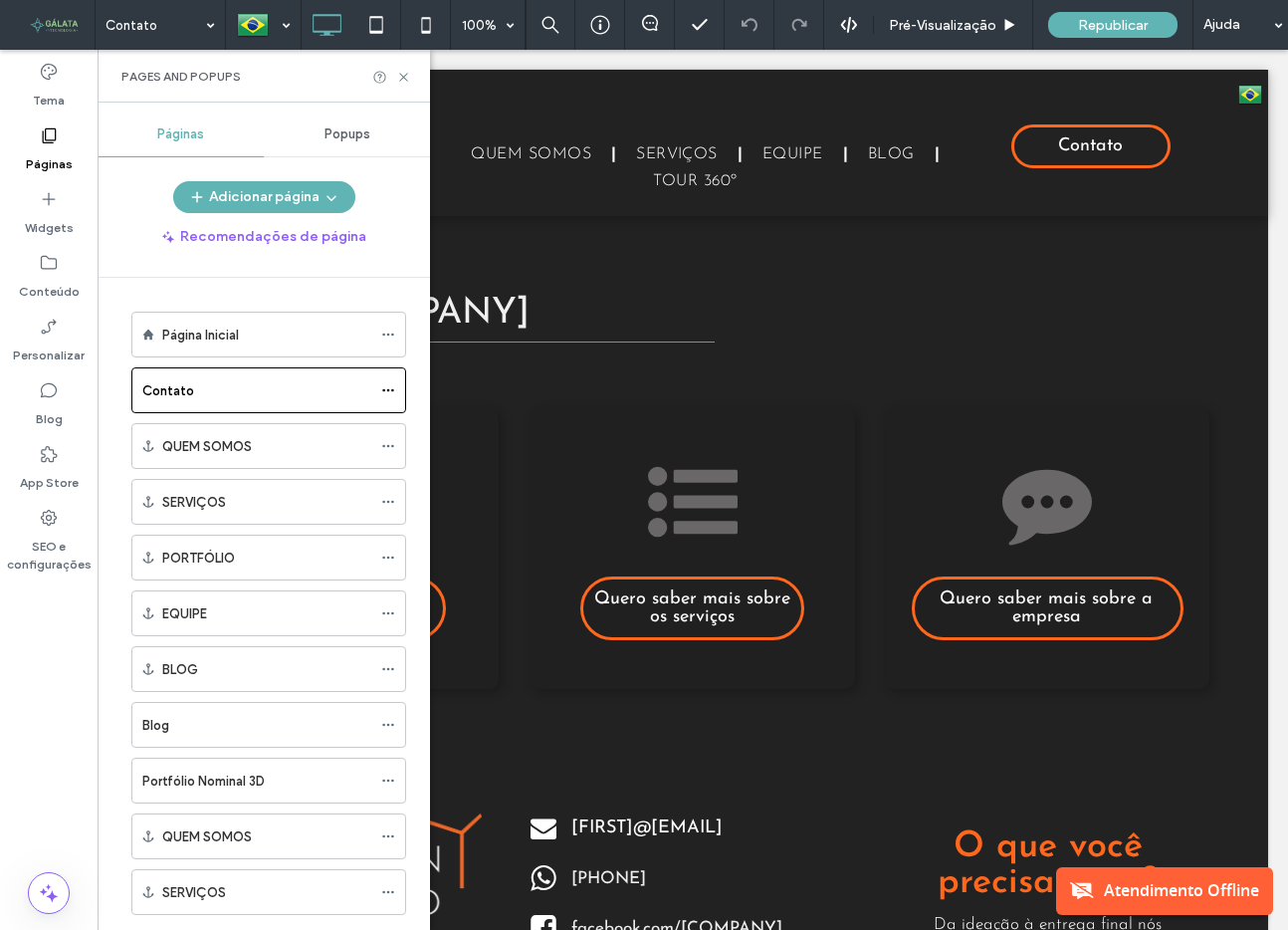 click on "Popups" at bounding box center [347, 134] 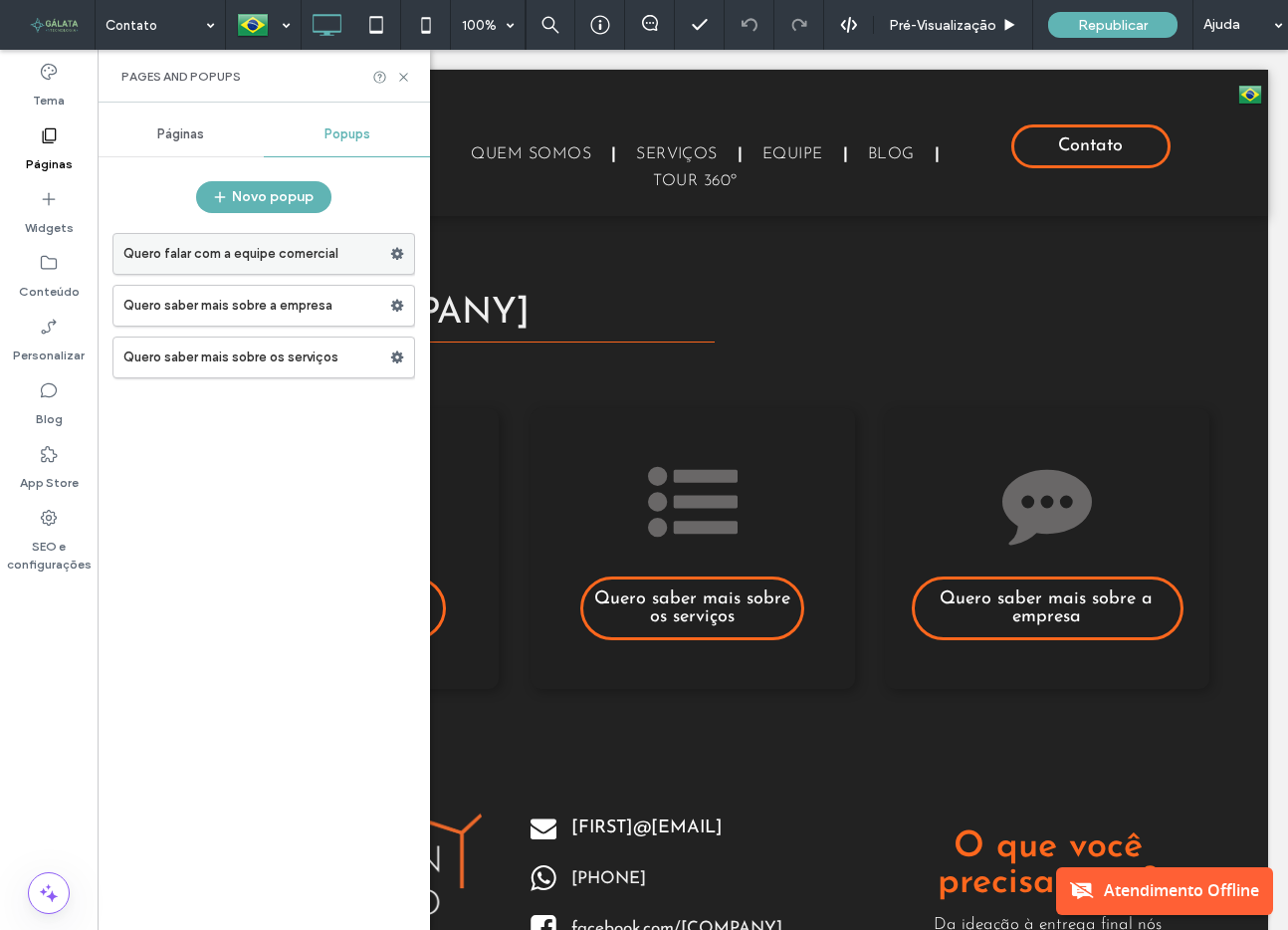 click on "Quero falar com a equipe comercial" at bounding box center (257, 254) 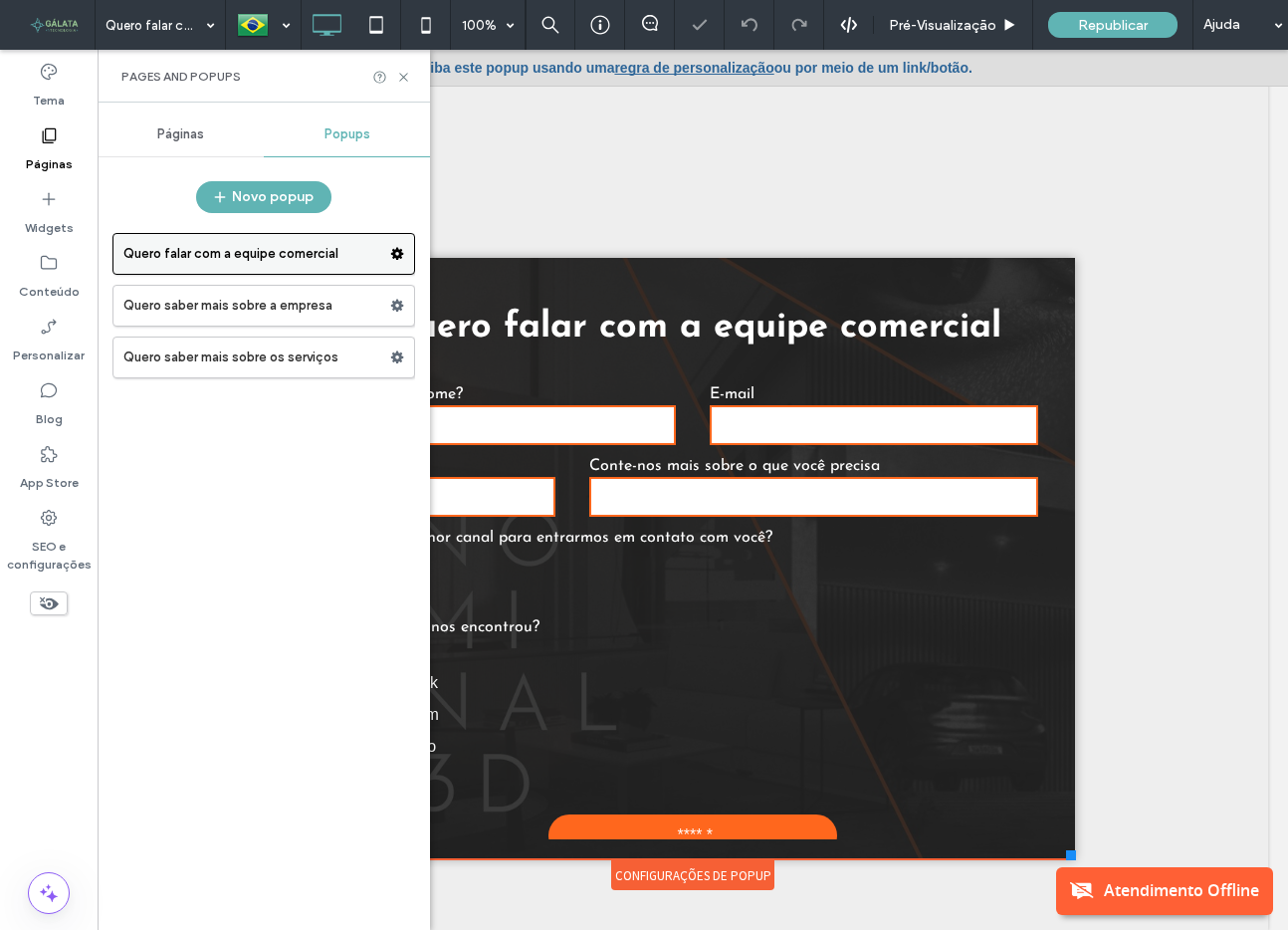 scroll, scrollTop: 0, scrollLeft: 0, axis: both 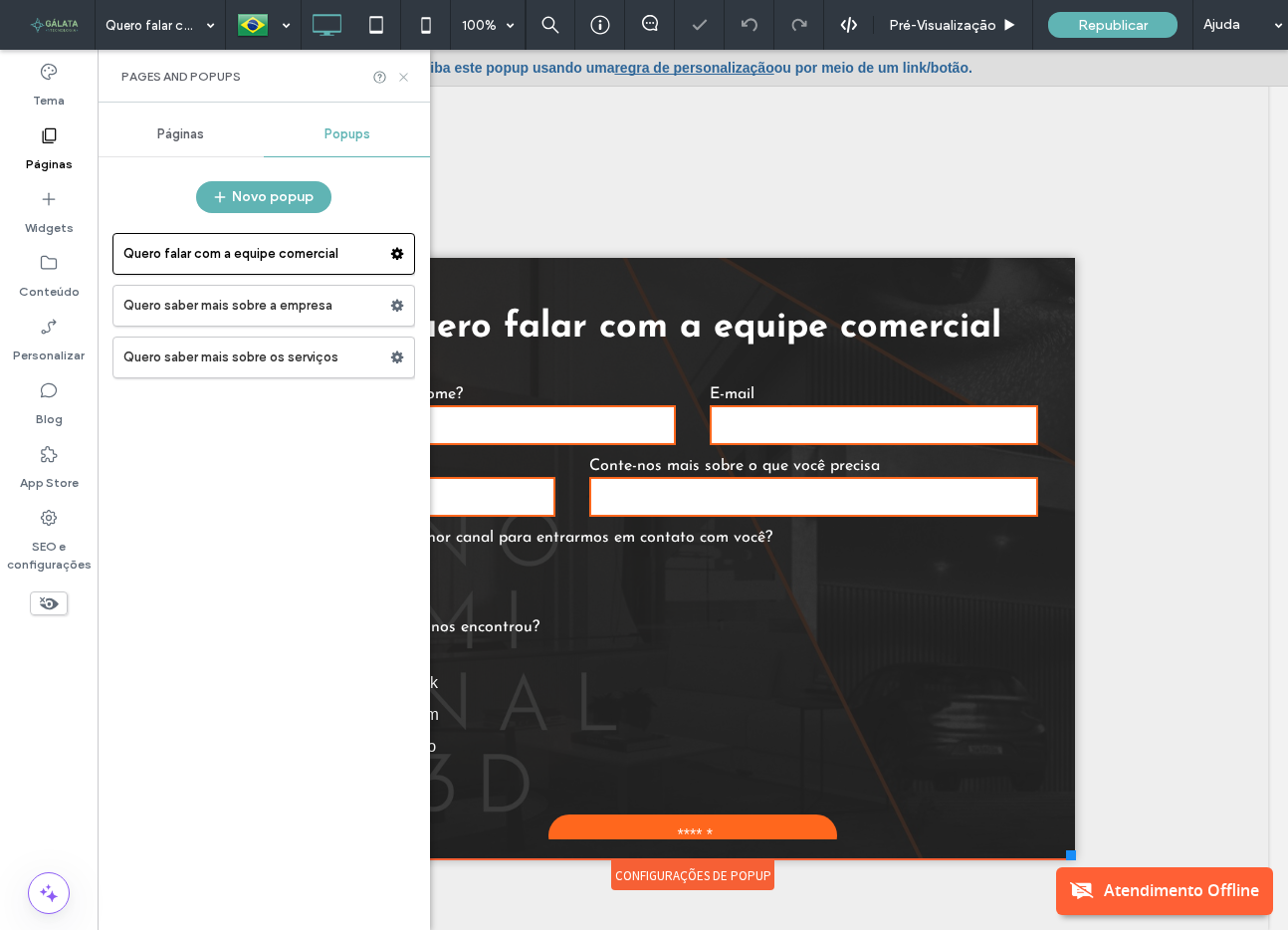 click 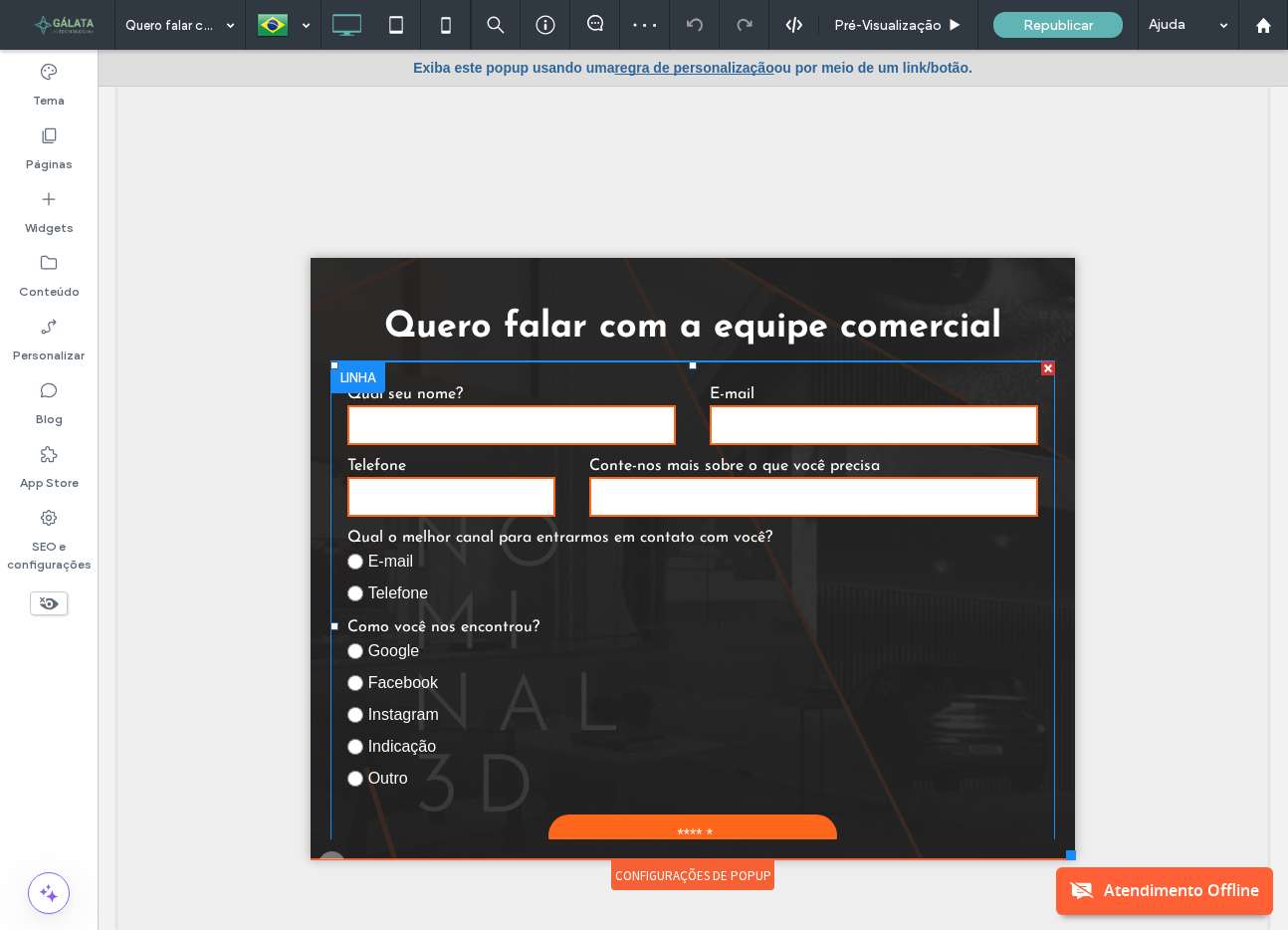 click at bounding box center [512, 425] 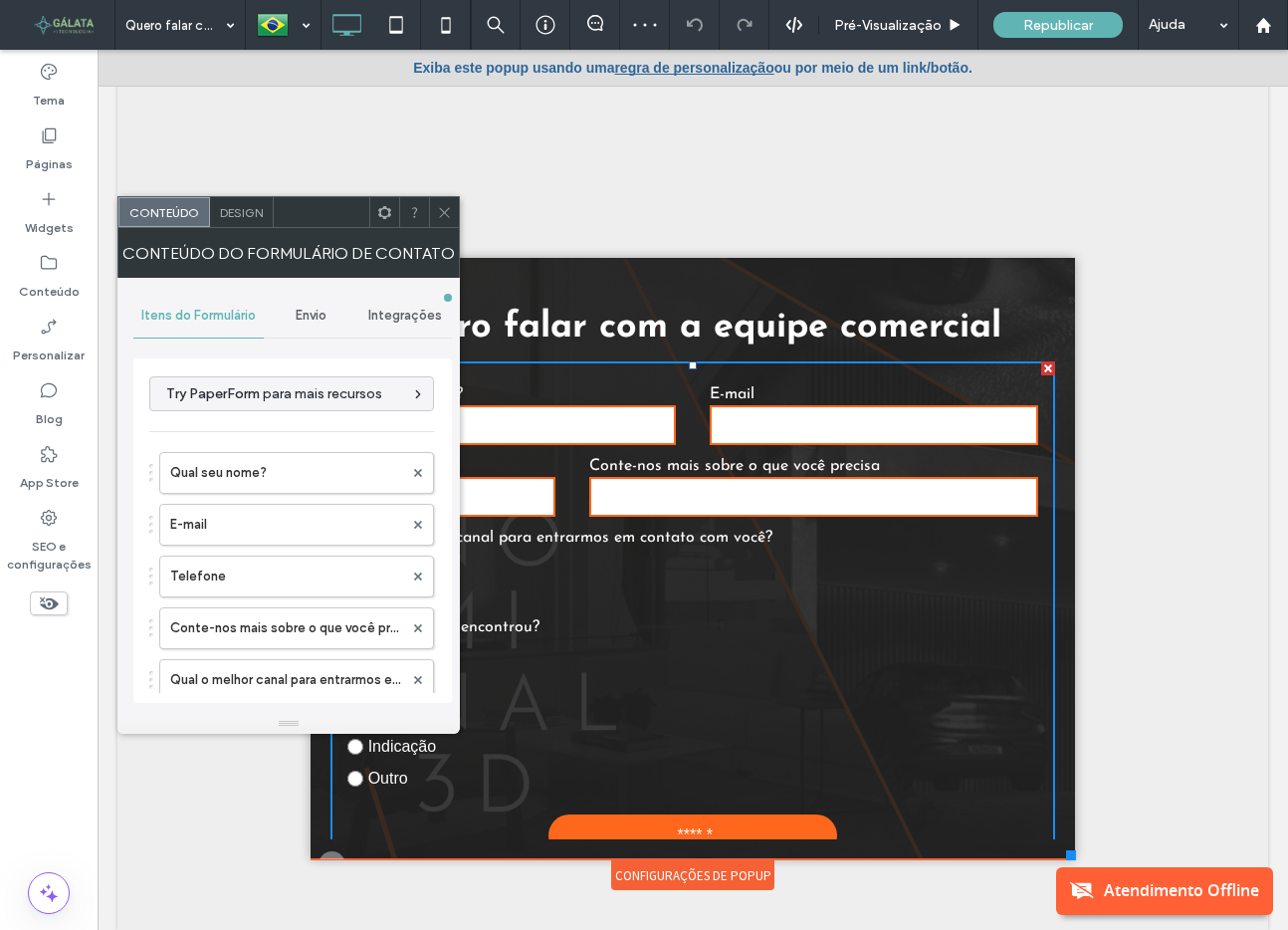 click on "Envio" at bounding box center (311, 316) 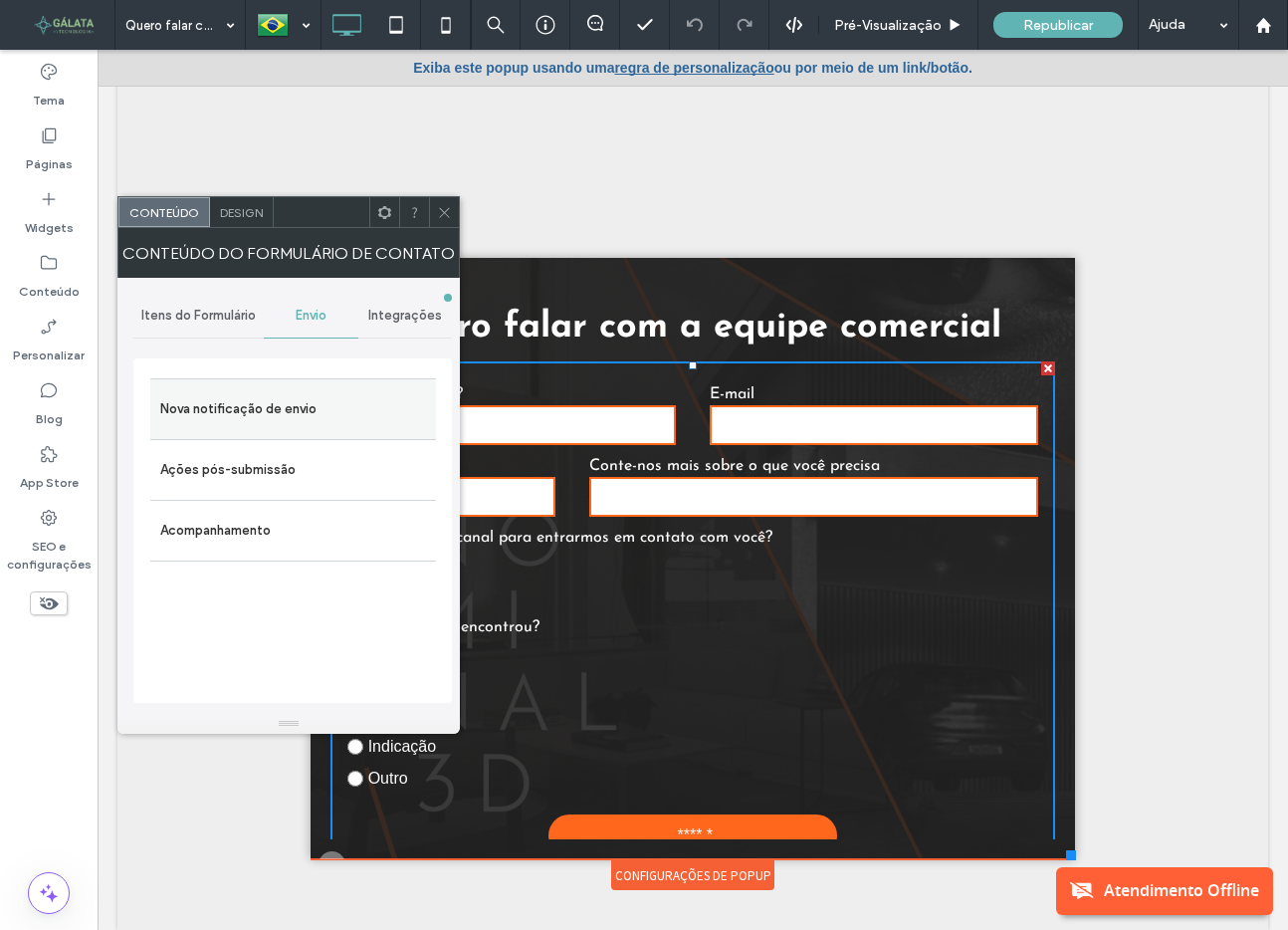 click on "Nova notificação de envio" at bounding box center (293, 409) 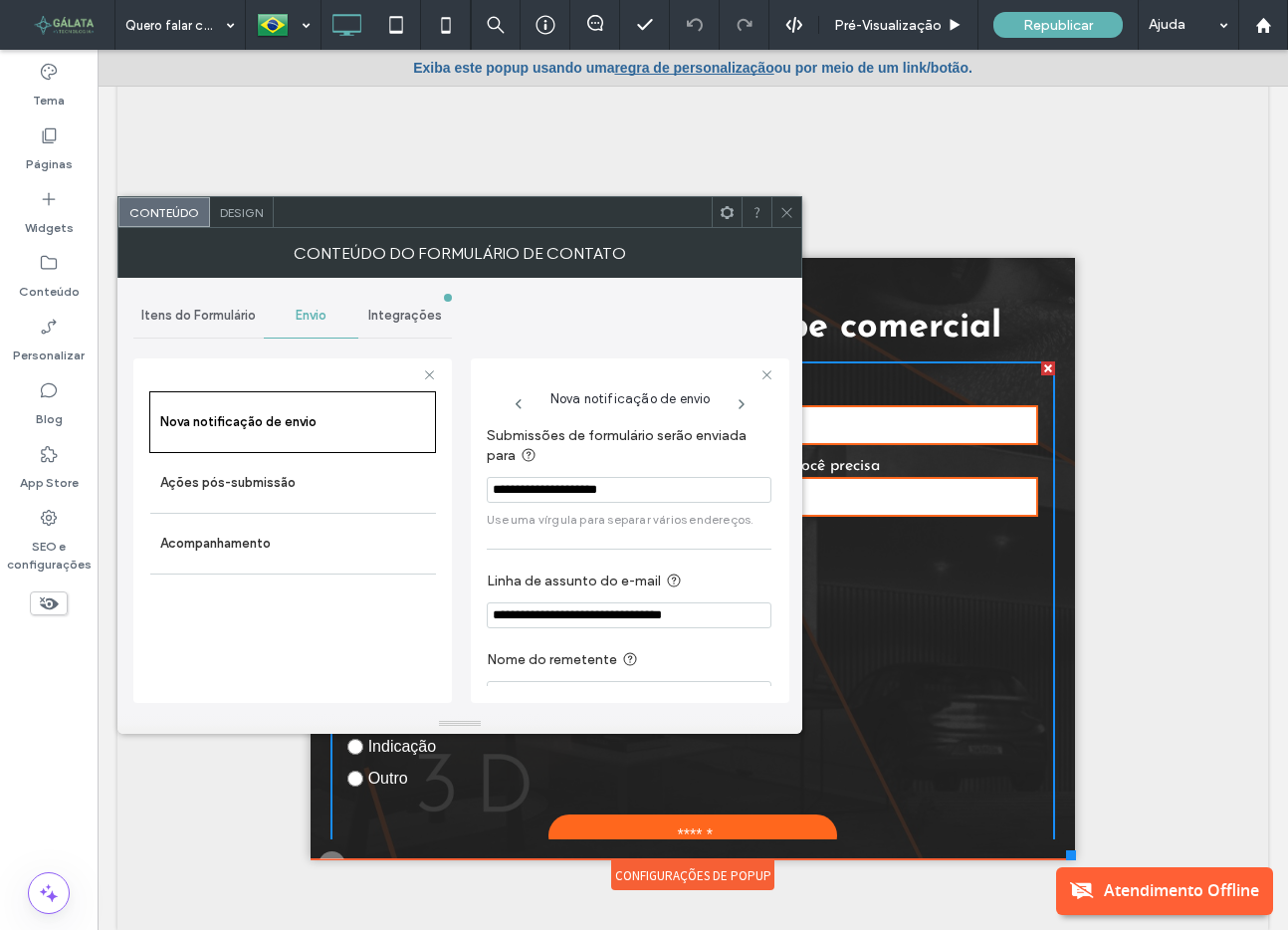 click on "**********" at bounding box center [629, 490] 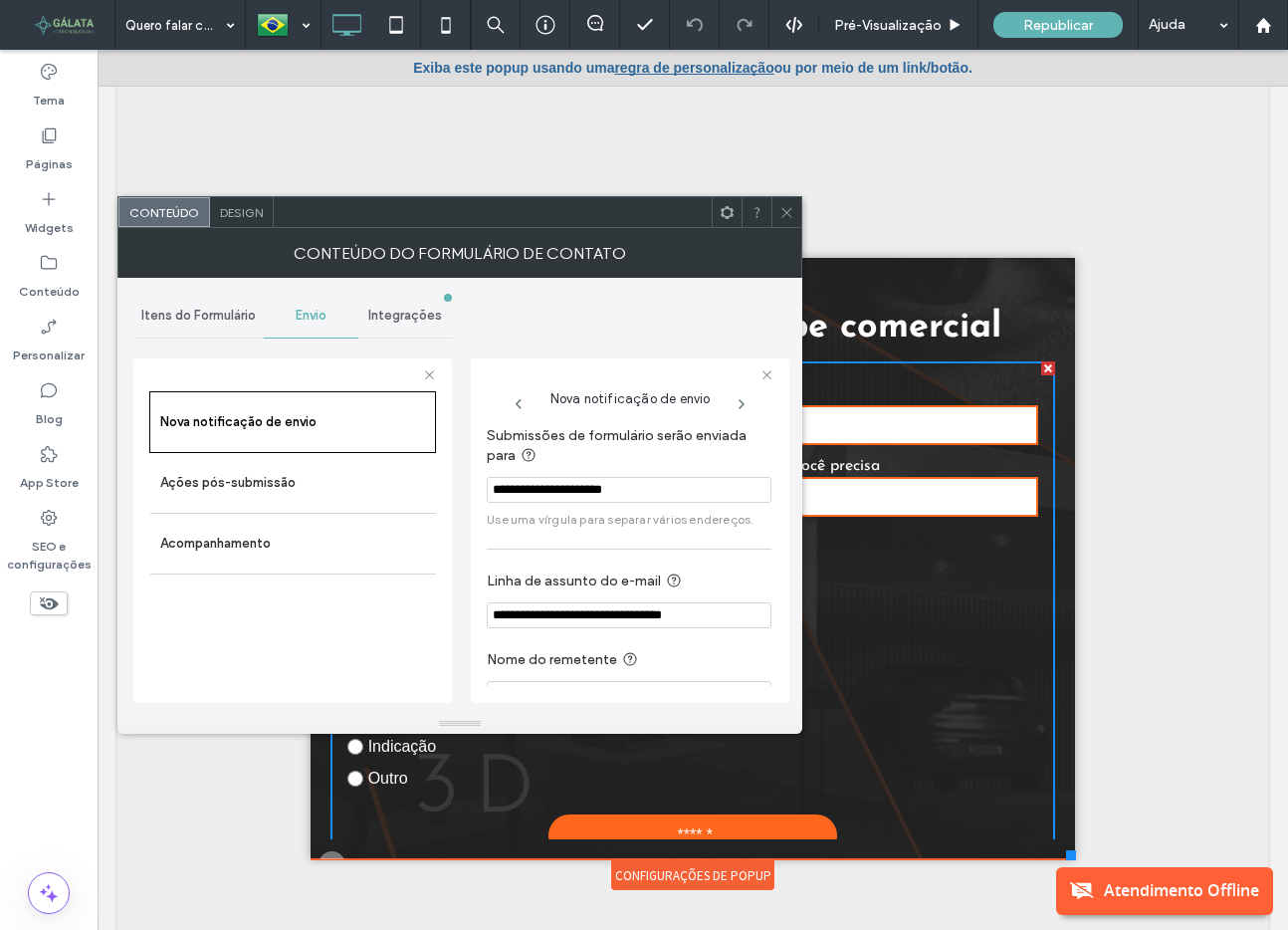 click on "**********" at bounding box center [629, 490] 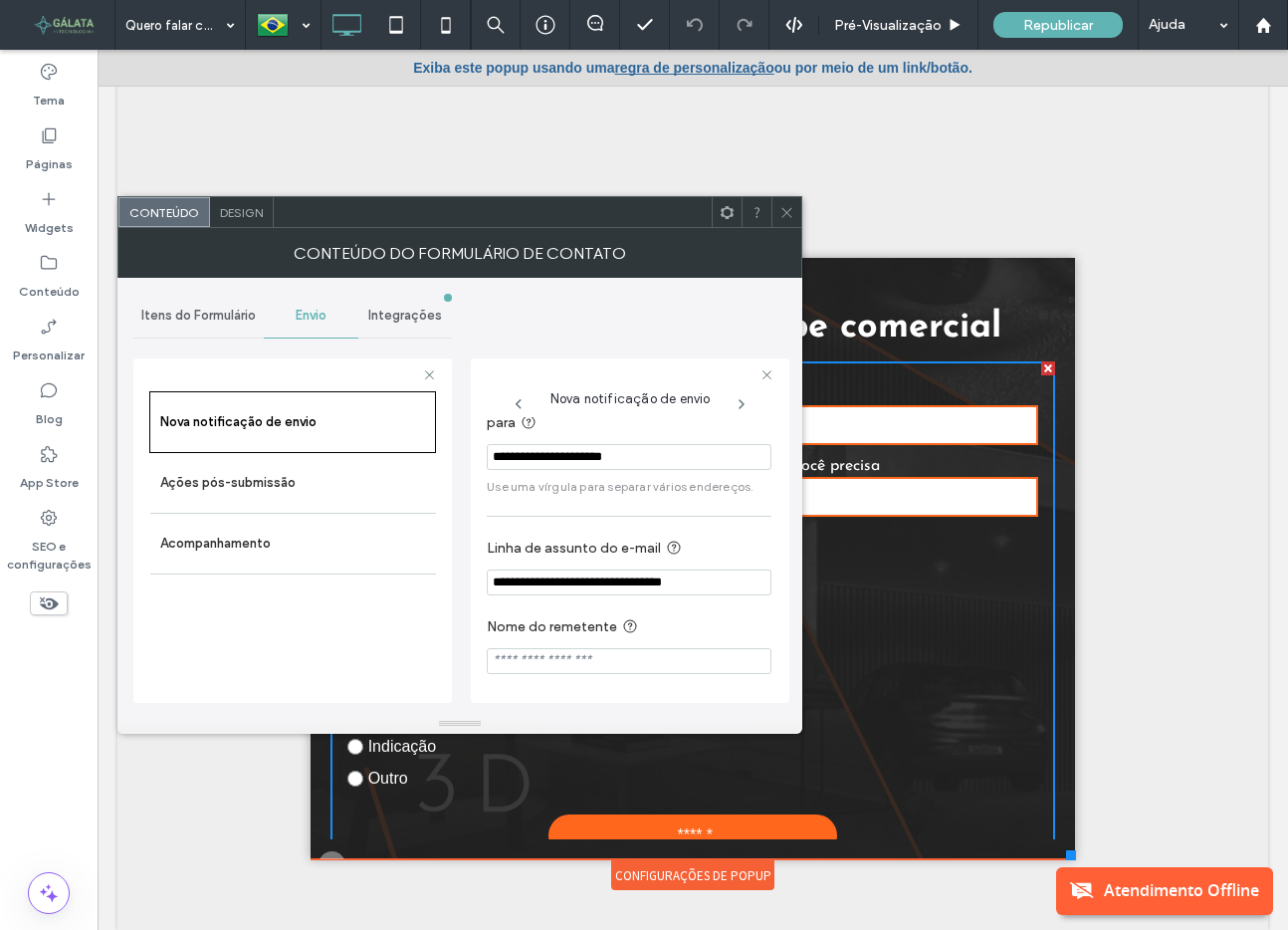 scroll, scrollTop: 0, scrollLeft: 0, axis: both 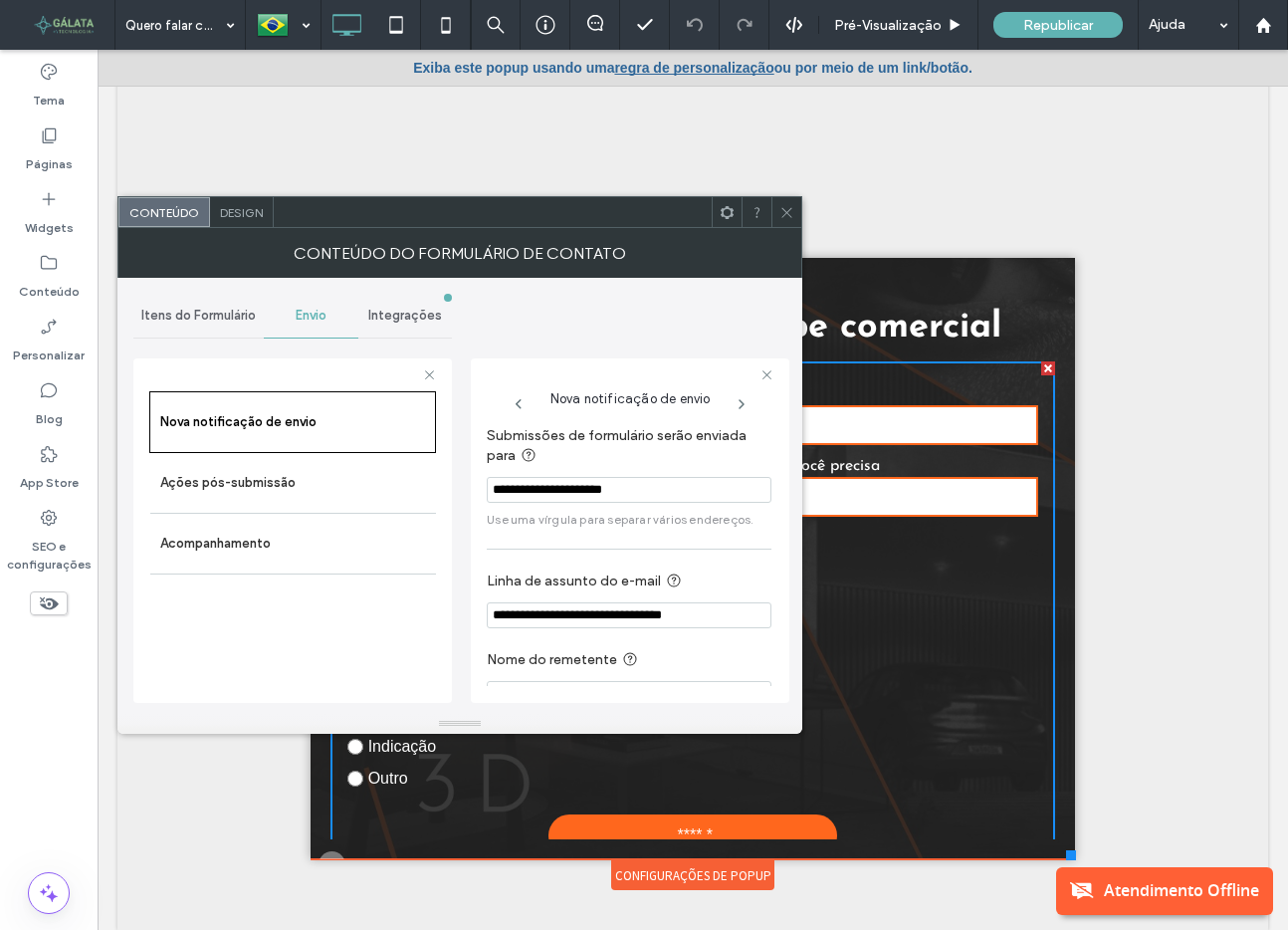 click on "**********" at bounding box center [629, 490] 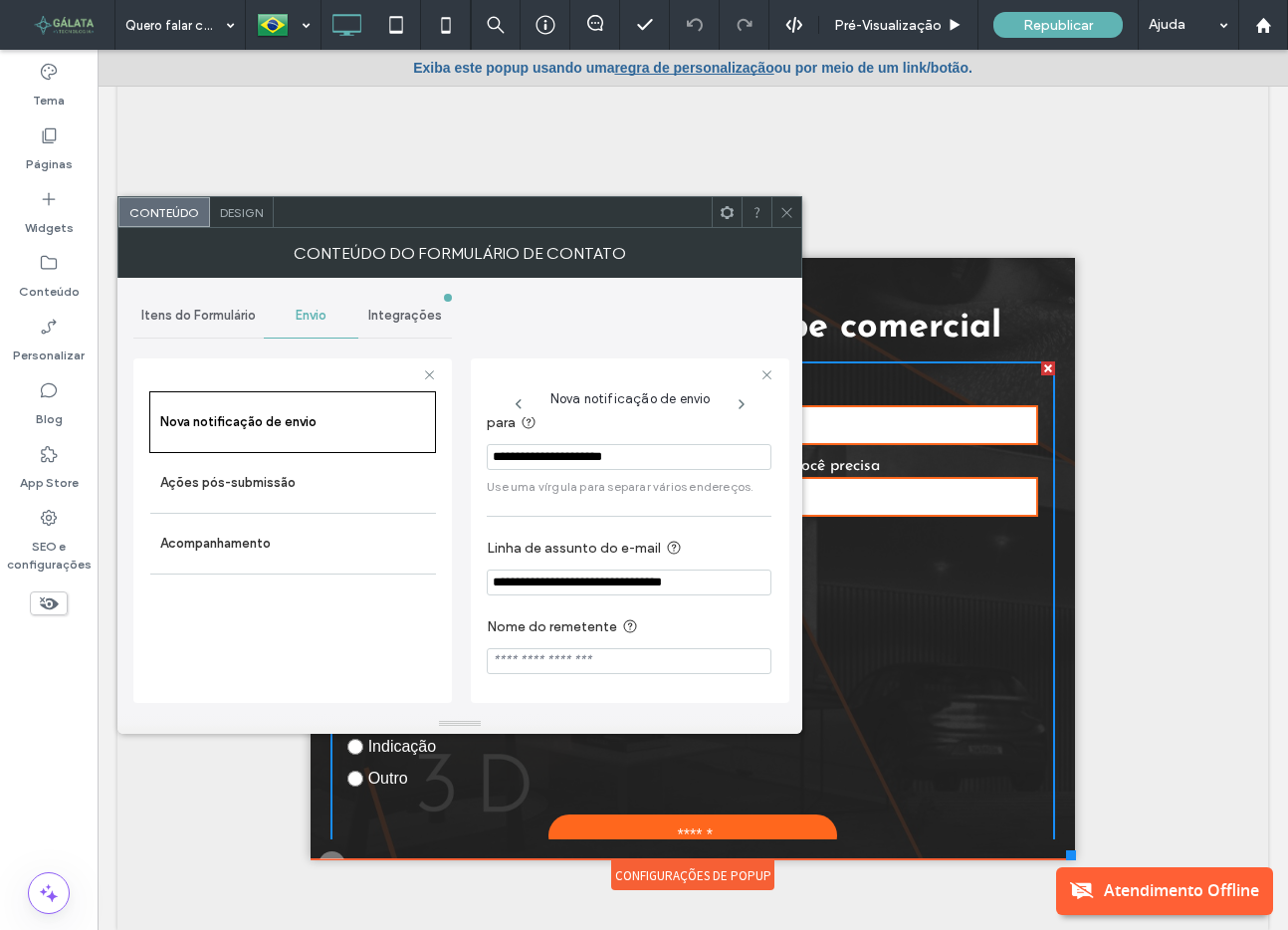 type on "**********" 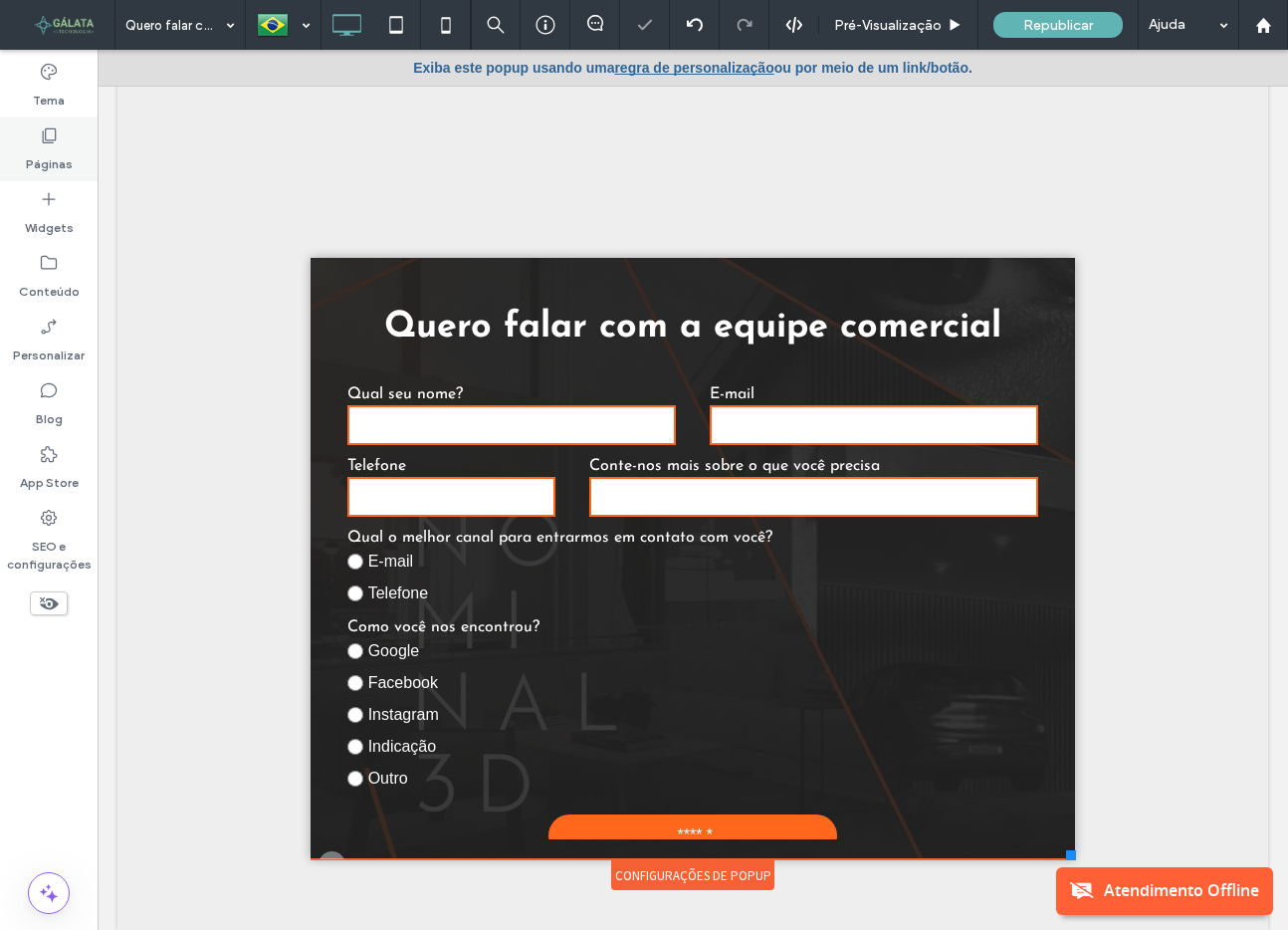 click on "Páginas" at bounding box center [49, 159] 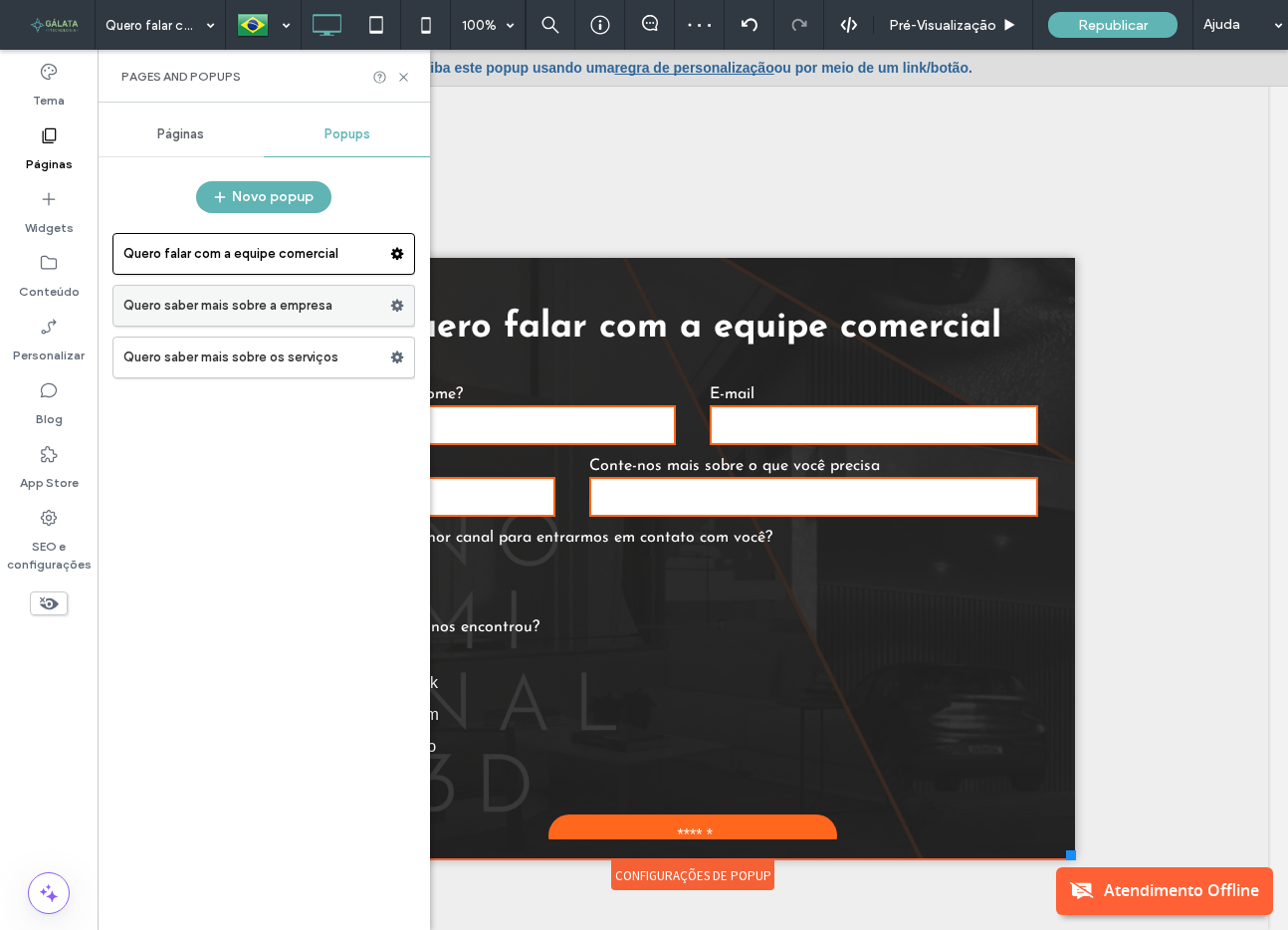 click on "Quero saber mais sobre a empresa" at bounding box center (257, 306) 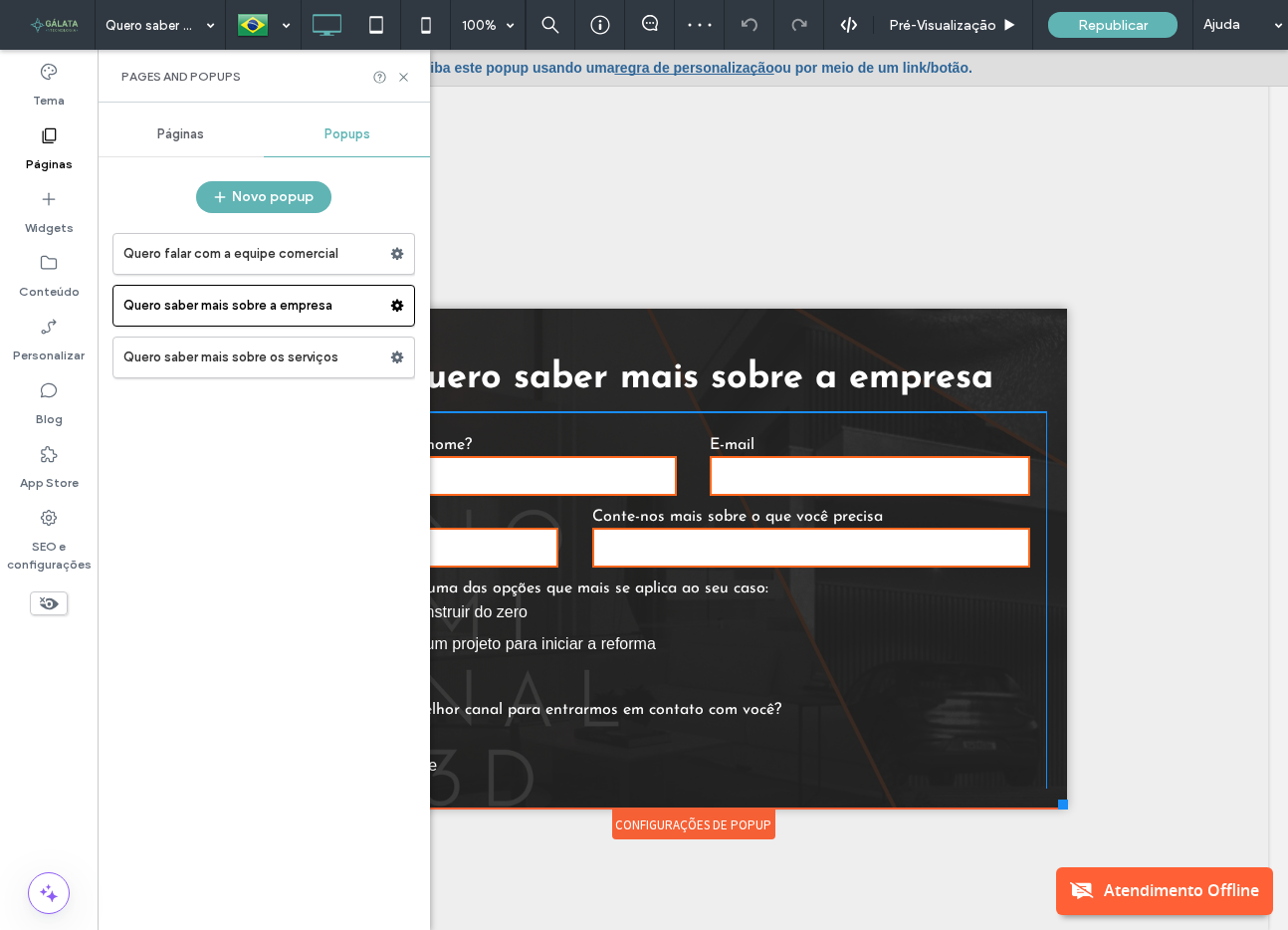 scroll, scrollTop: 0, scrollLeft: 0, axis: both 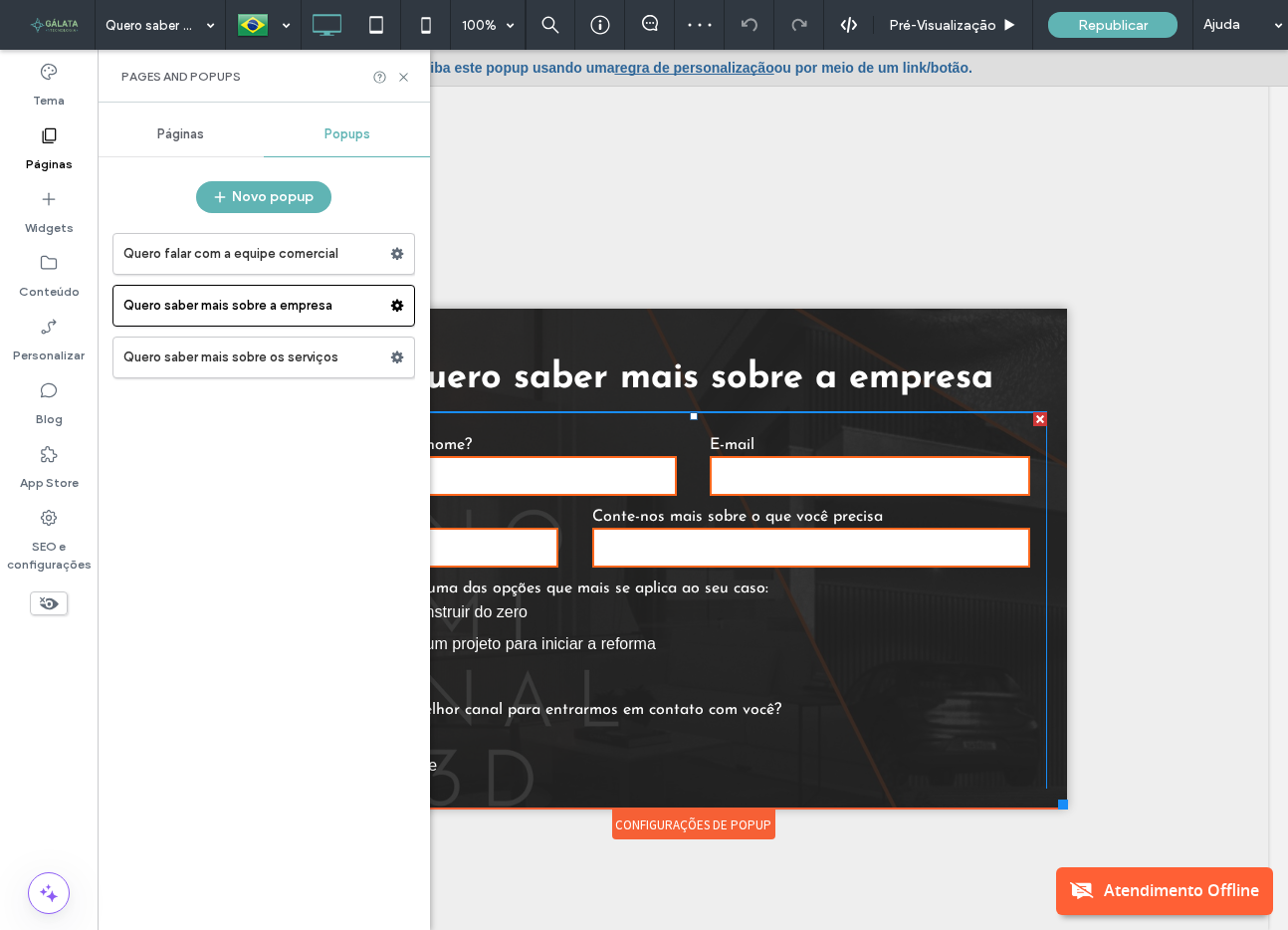 click at bounding box center [516, 476] 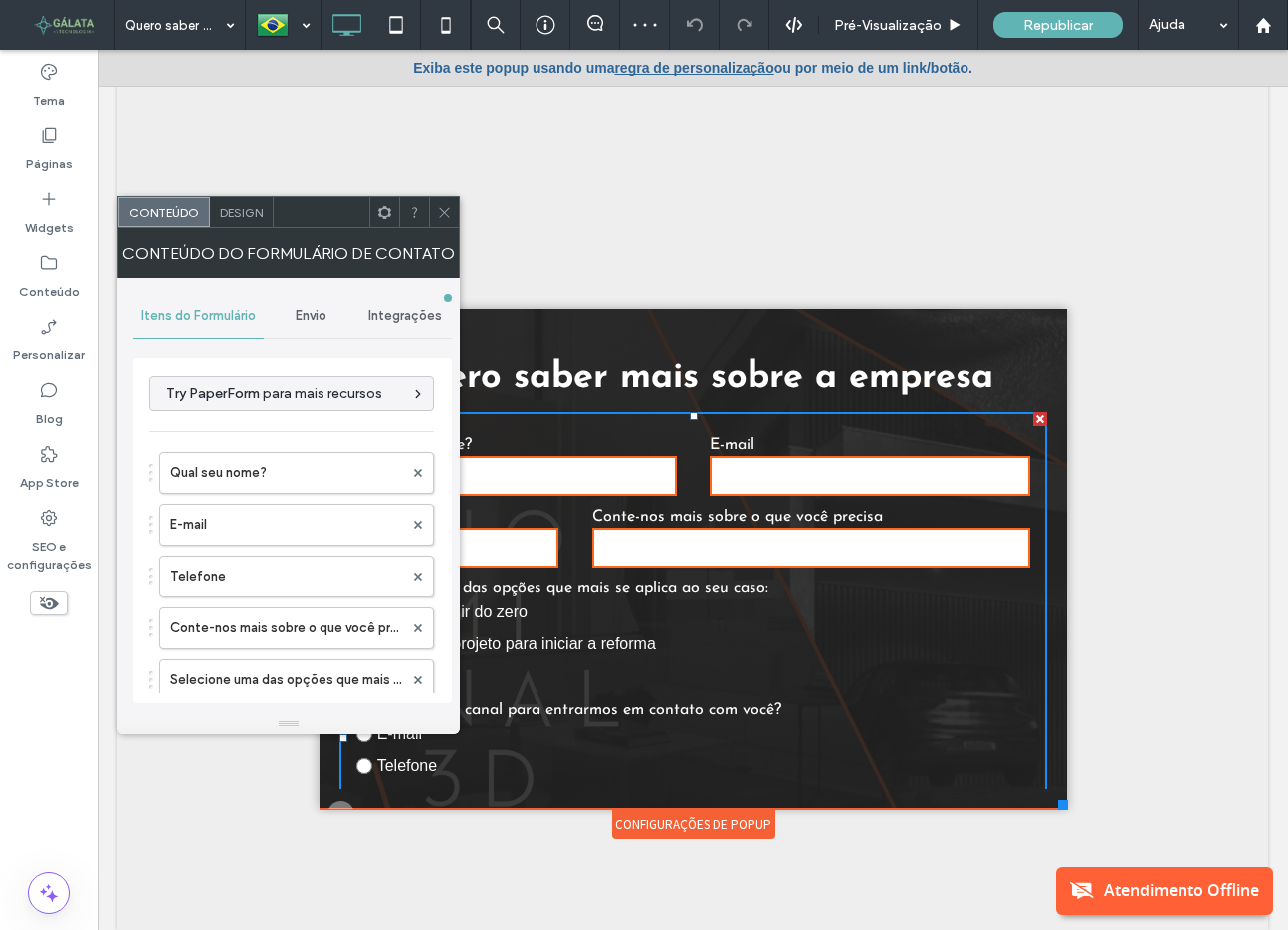 type on "******" 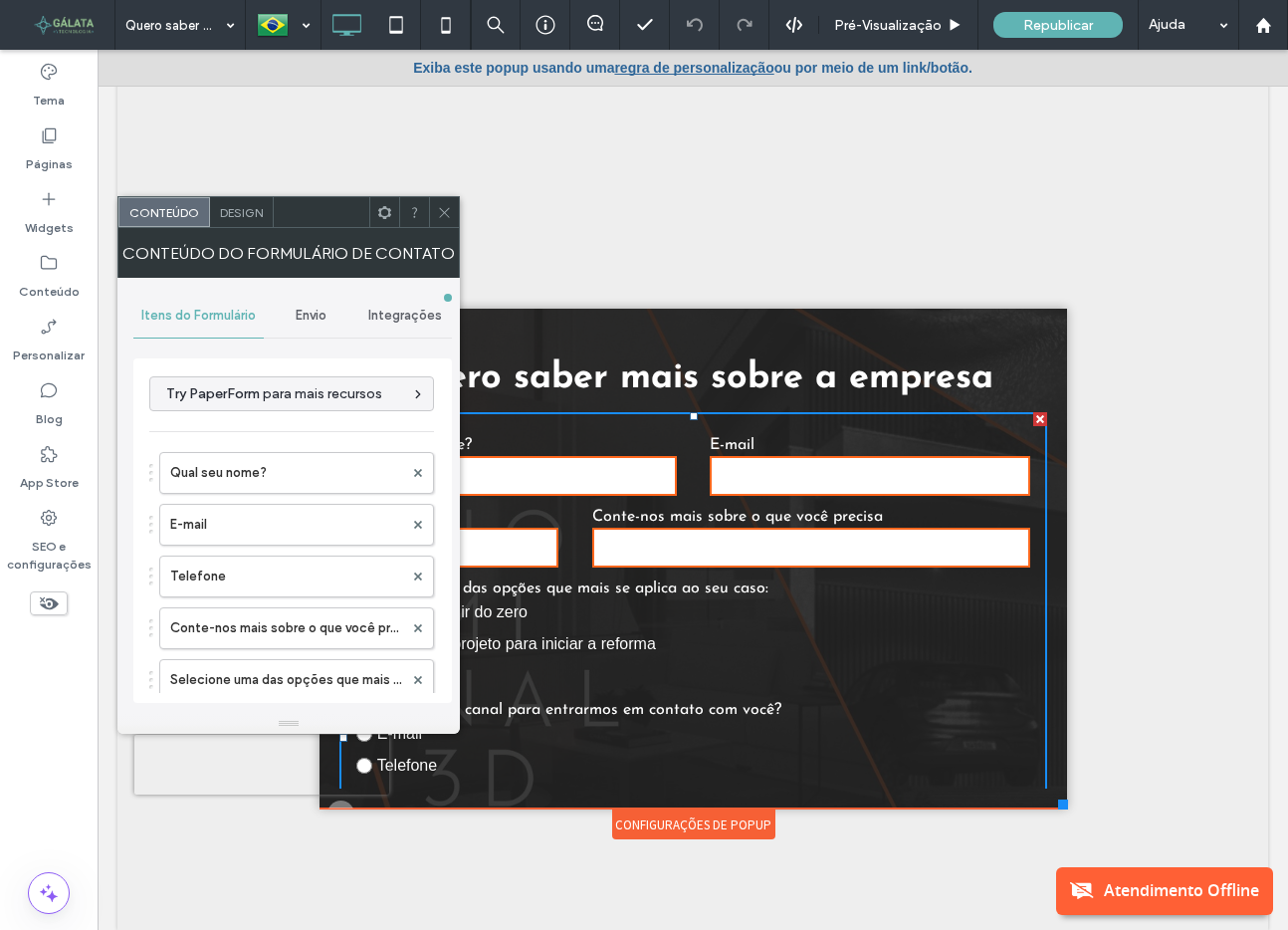 click on "Envio" at bounding box center (311, 316) 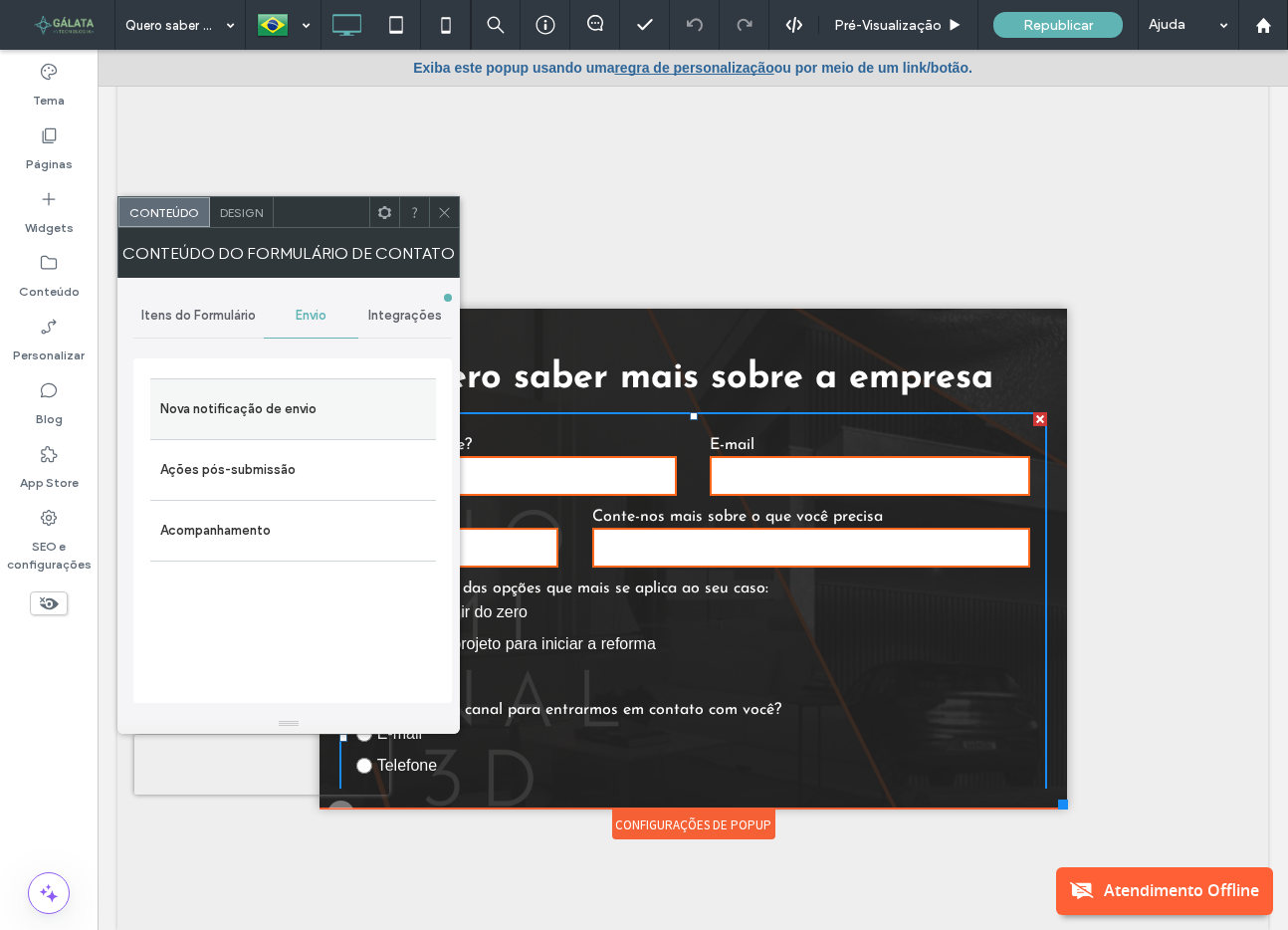 click on "Nova notificação de envio" at bounding box center (293, 409) 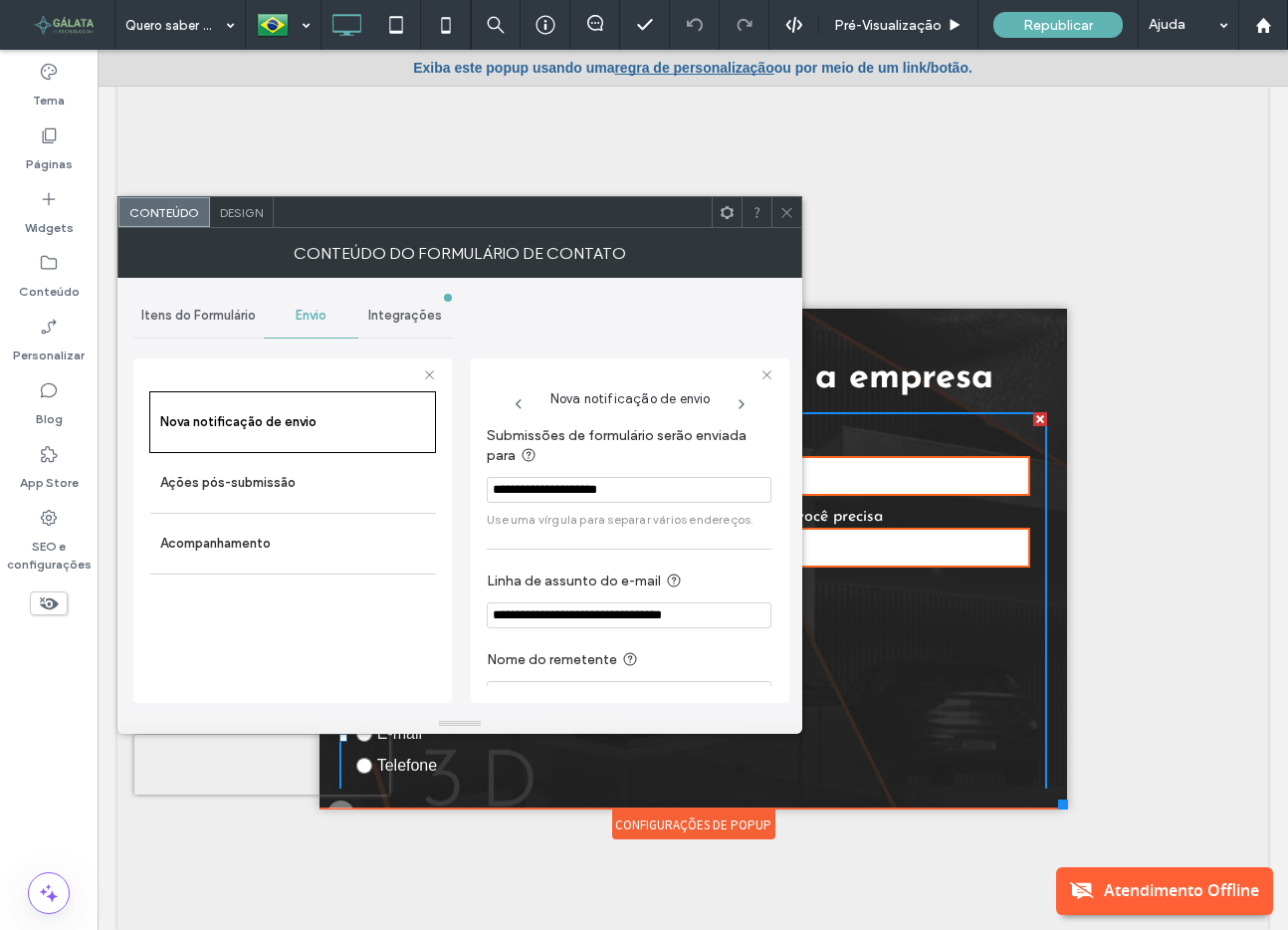 click on "**********" at bounding box center [629, 490] 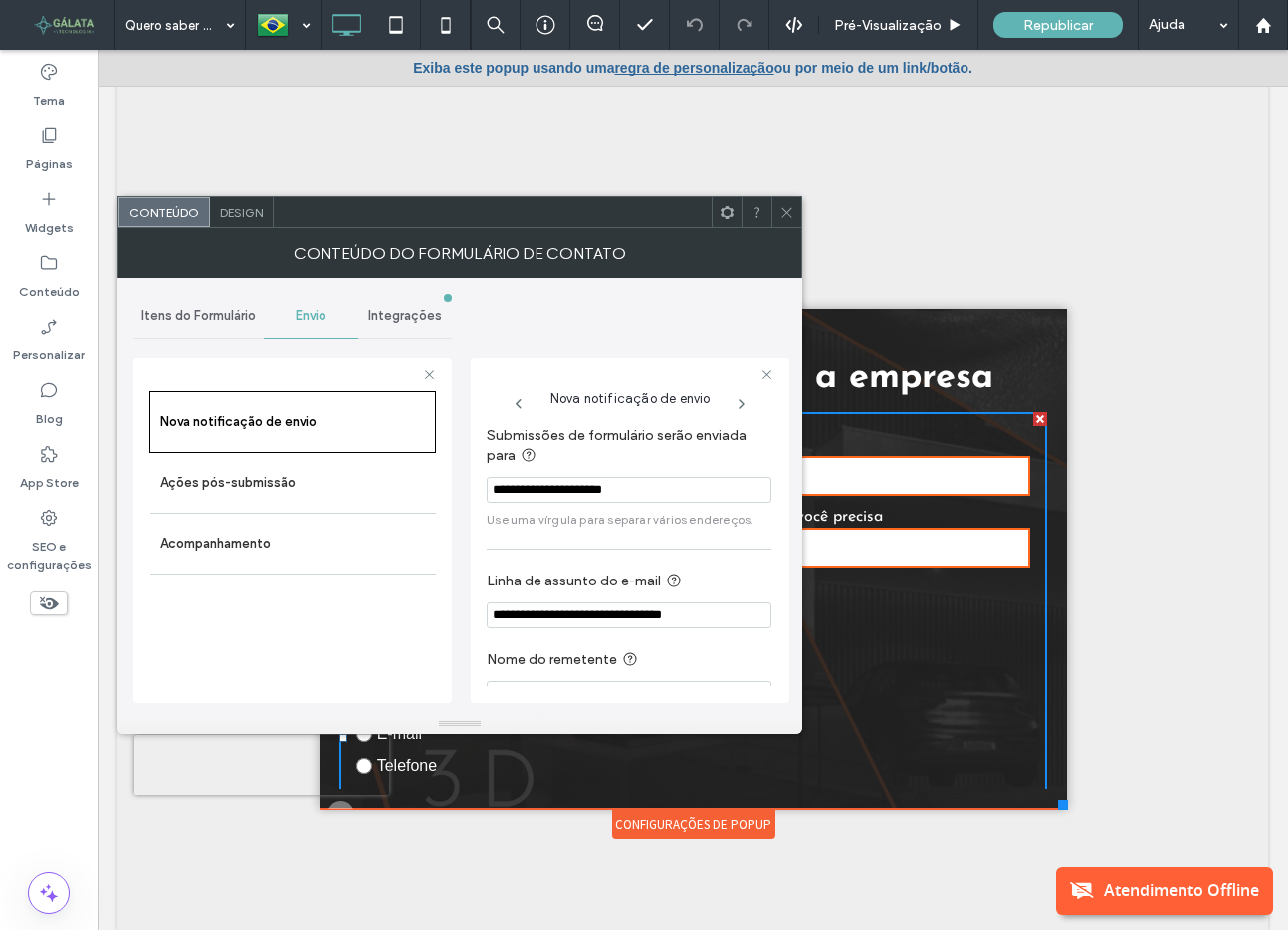 type on "**********" 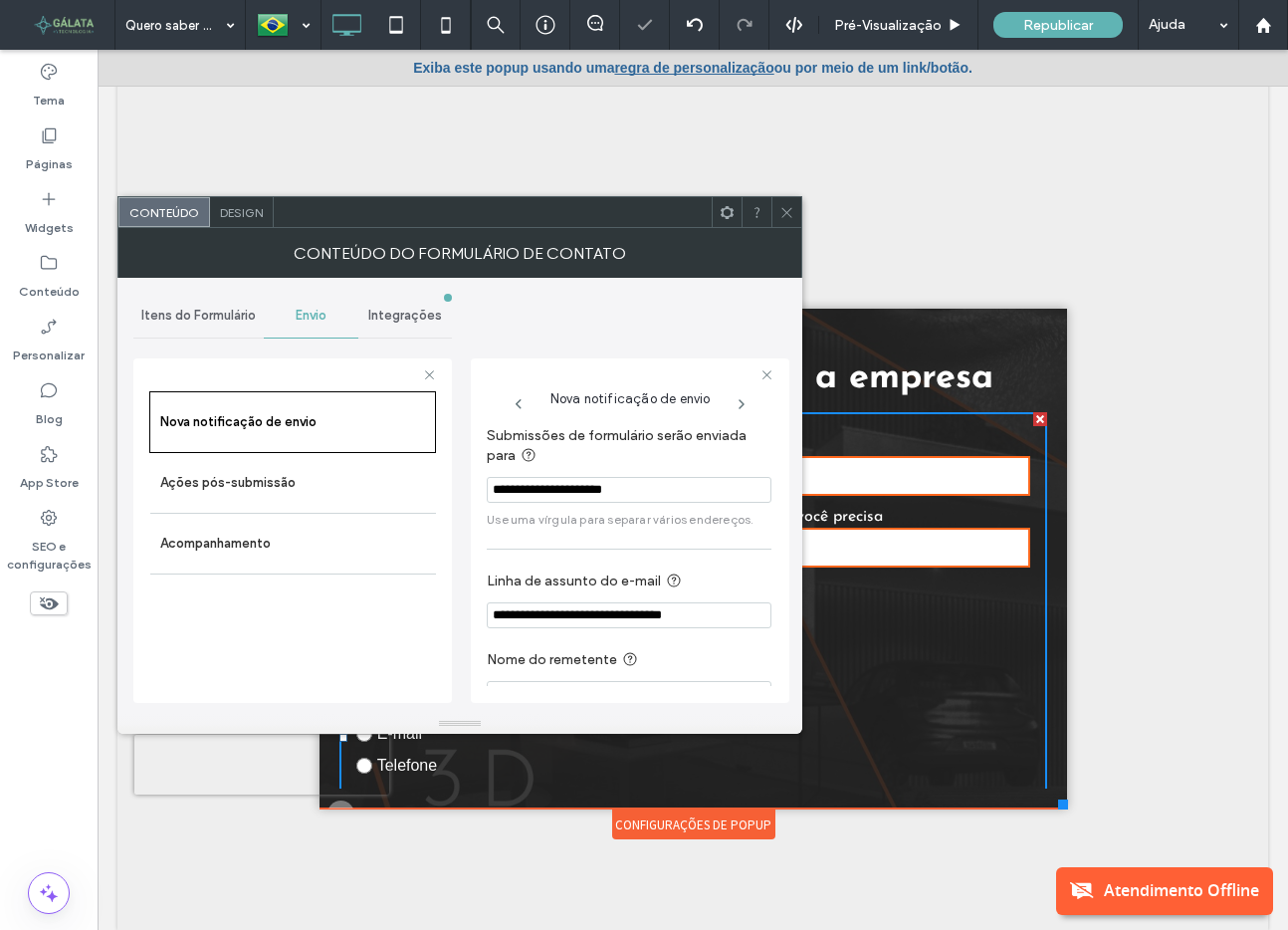 click 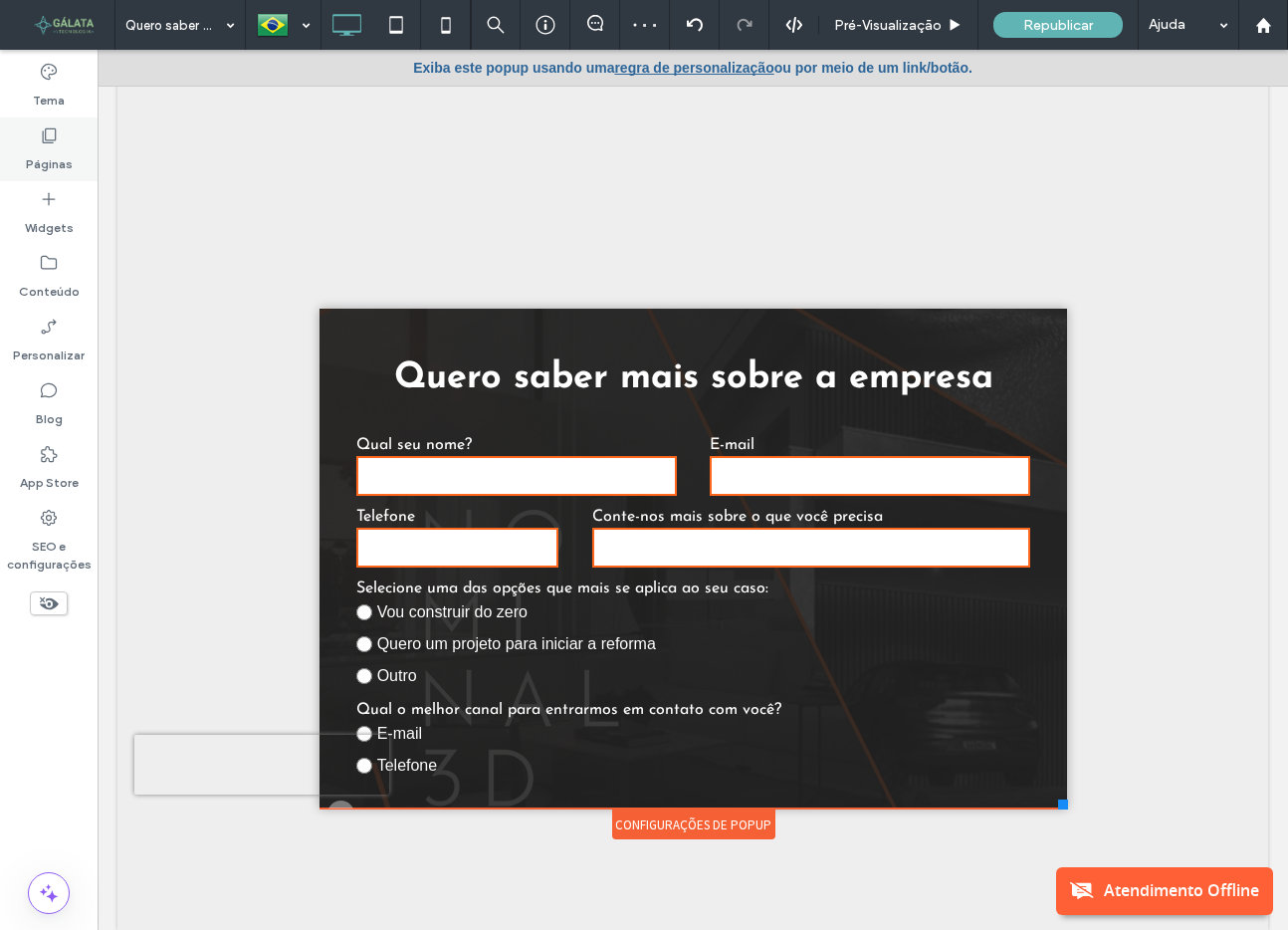 click on "Páginas" at bounding box center (49, 159) 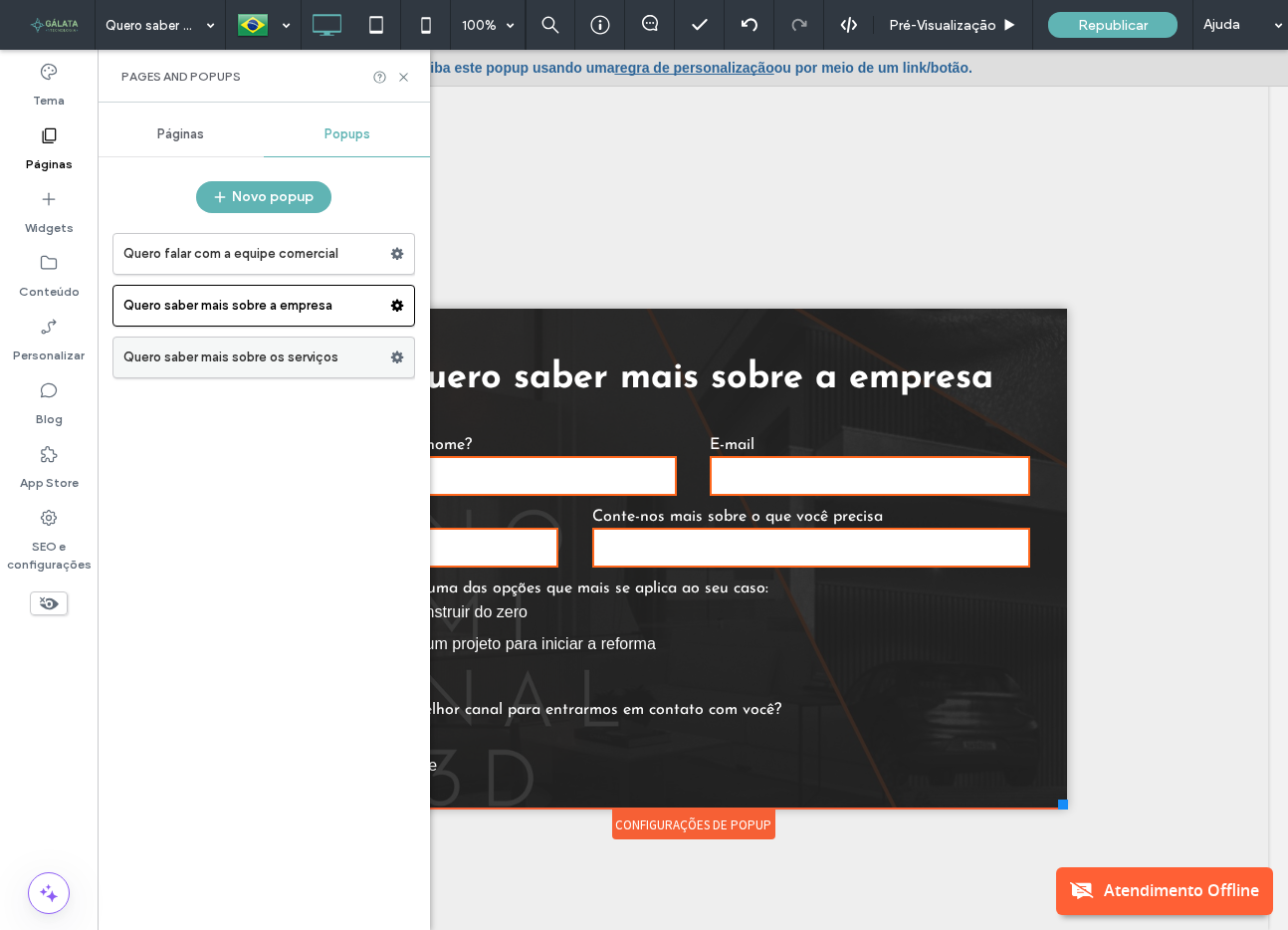click on "Quero saber mais sobre os serviços" at bounding box center (257, 357) 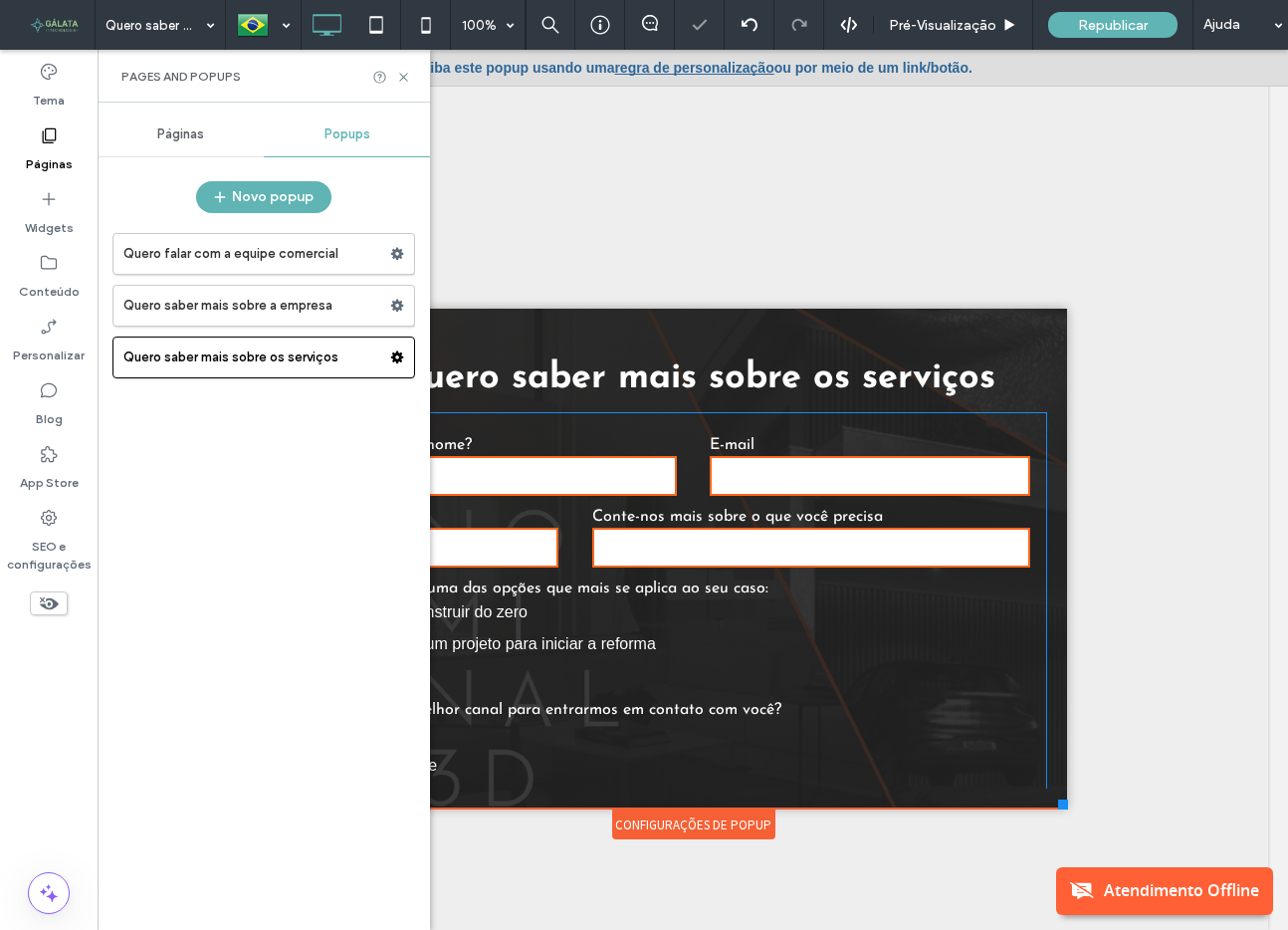 scroll, scrollTop: 0, scrollLeft: 0, axis: both 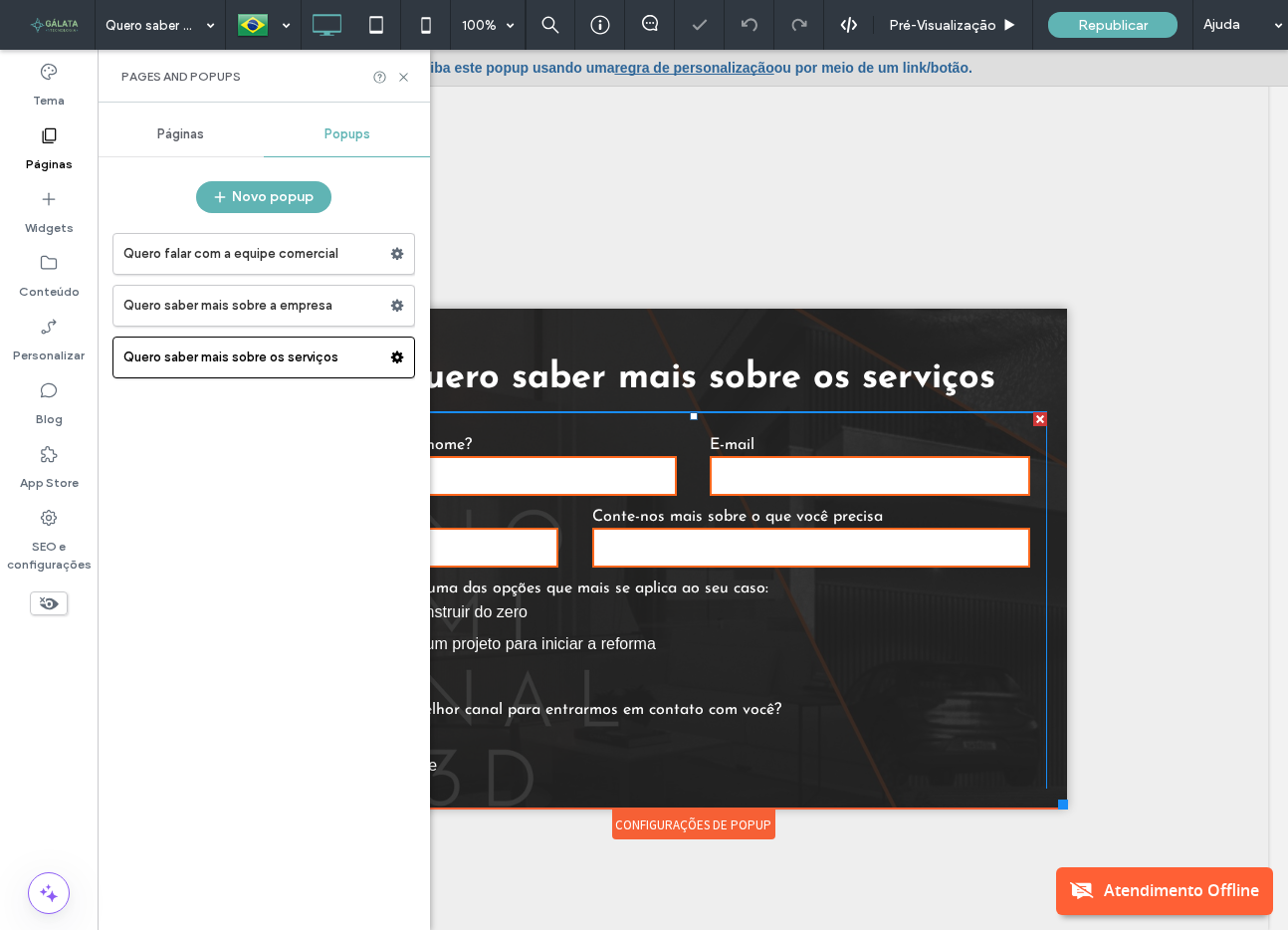 click at bounding box center [516, 476] 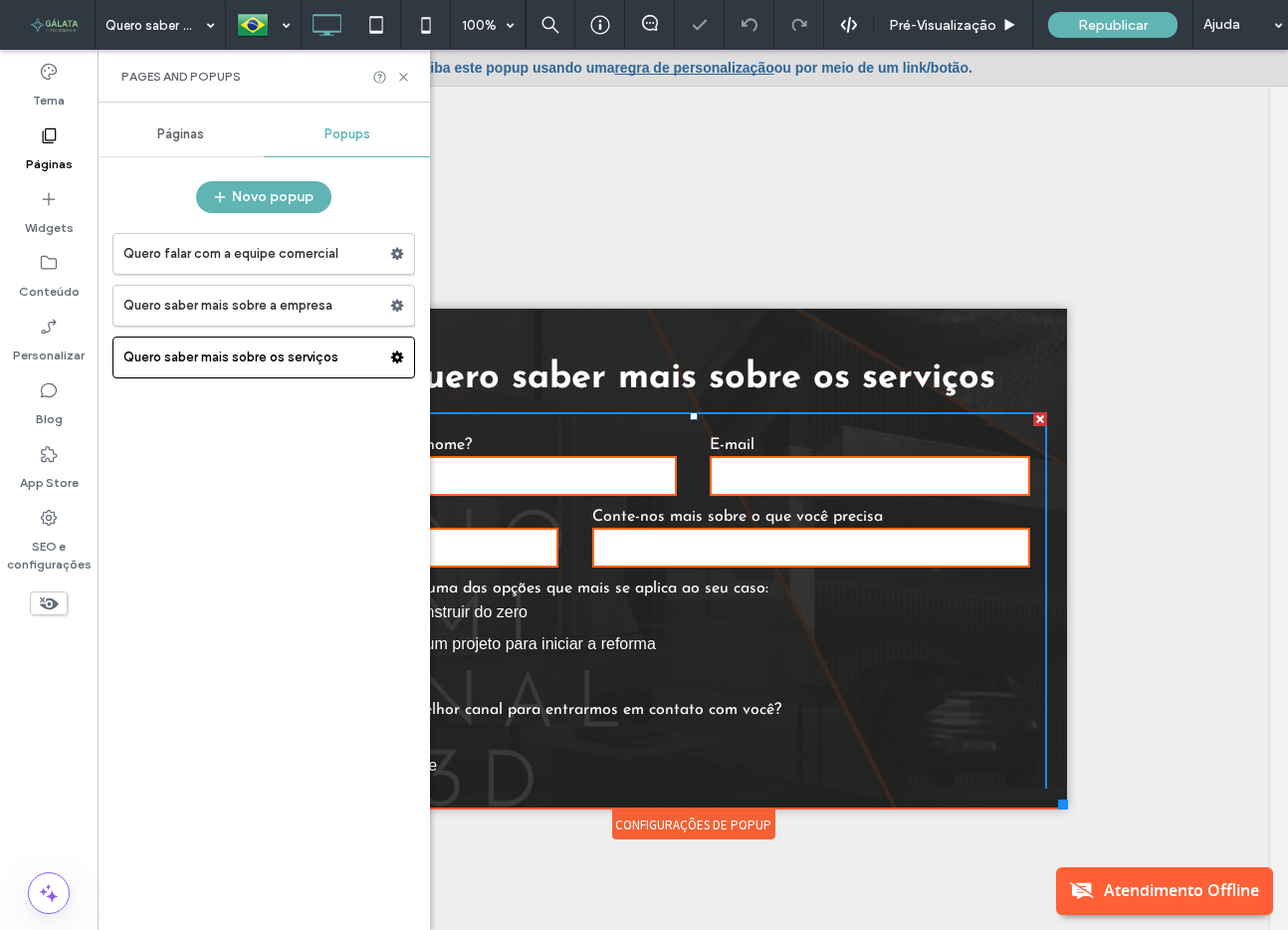 click at bounding box center [516, 476] 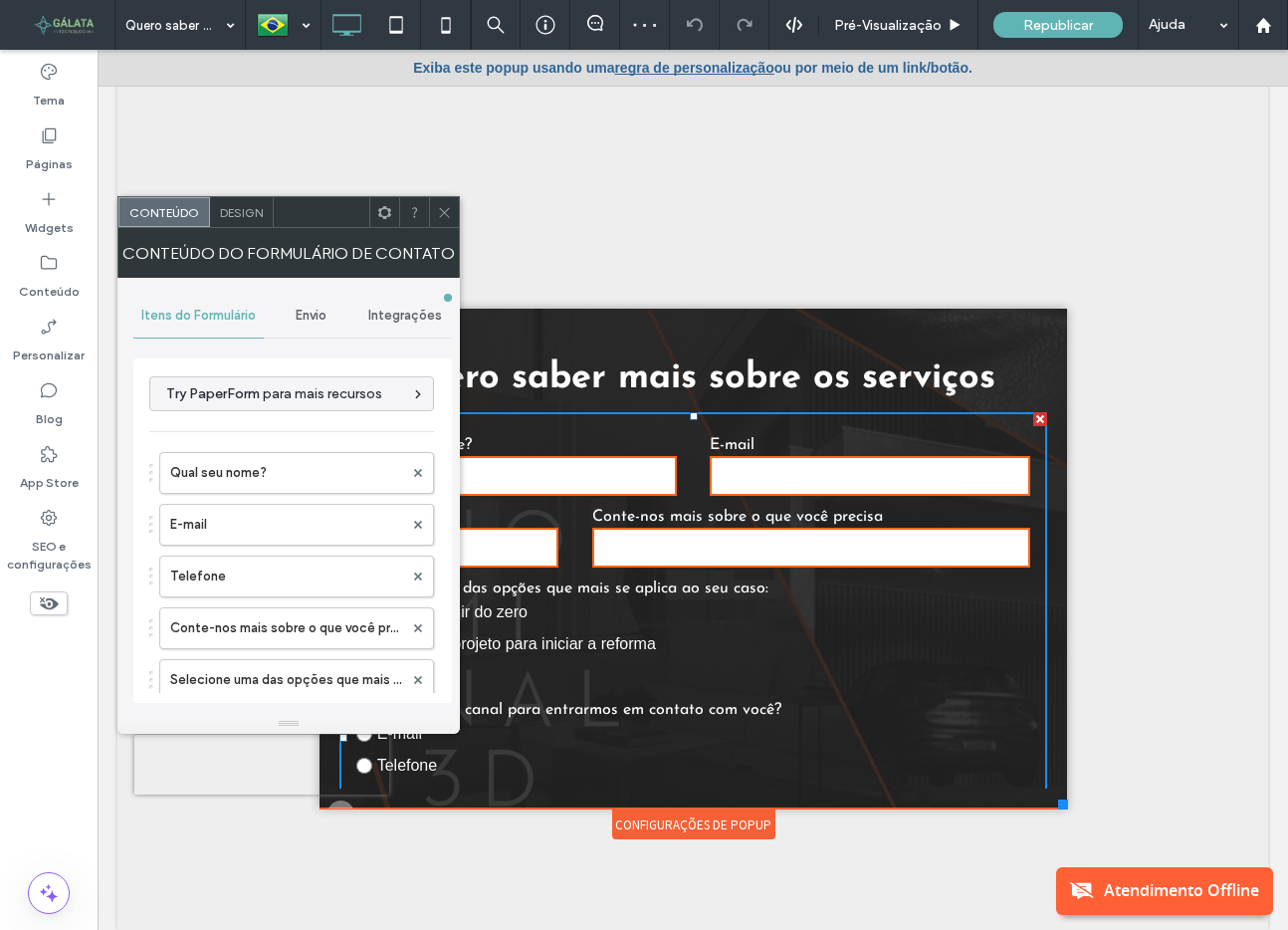 click on "Envio" at bounding box center [311, 316] 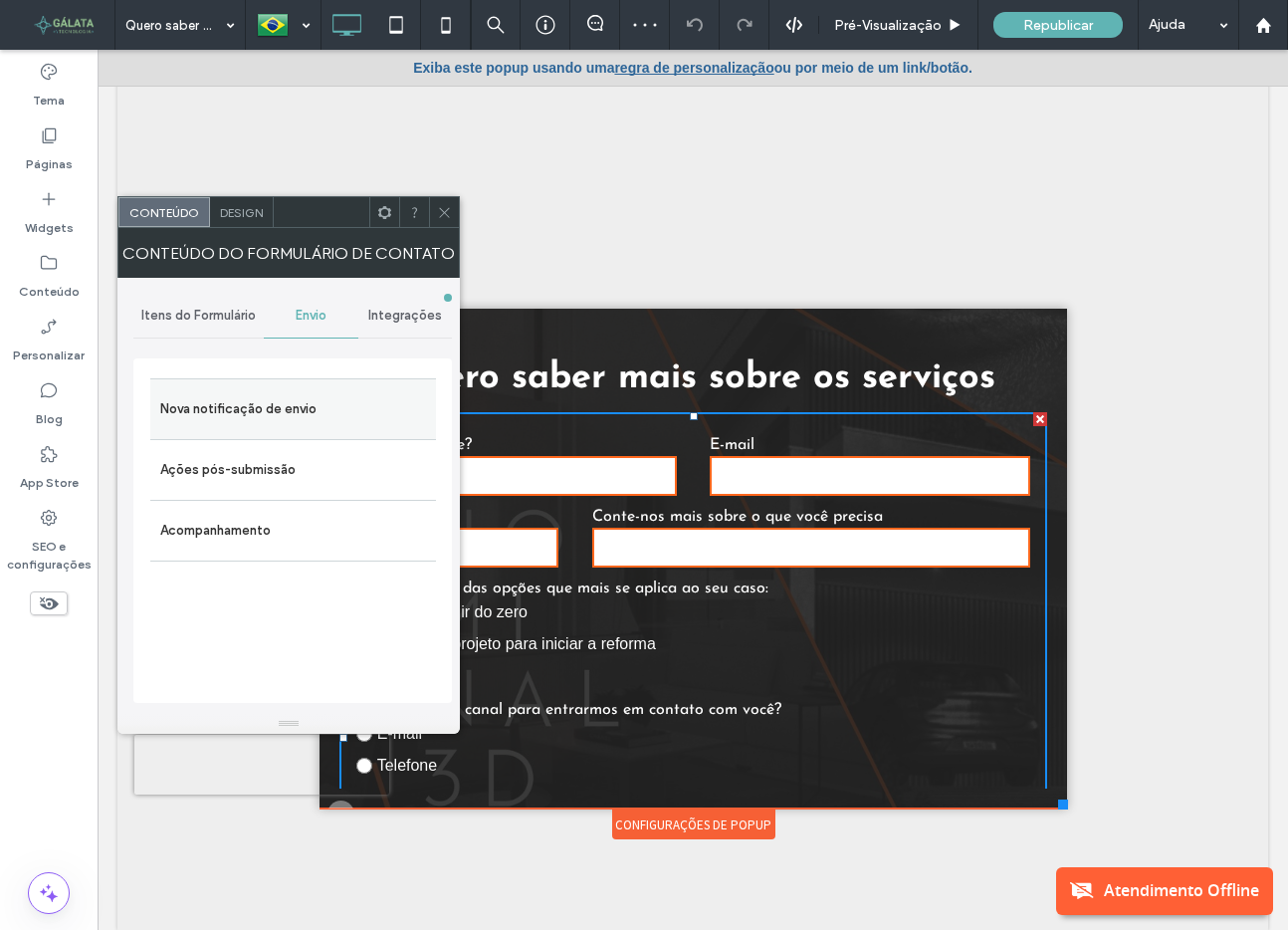 click on "Nova notificação de envio" at bounding box center (293, 409) 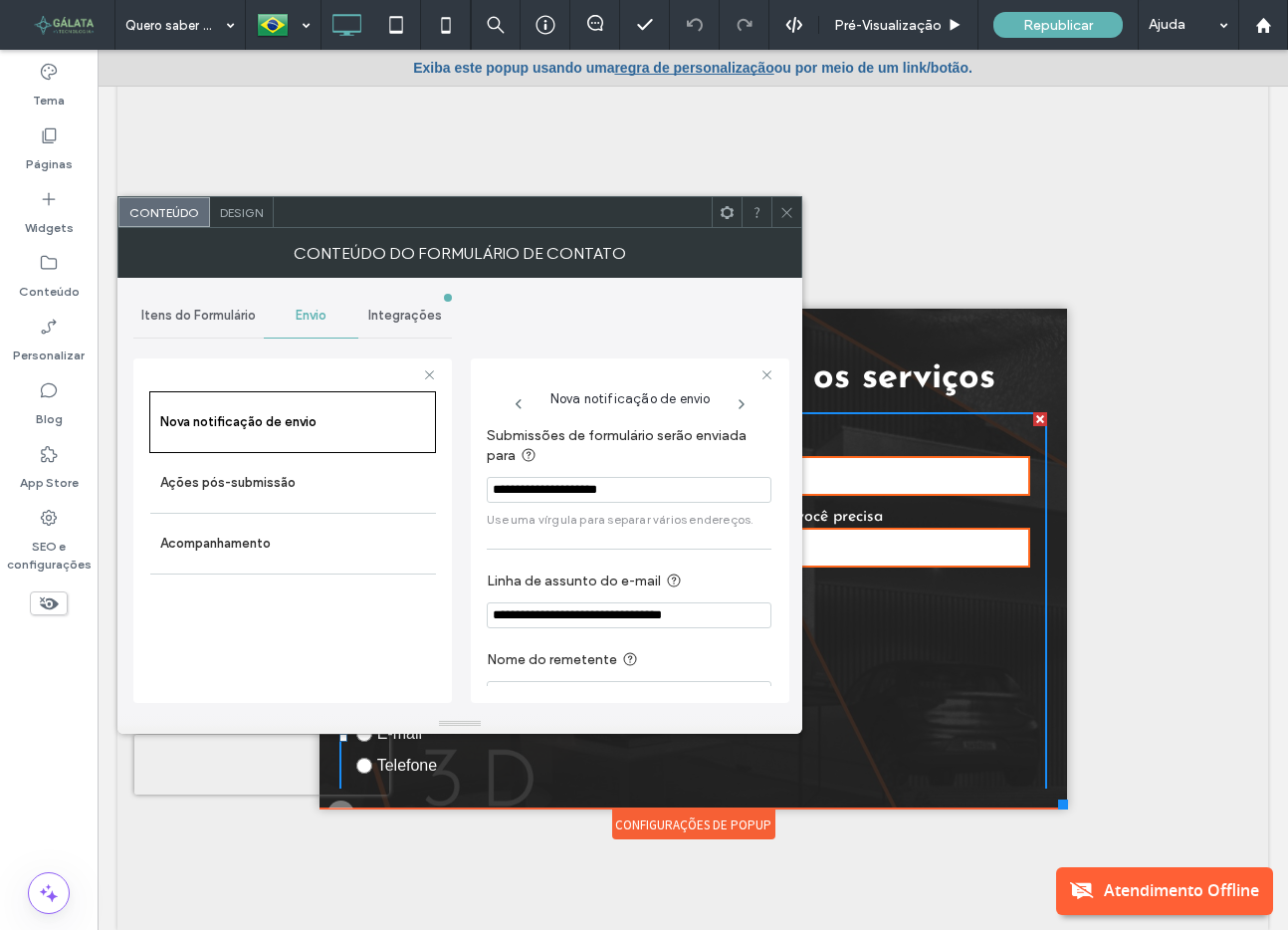 click on "**********" at bounding box center (629, 490) 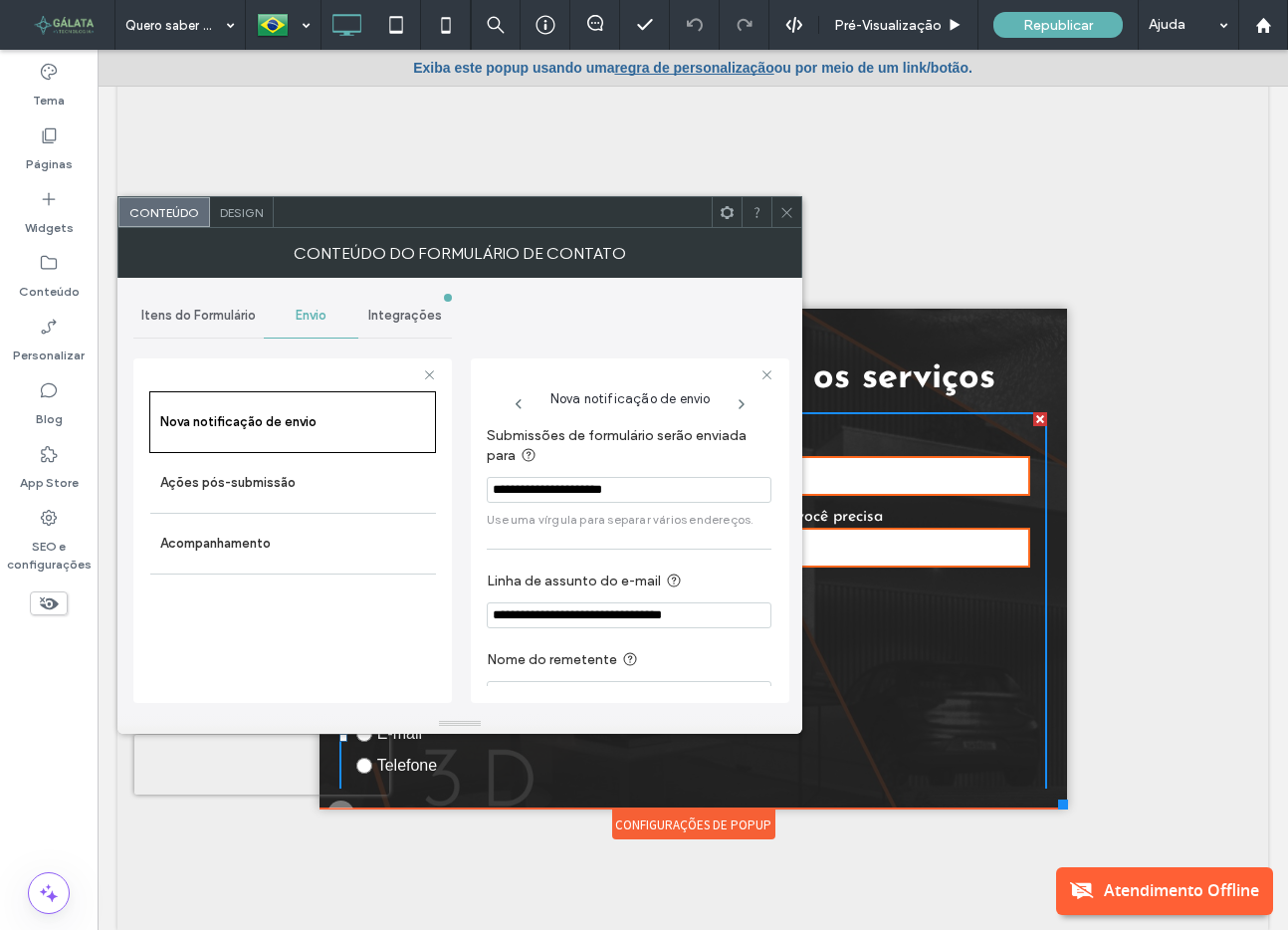 scroll, scrollTop: 36, scrollLeft: 0, axis: vertical 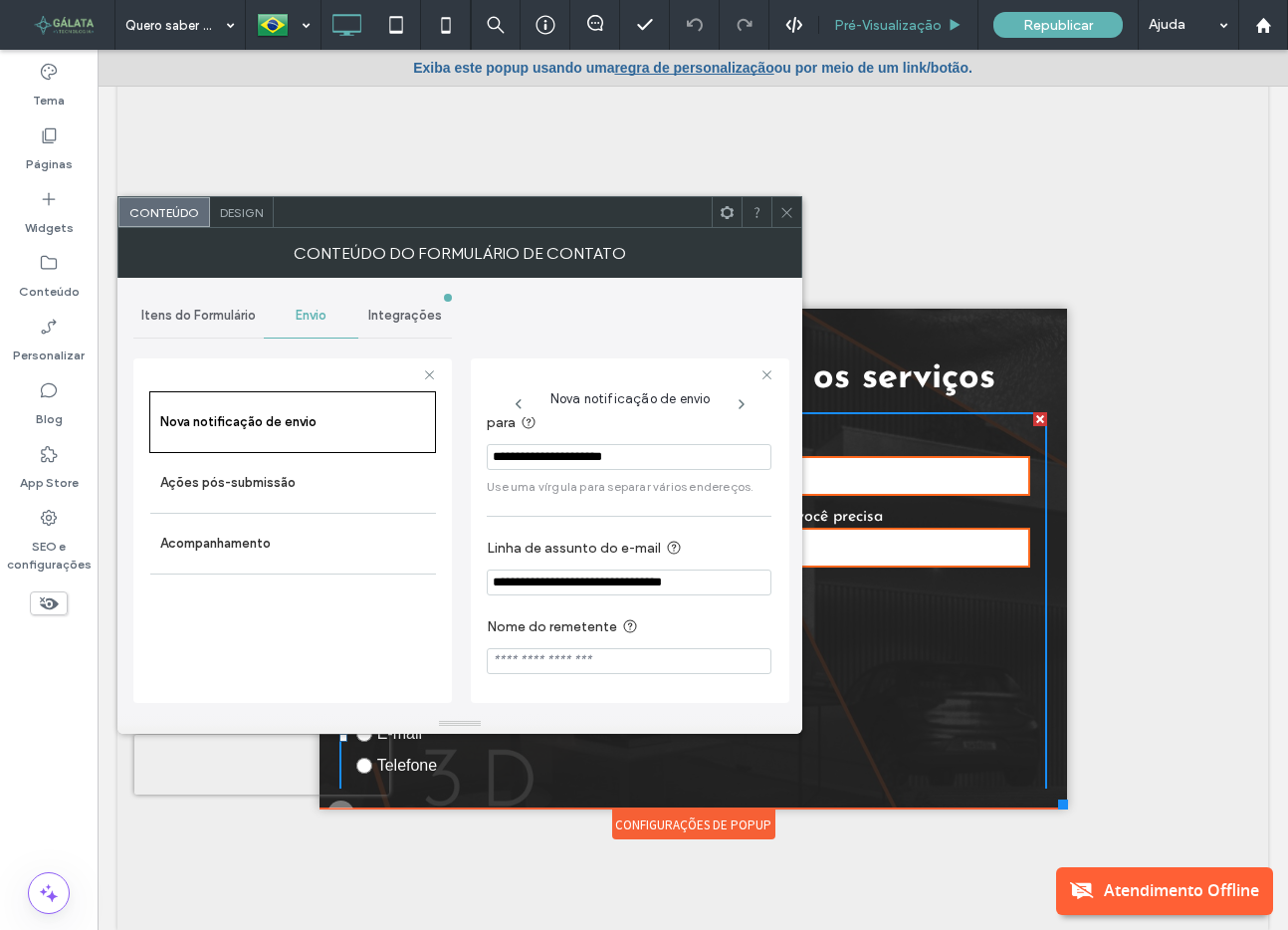 type on "**********" 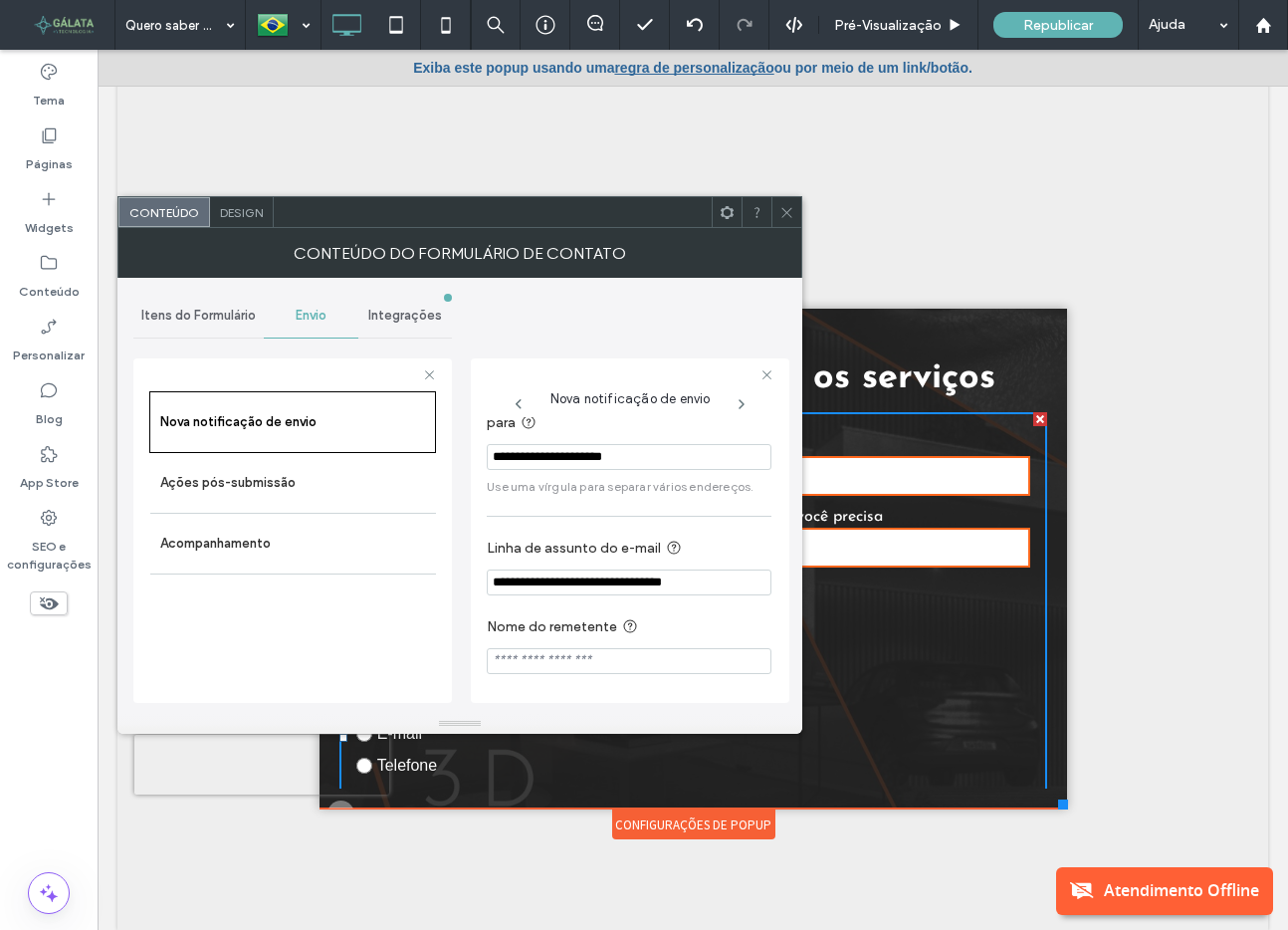 click 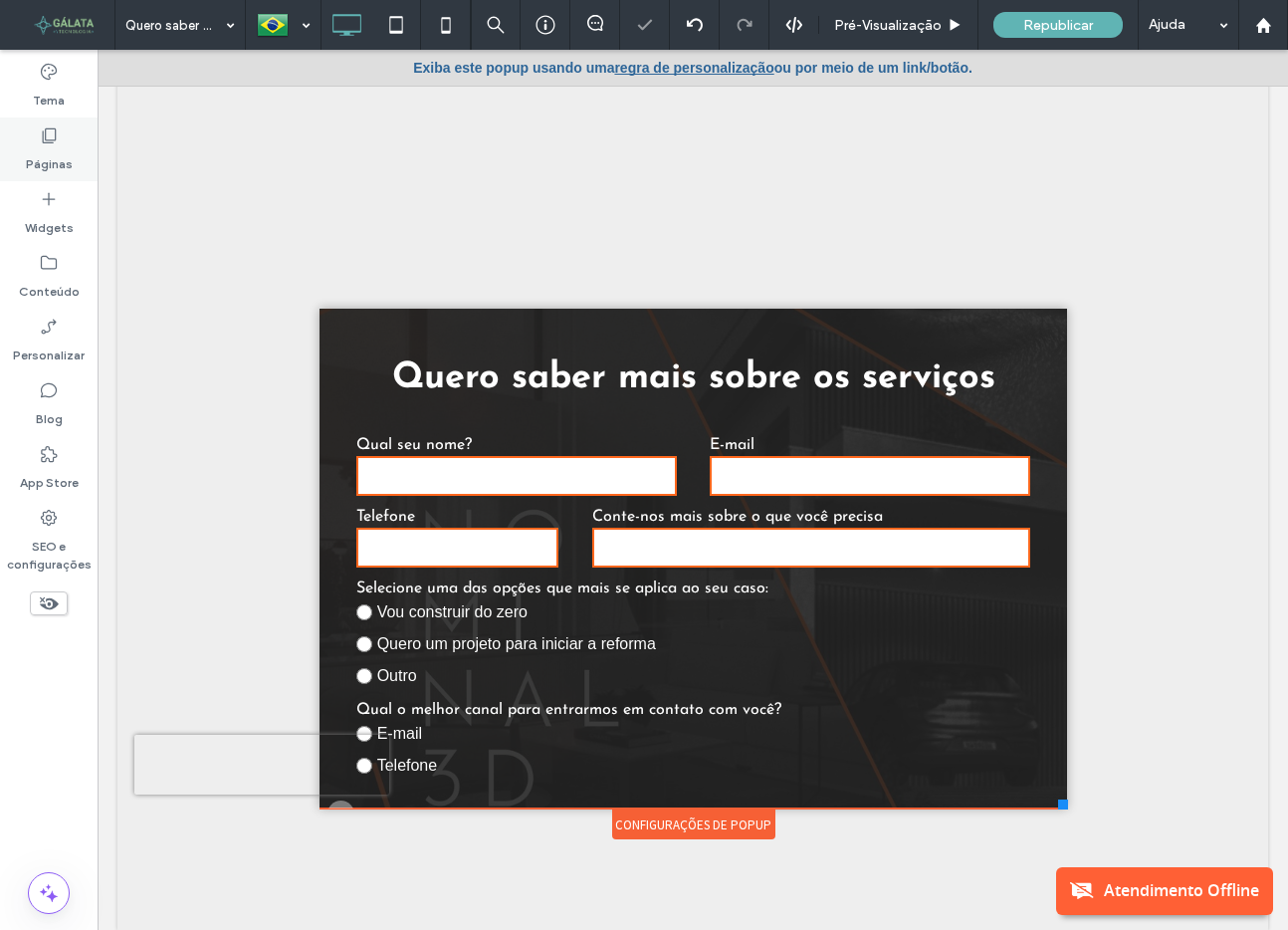 click 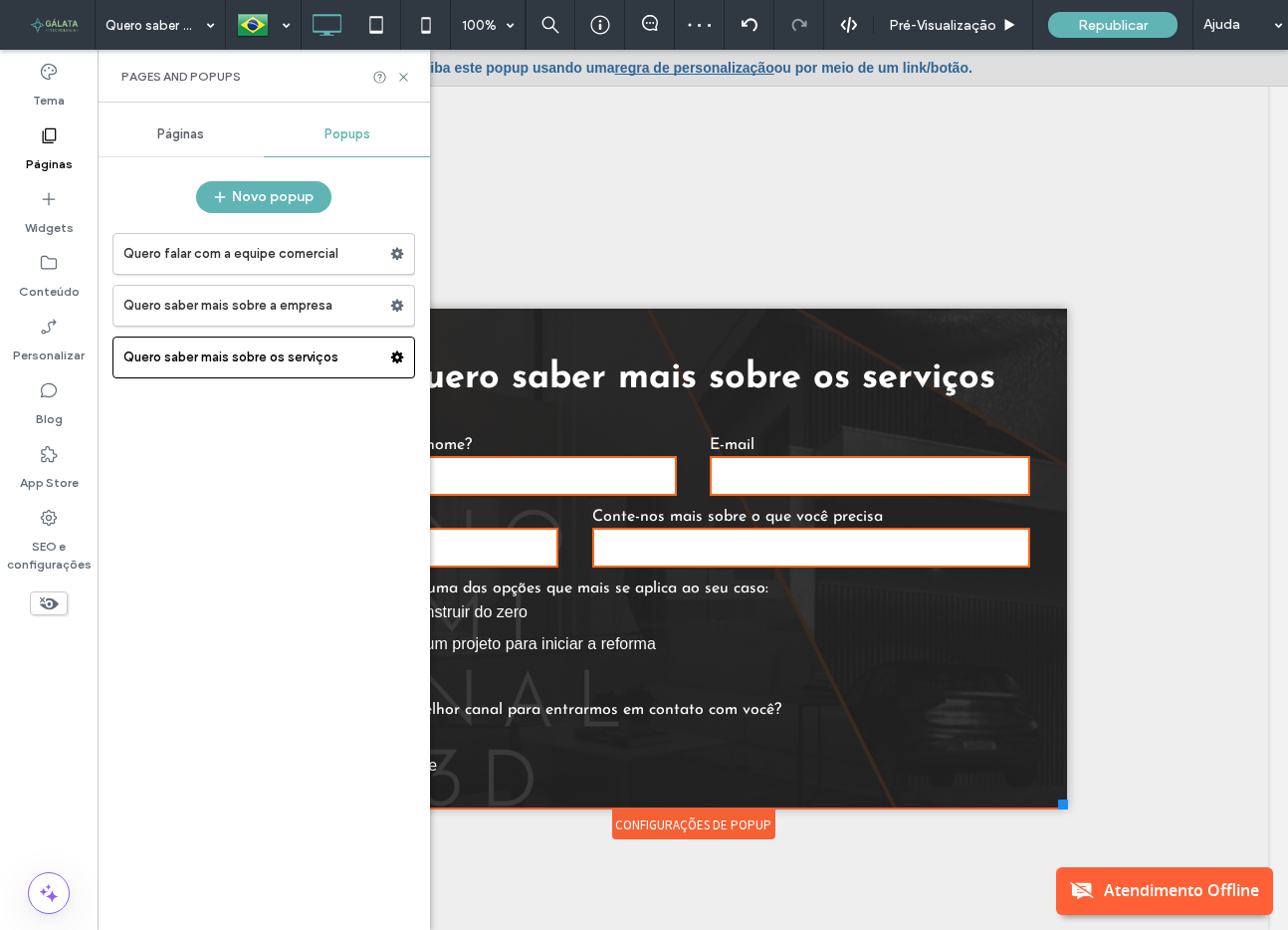 click on "Páginas" at bounding box center (180, 134) 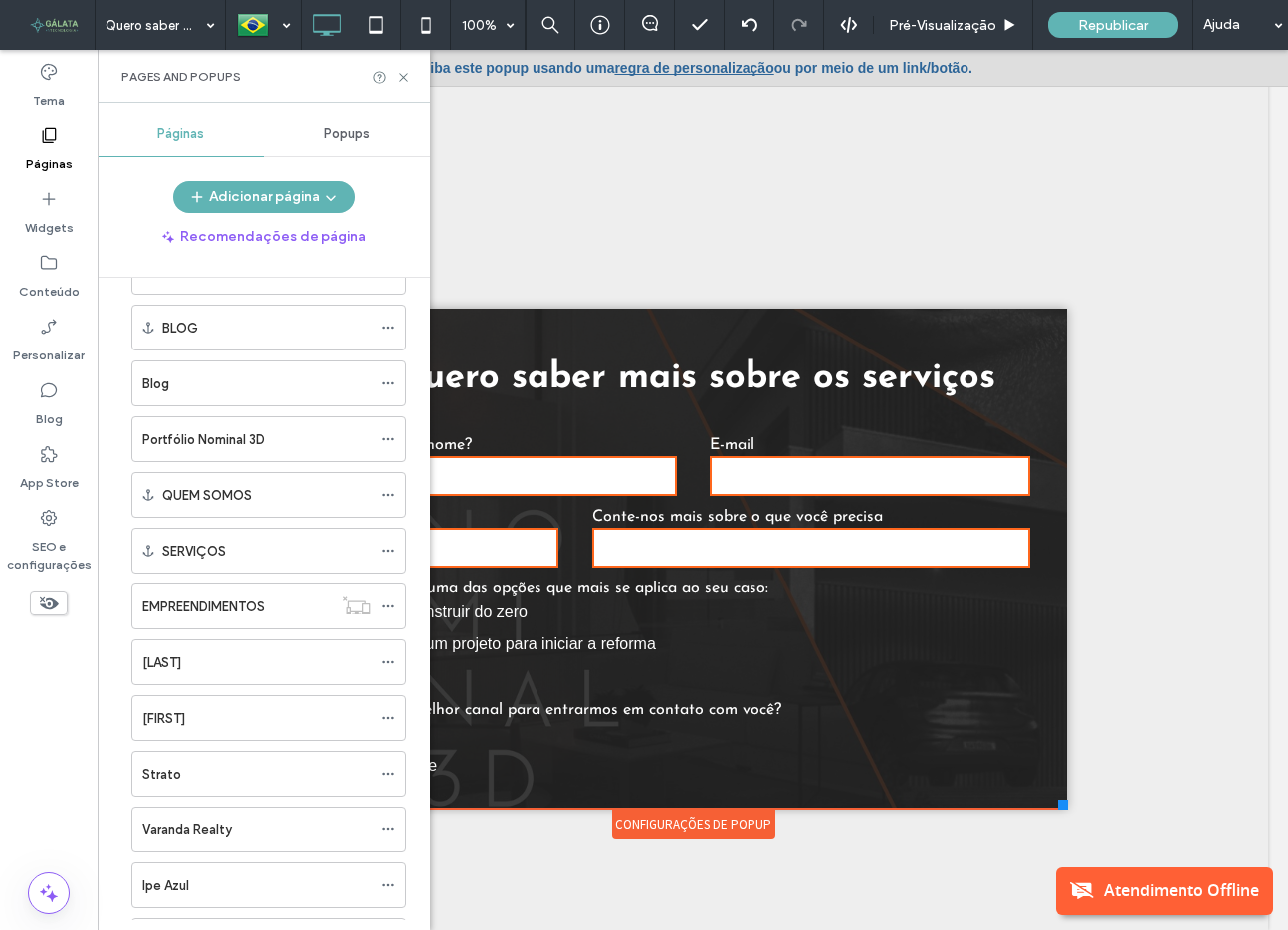 scroll, scrollTop: 359, scrollLeft: 0, axis: vertical 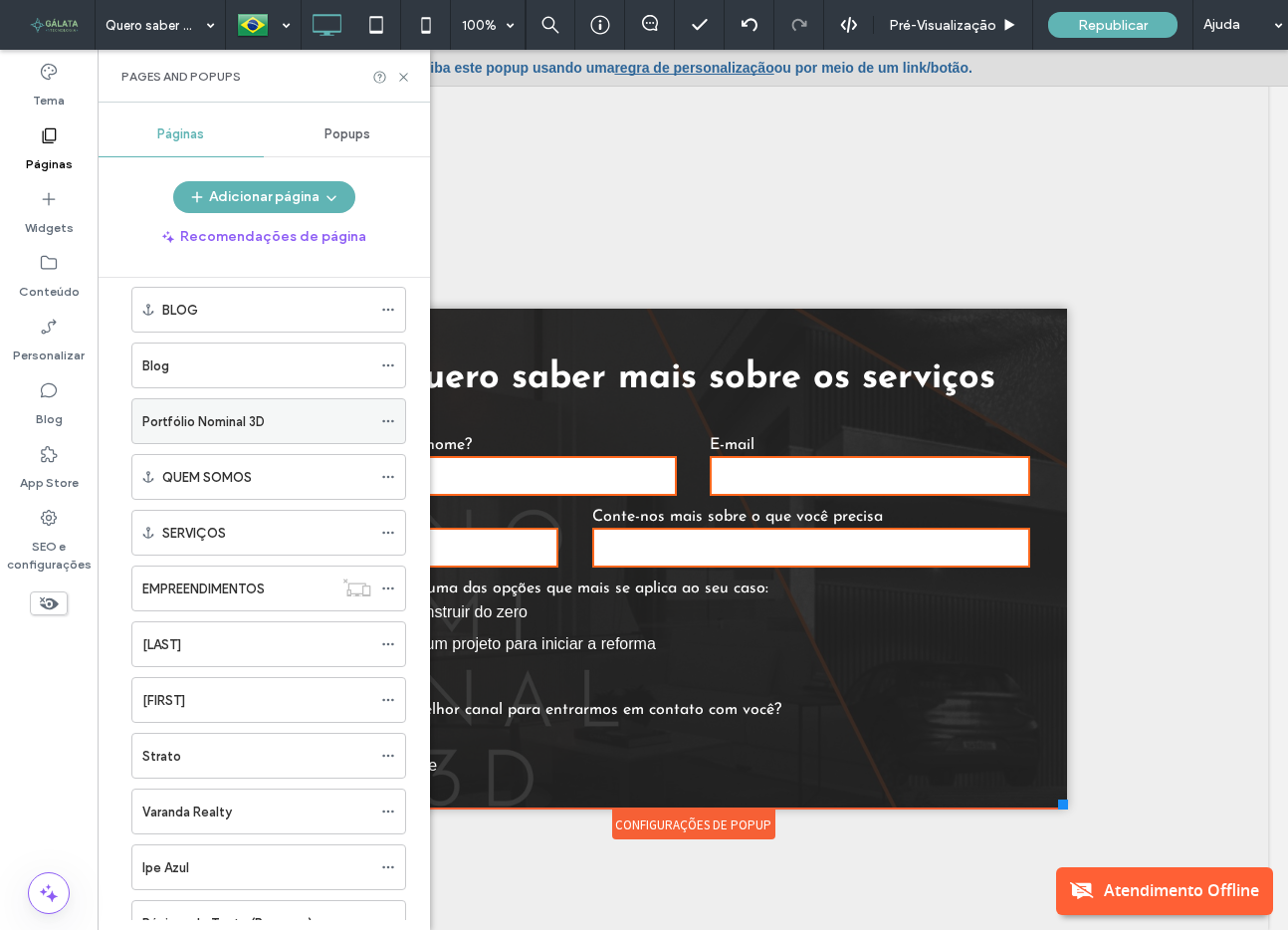 click on "Portfólio Nominal 3D" at bounding box center (203, 421) 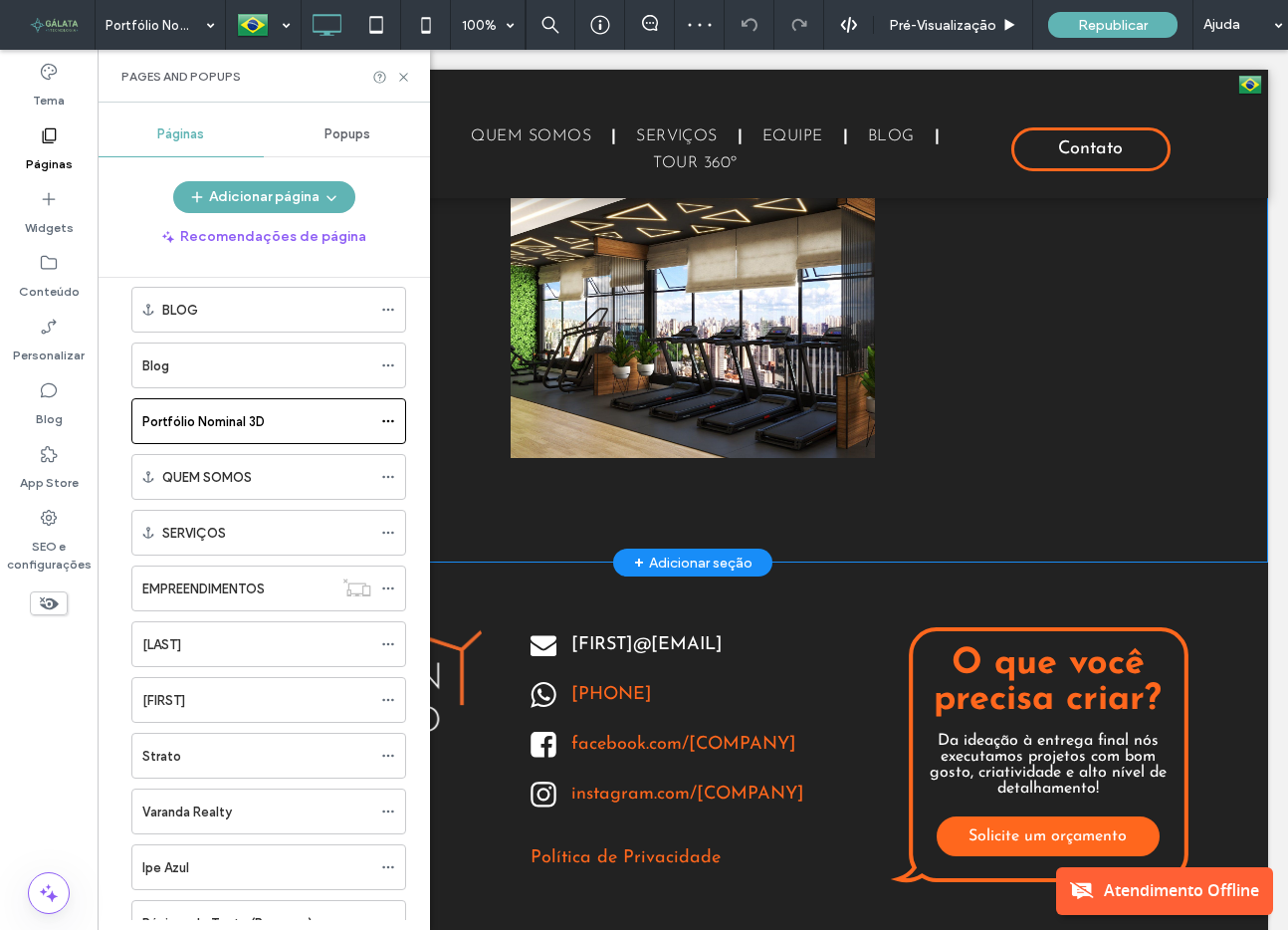 scroll, scrollTop: 6711, scrollLeft: 0, axis: vertical 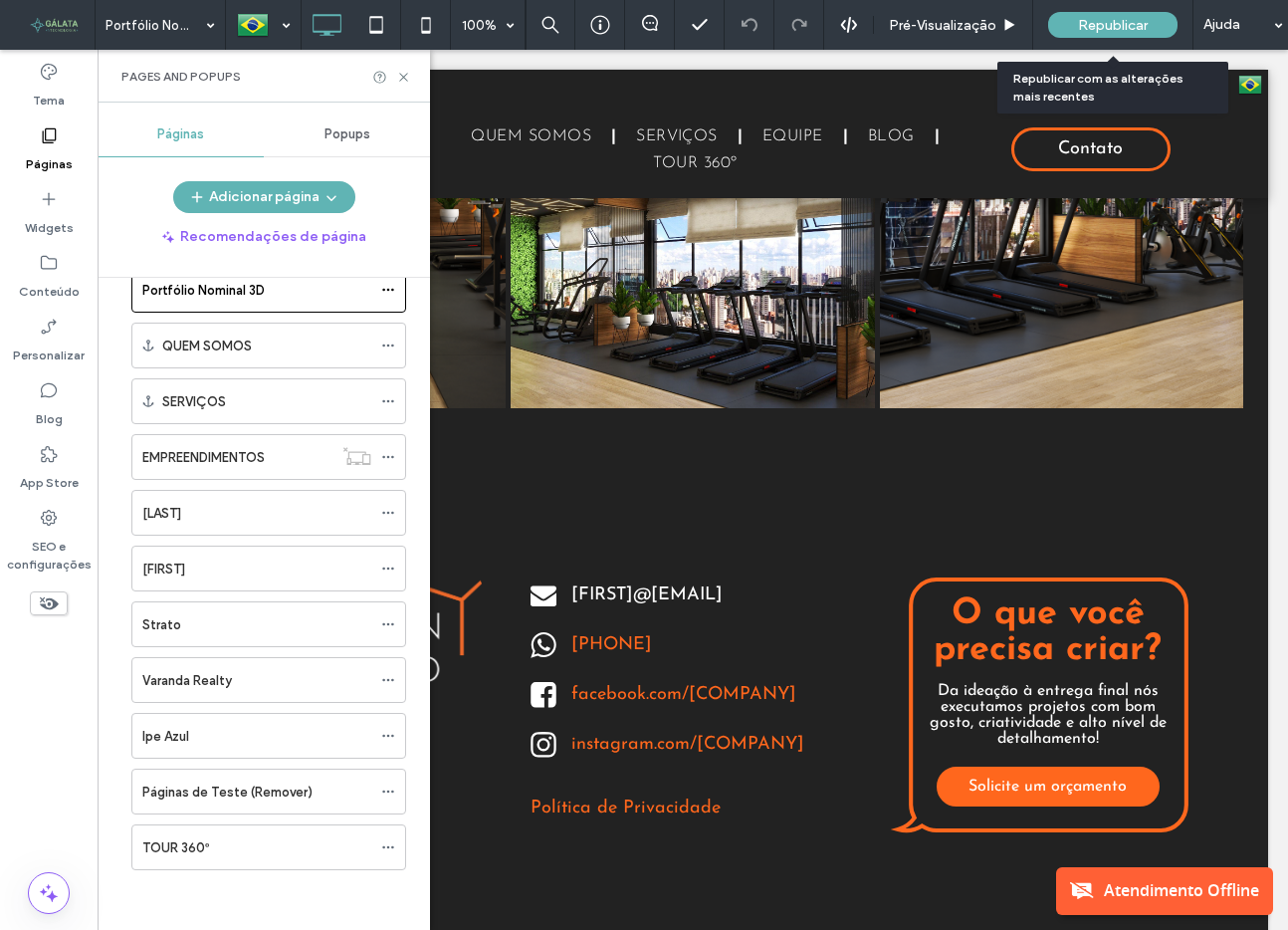 click on "Republicar" at bounding box center [1113, 25] 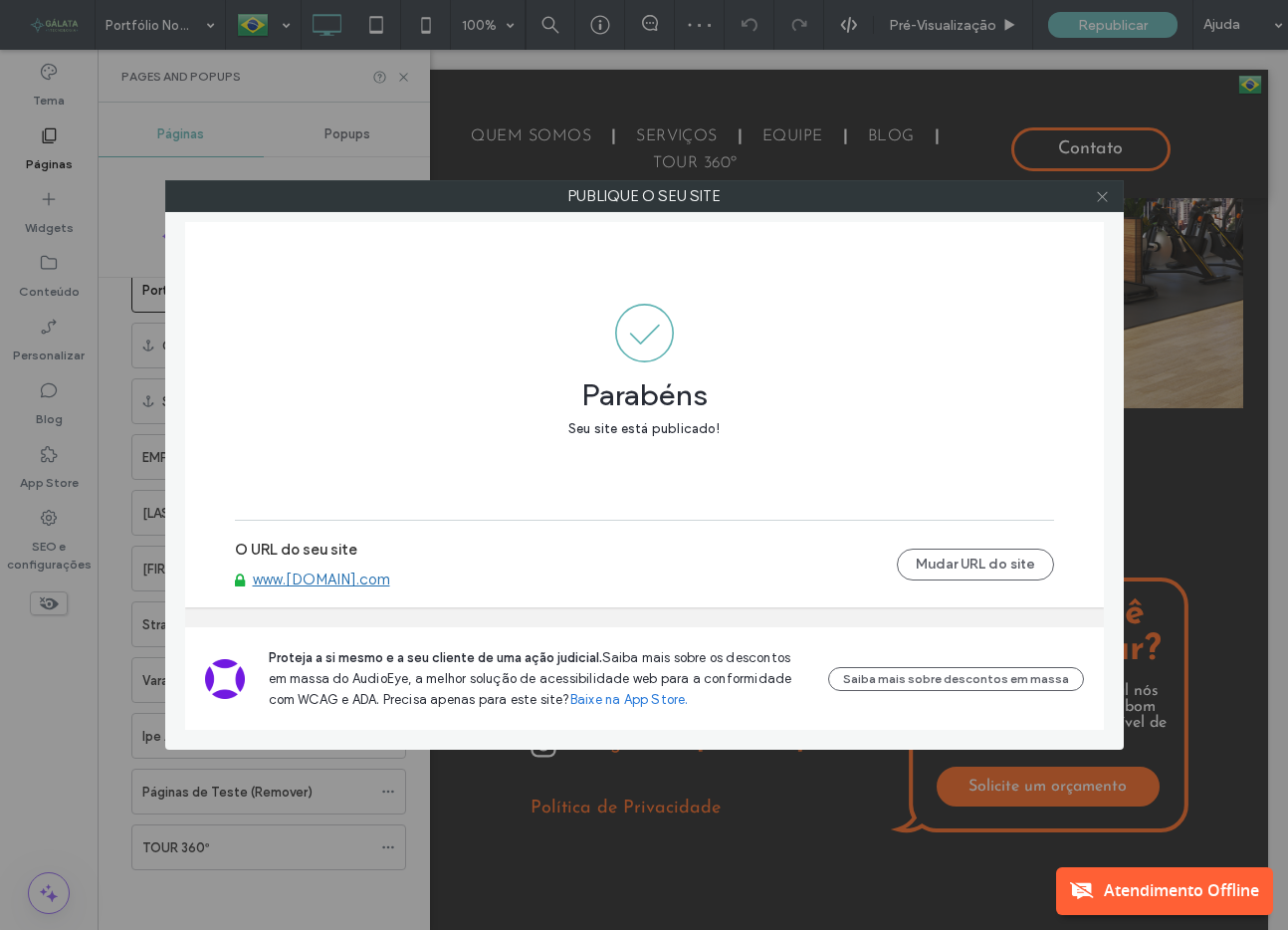 click 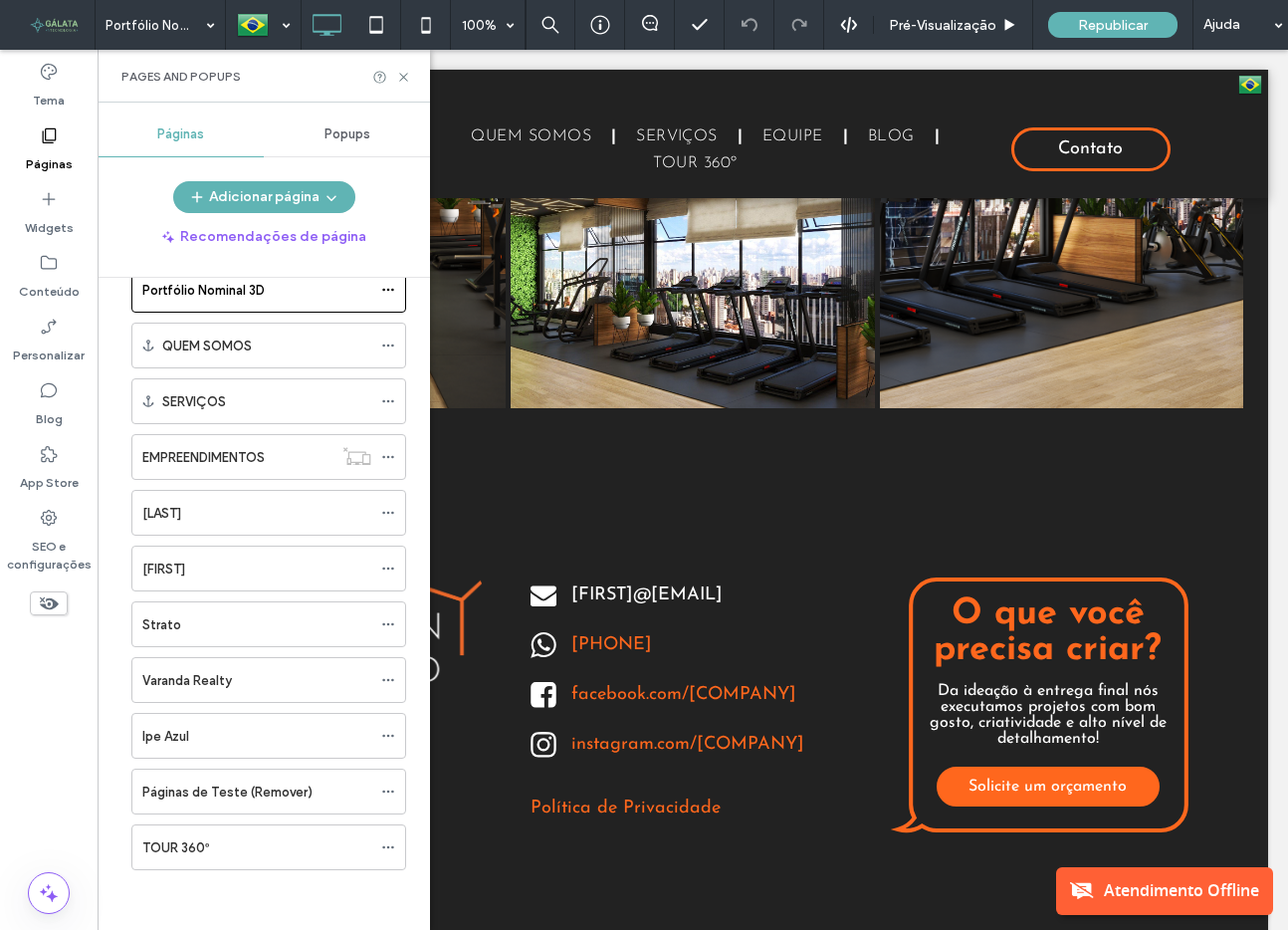 click at bounding box center [55, 25] 